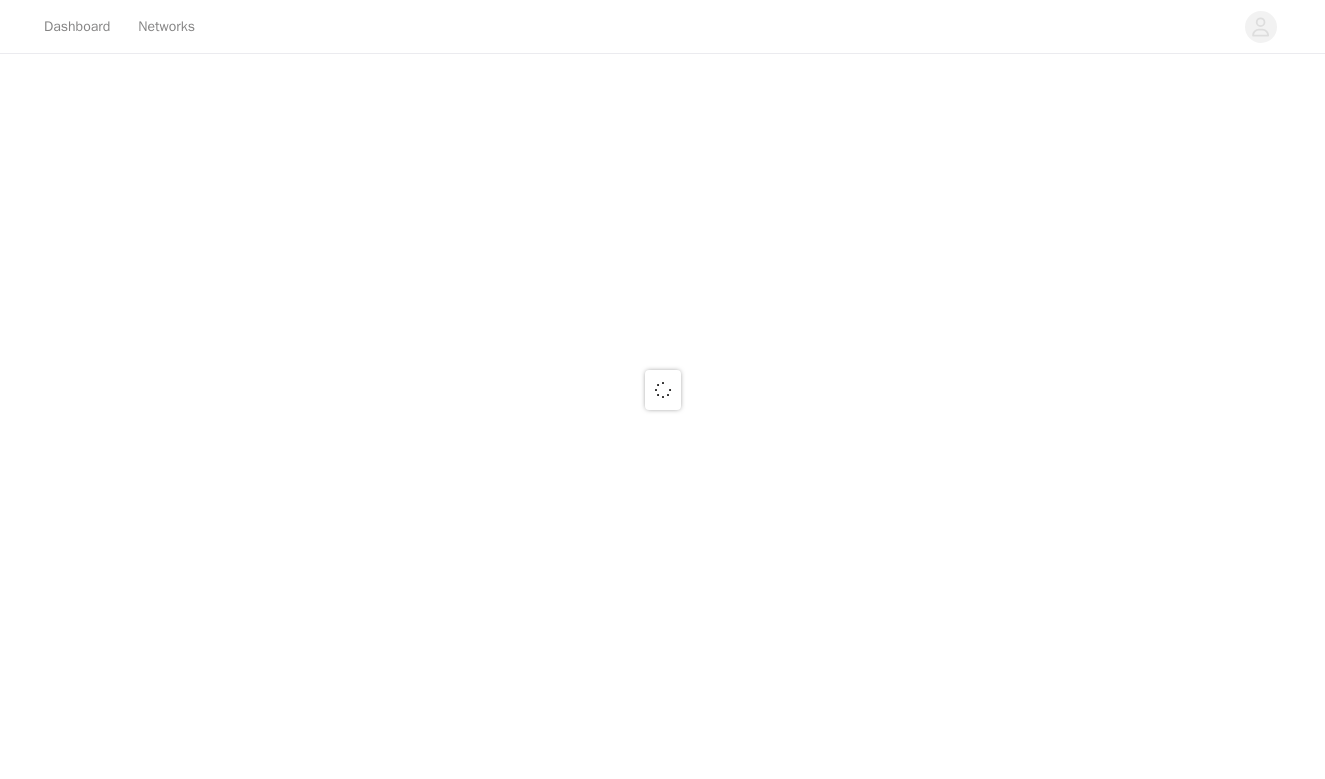 scroll, scrollTop: 0, scrollLeft: 0, axis: both 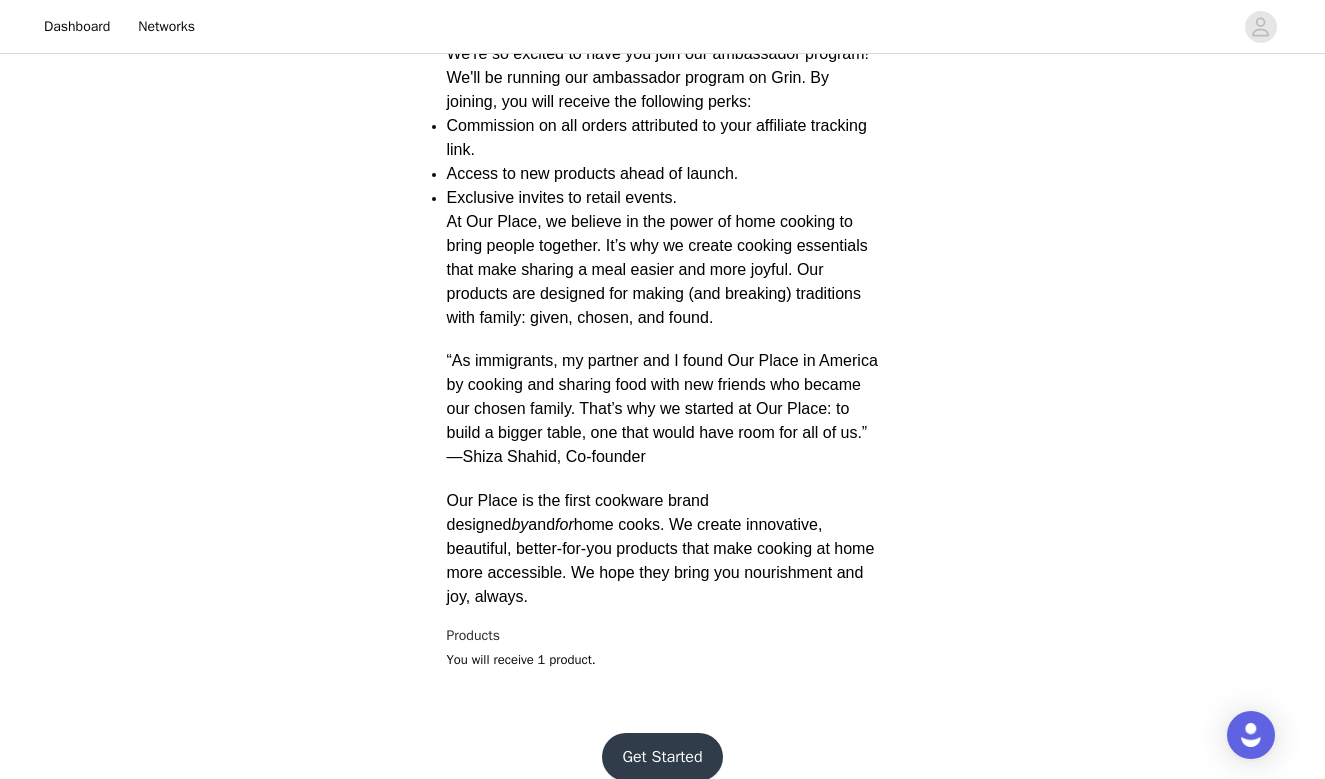 click on "Get Started" at bounding box center [662, 757] 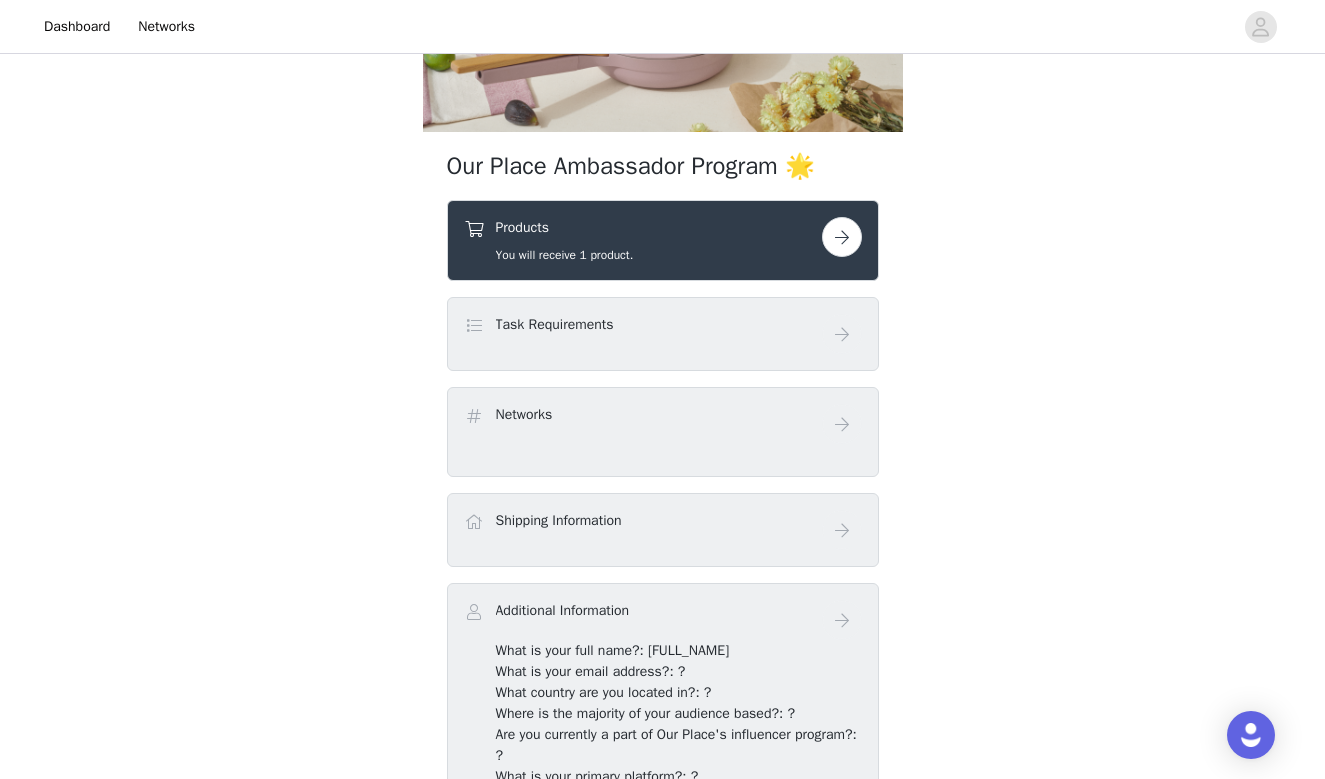 scroll, scrollTop: 251, scrollLeft: 0, axis: vertical 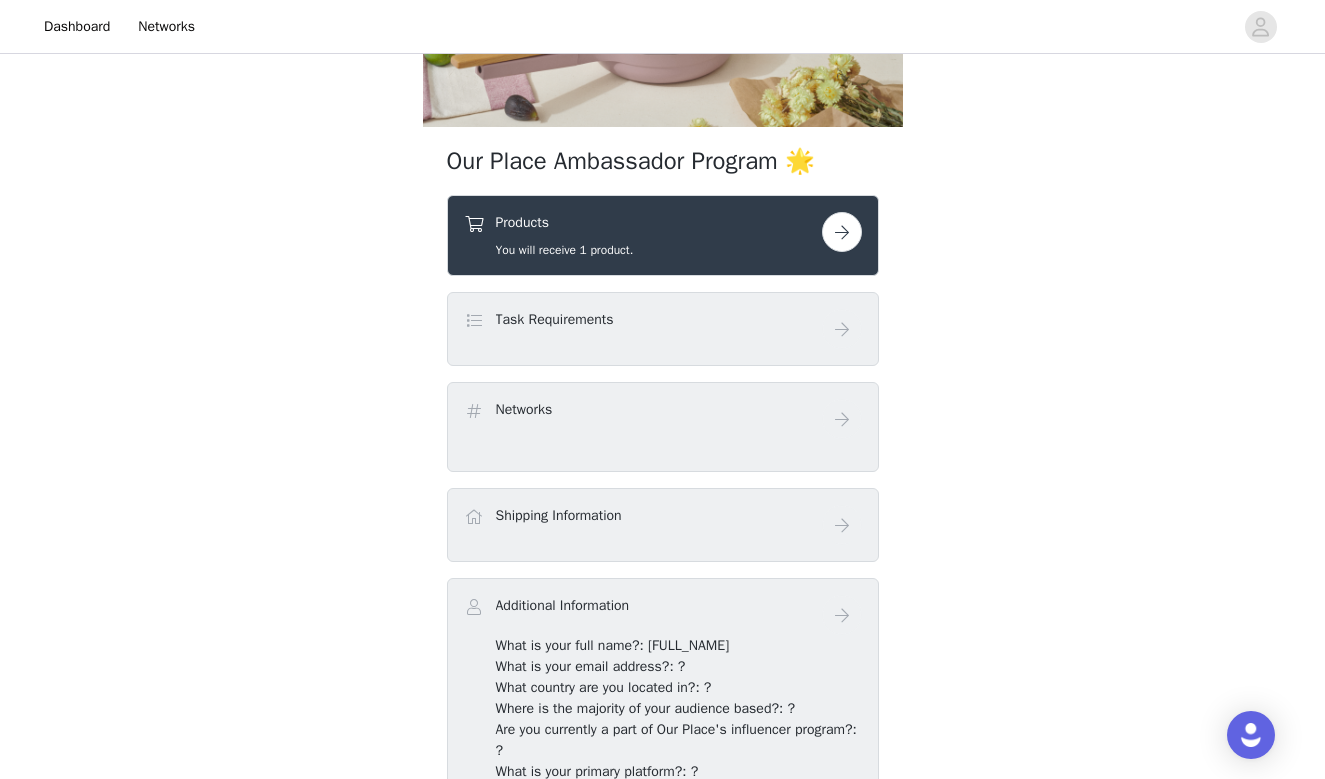 click at bounding box center [842, 232] 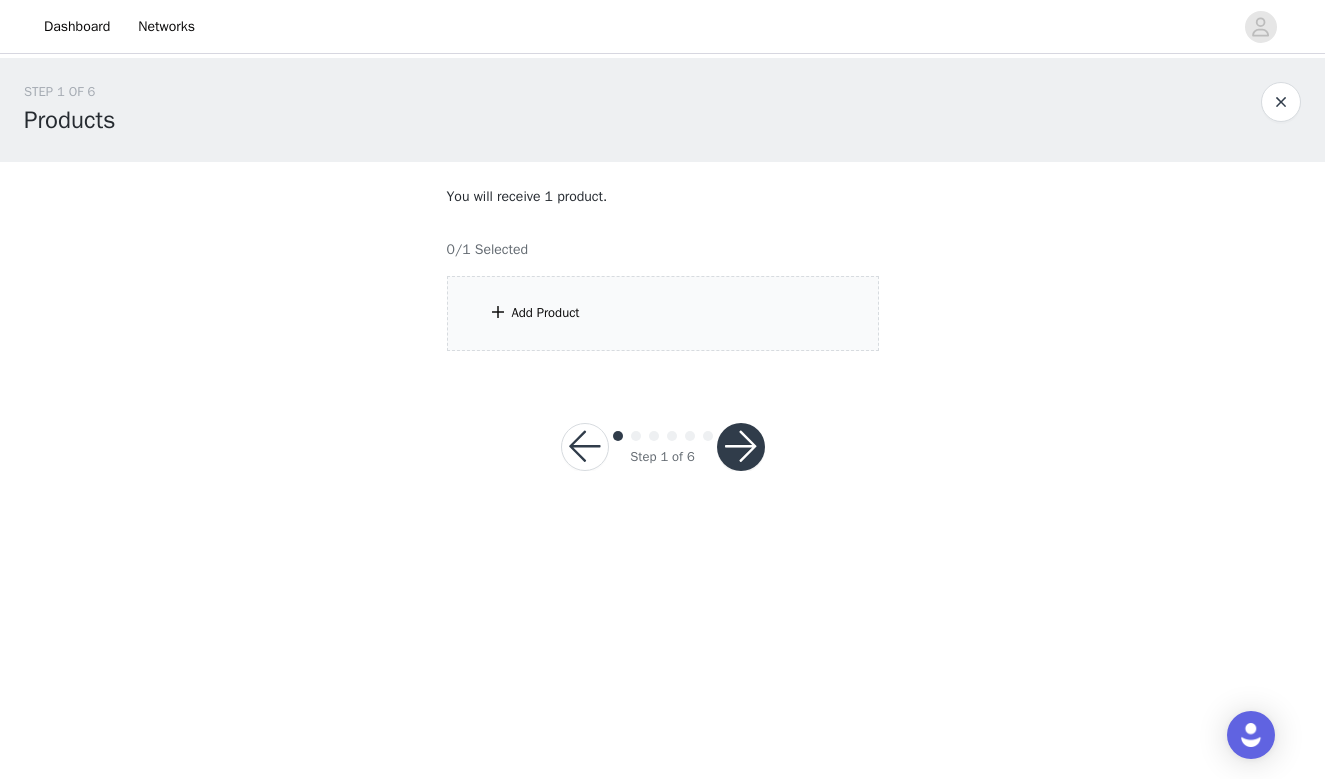 click on "Add Product" at bounding box center [546, 313] 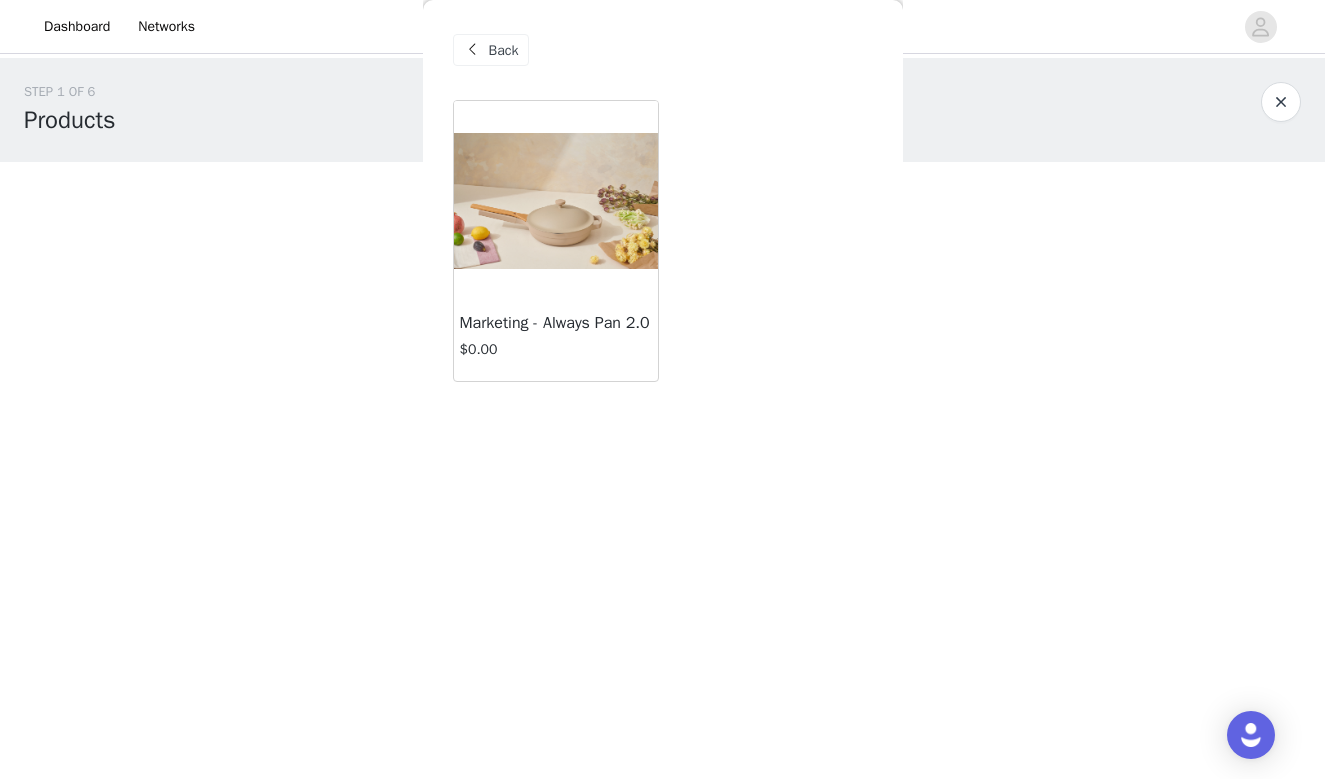 click at bounding box center [556, 201] 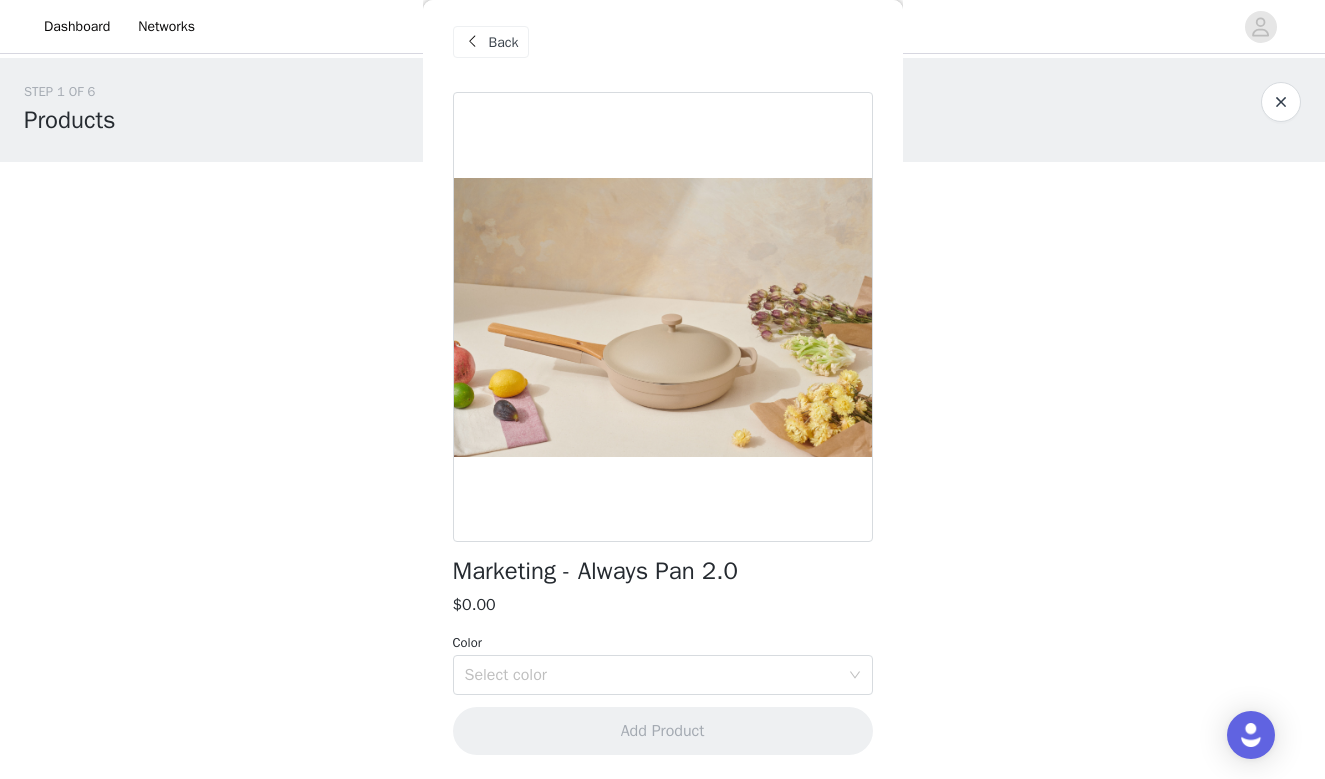 scroll, scrollTop: 7, scrollLeft: 0, axis: vertical 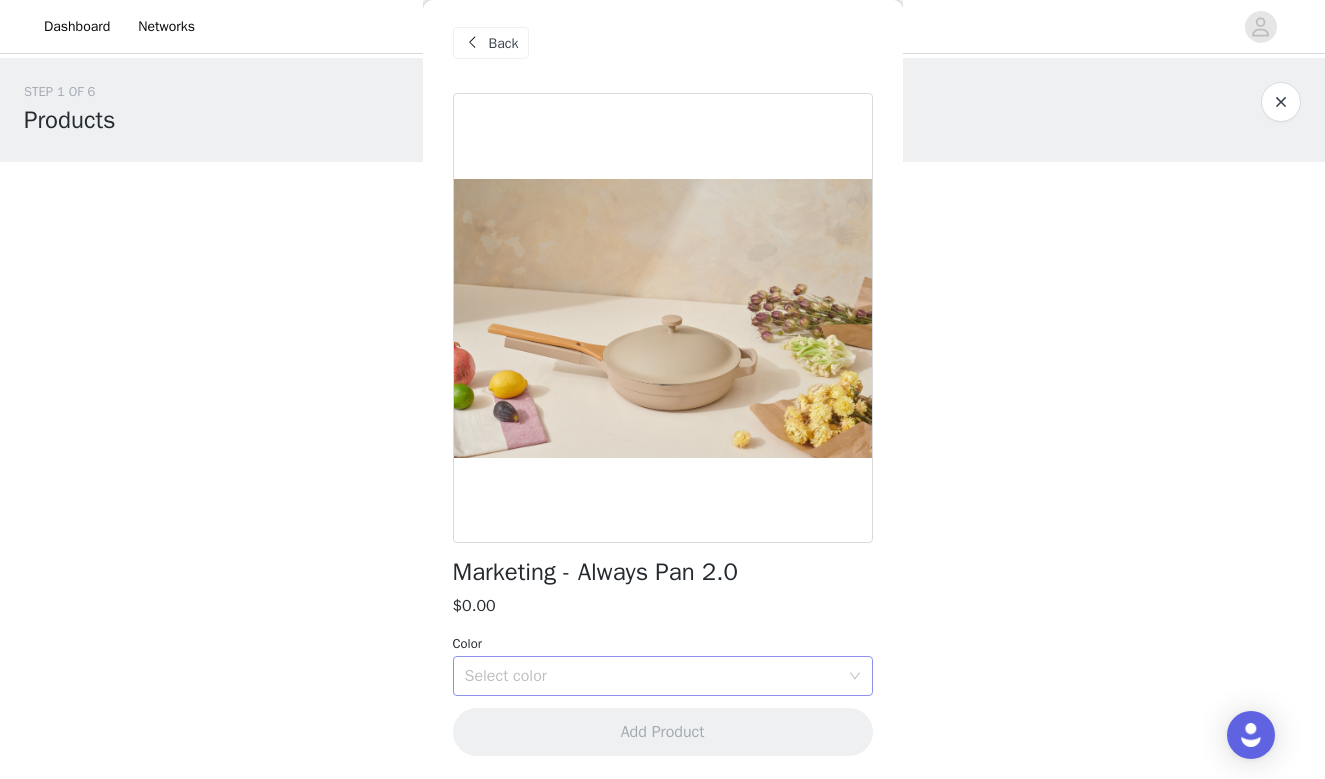 click on "Select color" at bounding box center [652, 676] 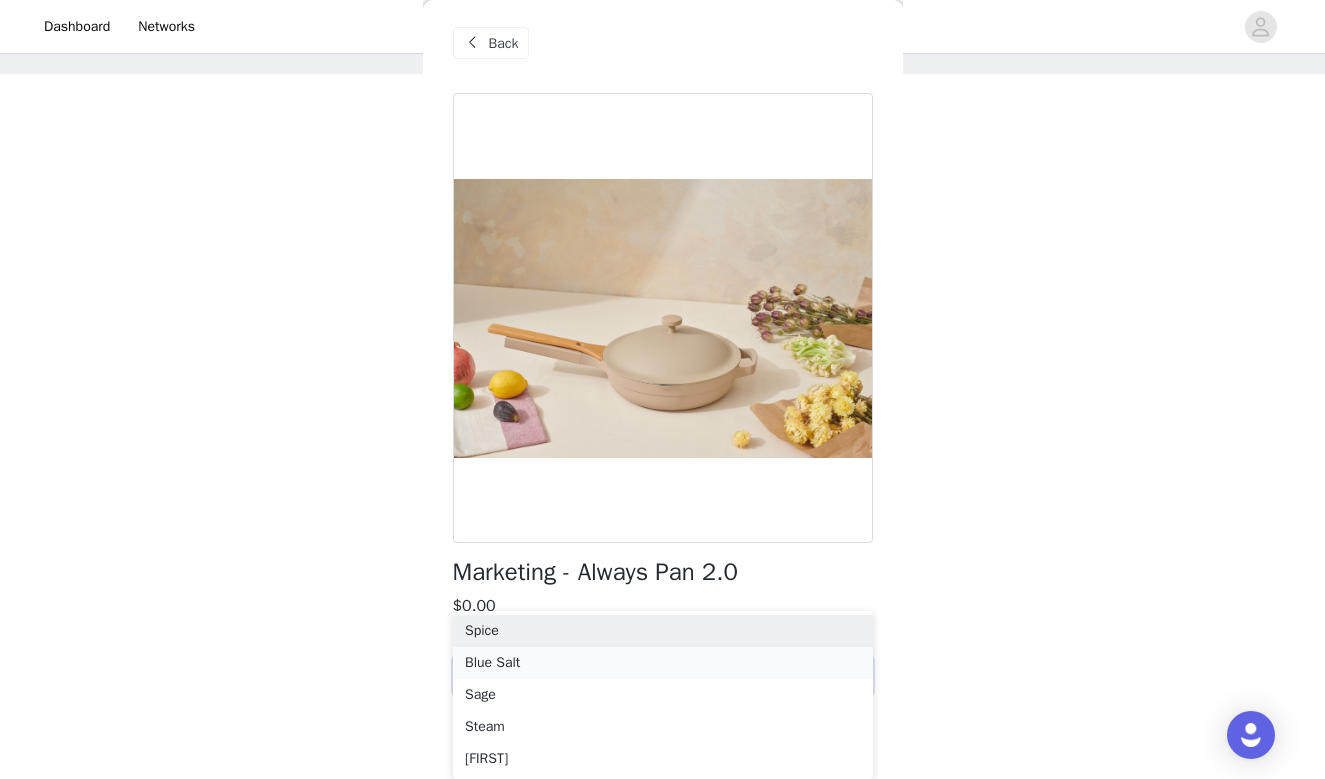 scroll, scrollTop: 88, scrollLeft: 0, axis: vertical 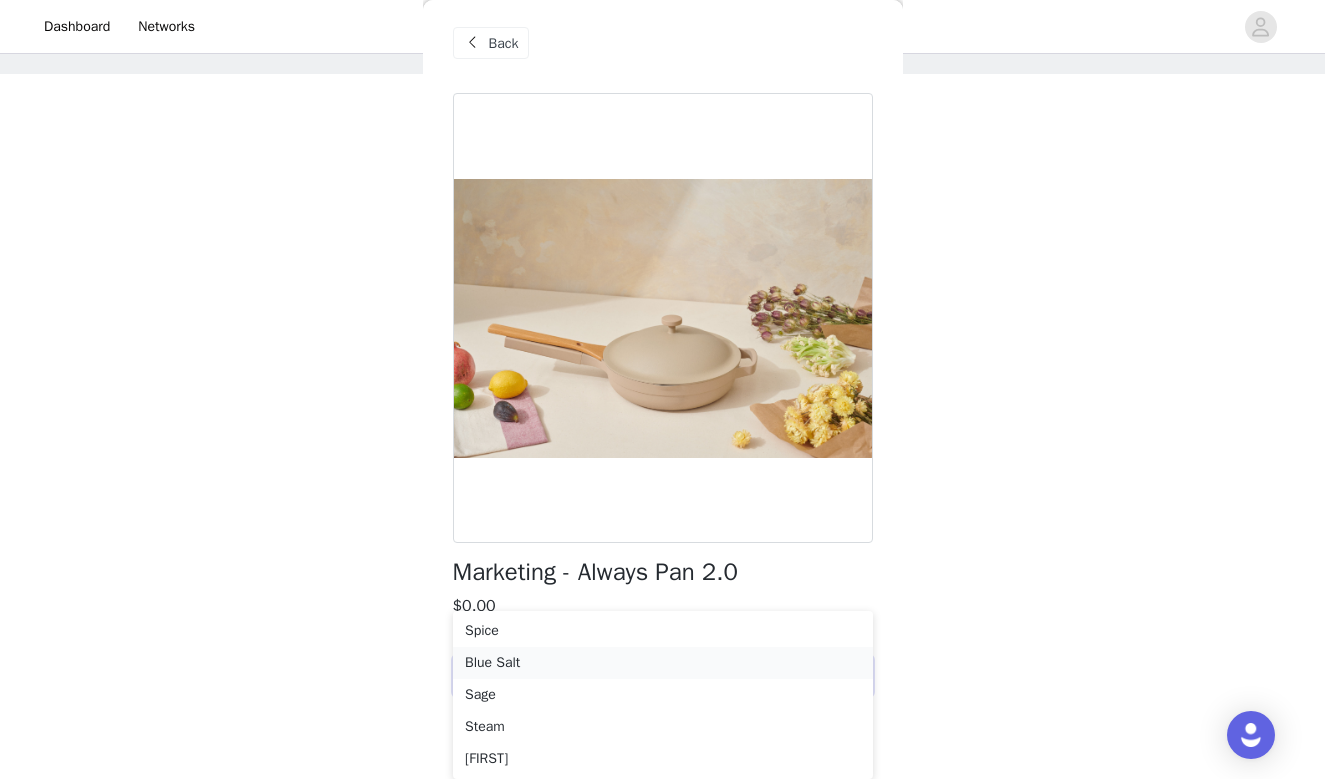 click on "Blue Salt" at bounding box center [663, 663] 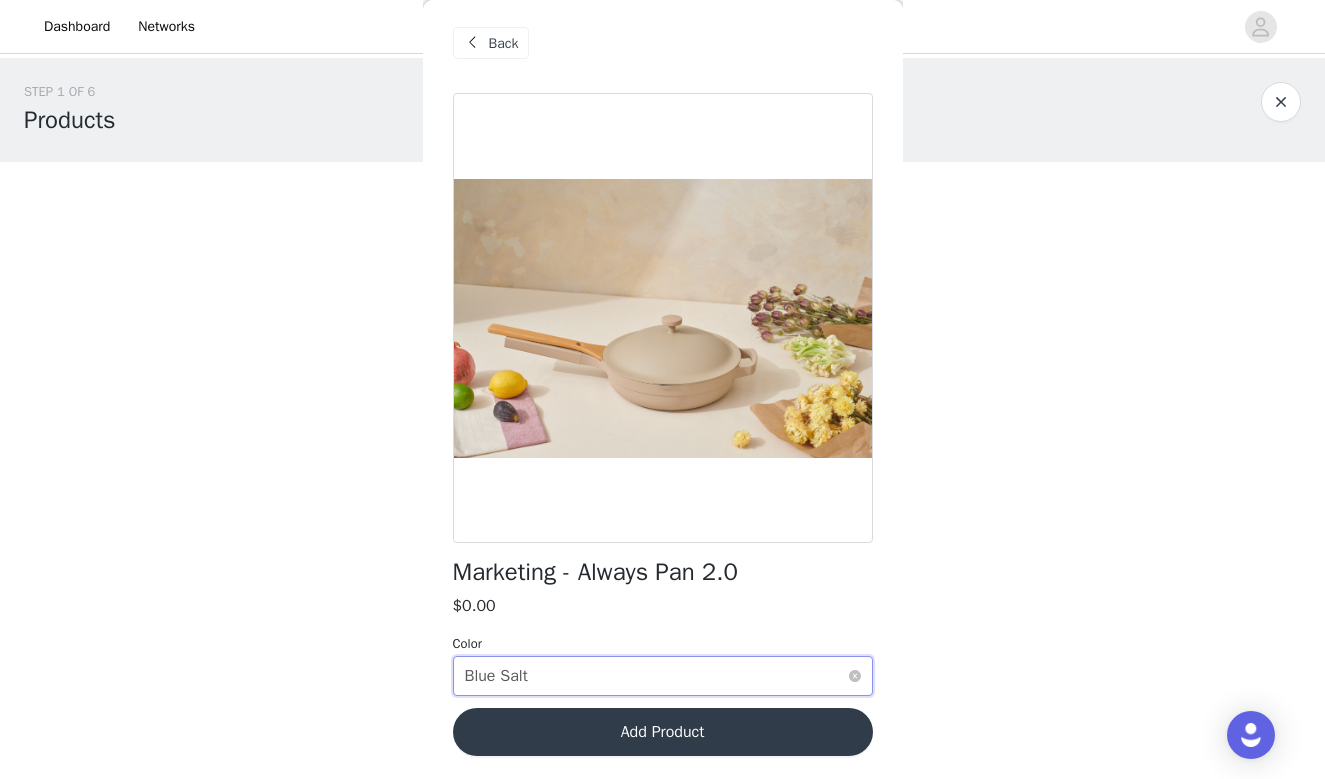 scroll, scrollTop: 0, scrollLeft: 0, axis: both 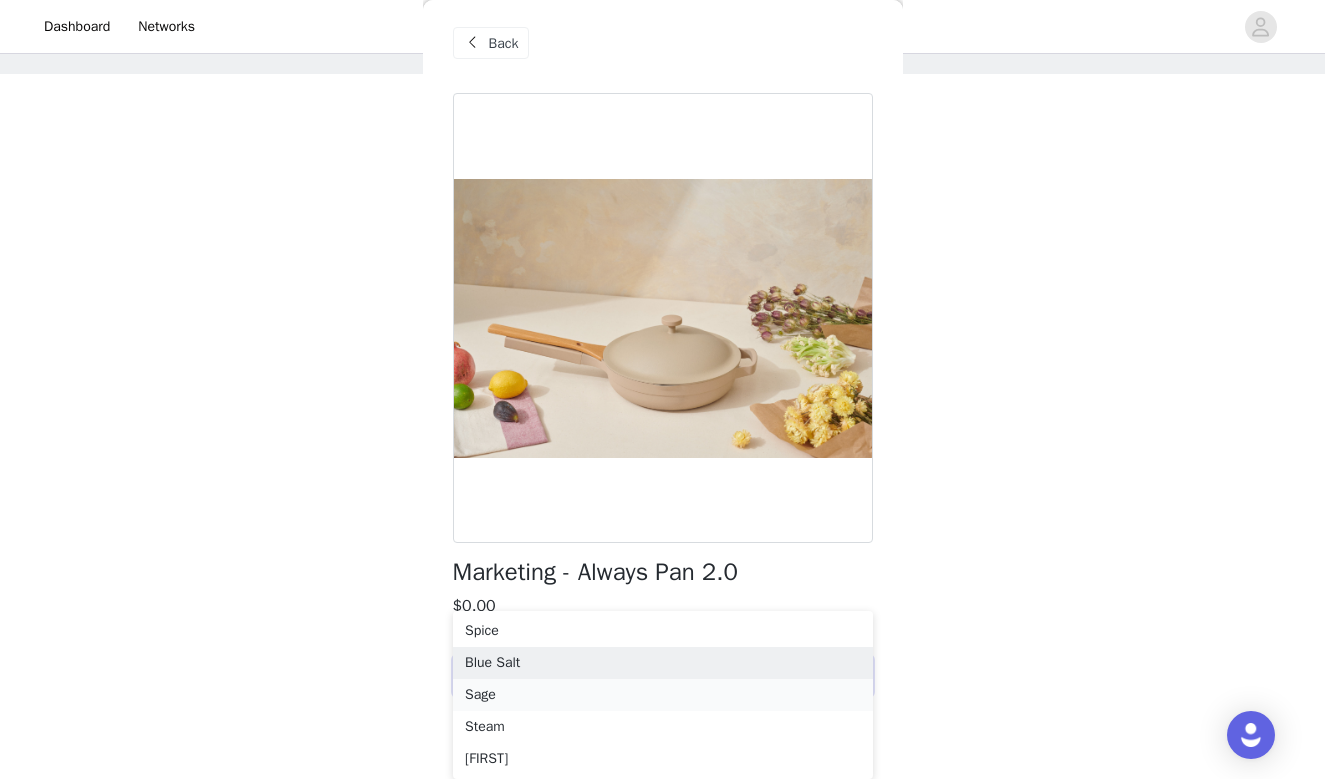 click on "Sage" at bounding box center (663, 695) 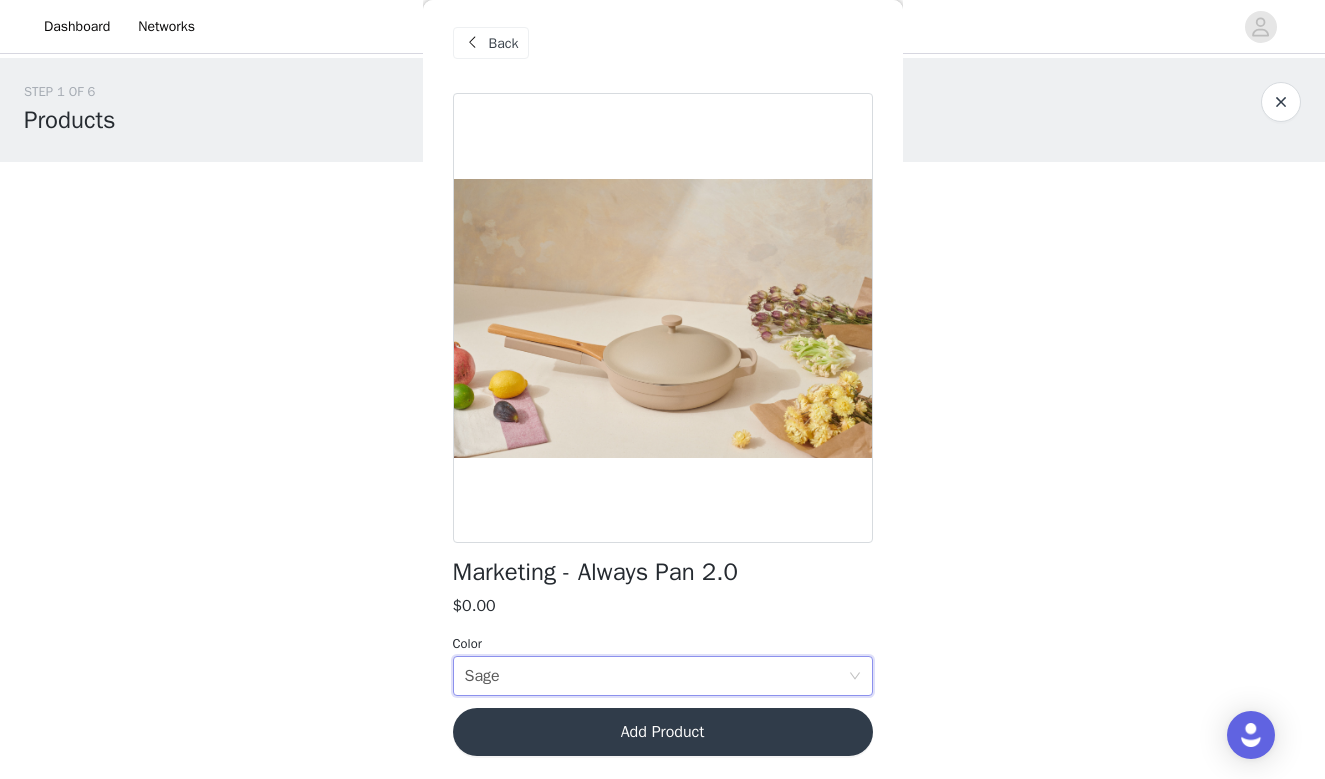 scroll, scrollTop: 0, scrollLeft: 0, axis: both 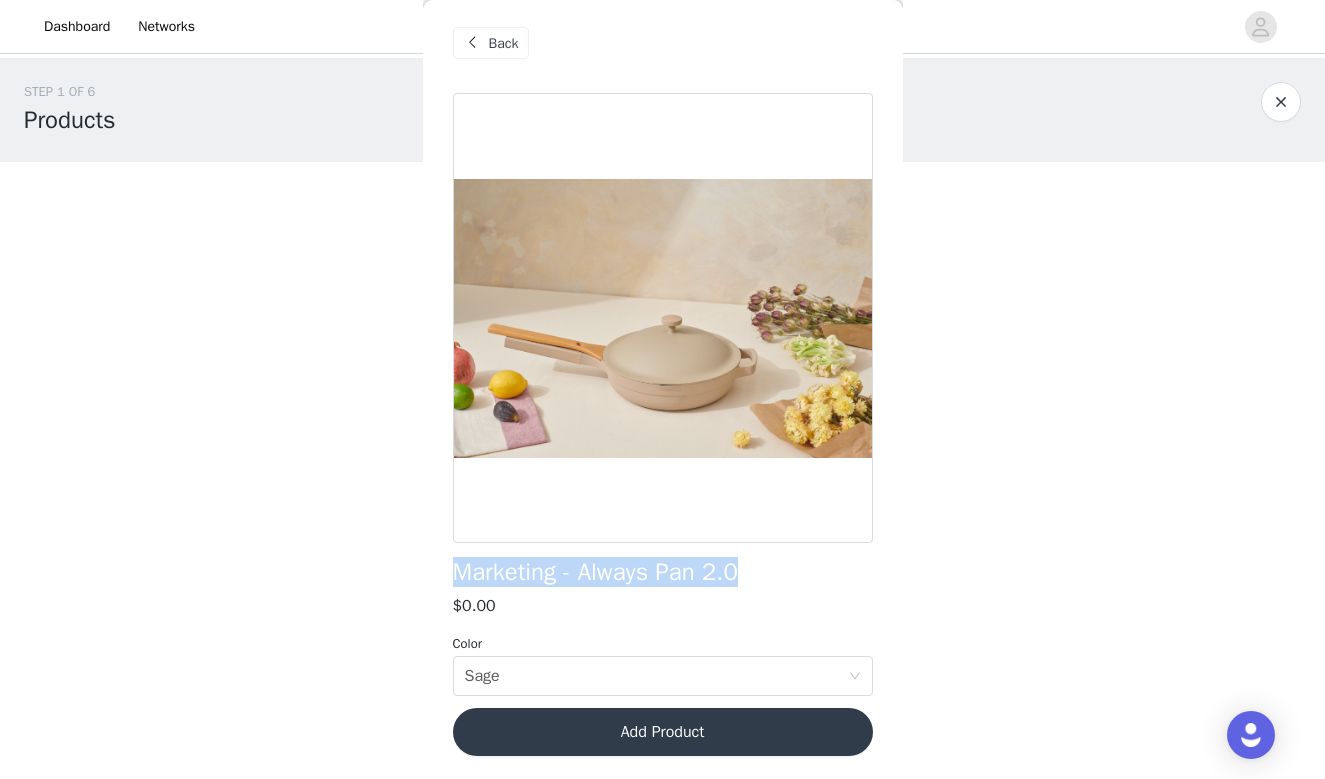 drag, startPoint x: 758, startPoint y: 561, endPoint x: 450, endPoint y: 571, distance: 308.1623 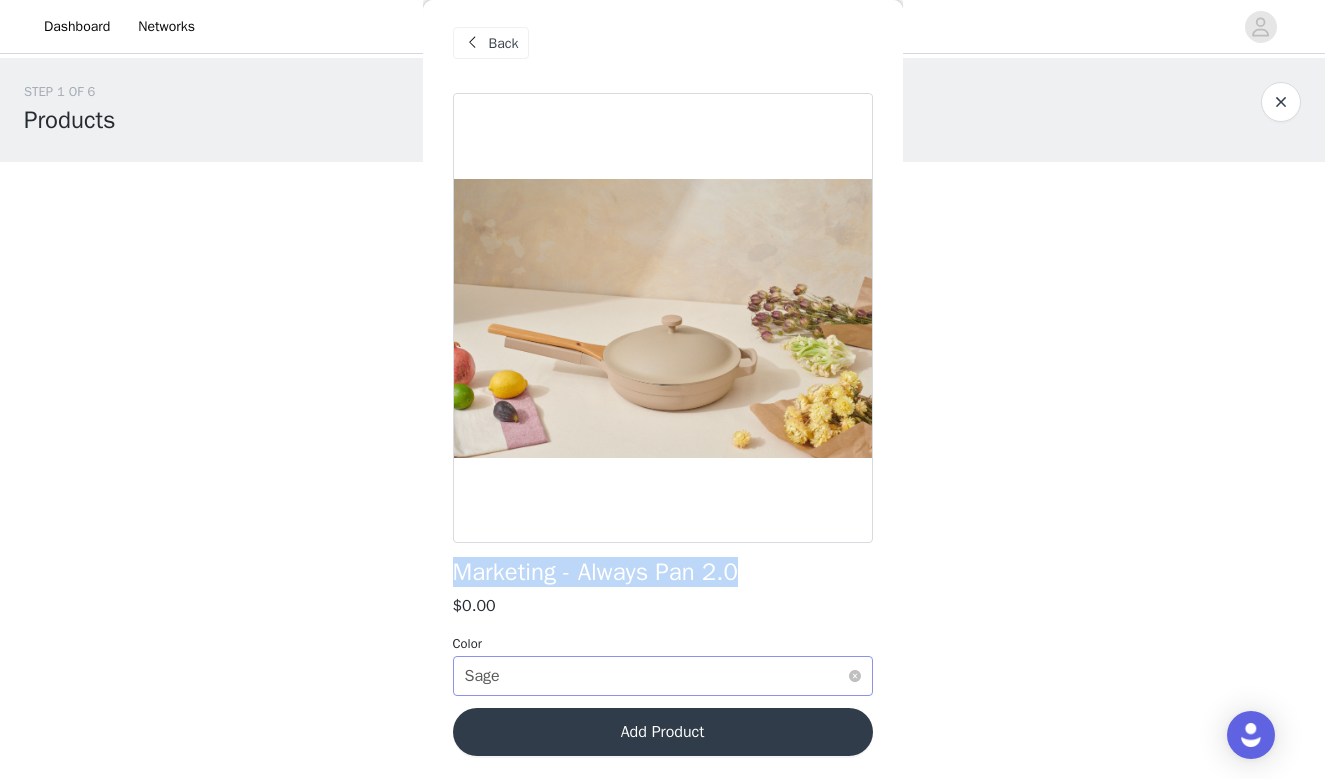 scroll, scrollTop: 0, scrollLeft: 0, axis: both 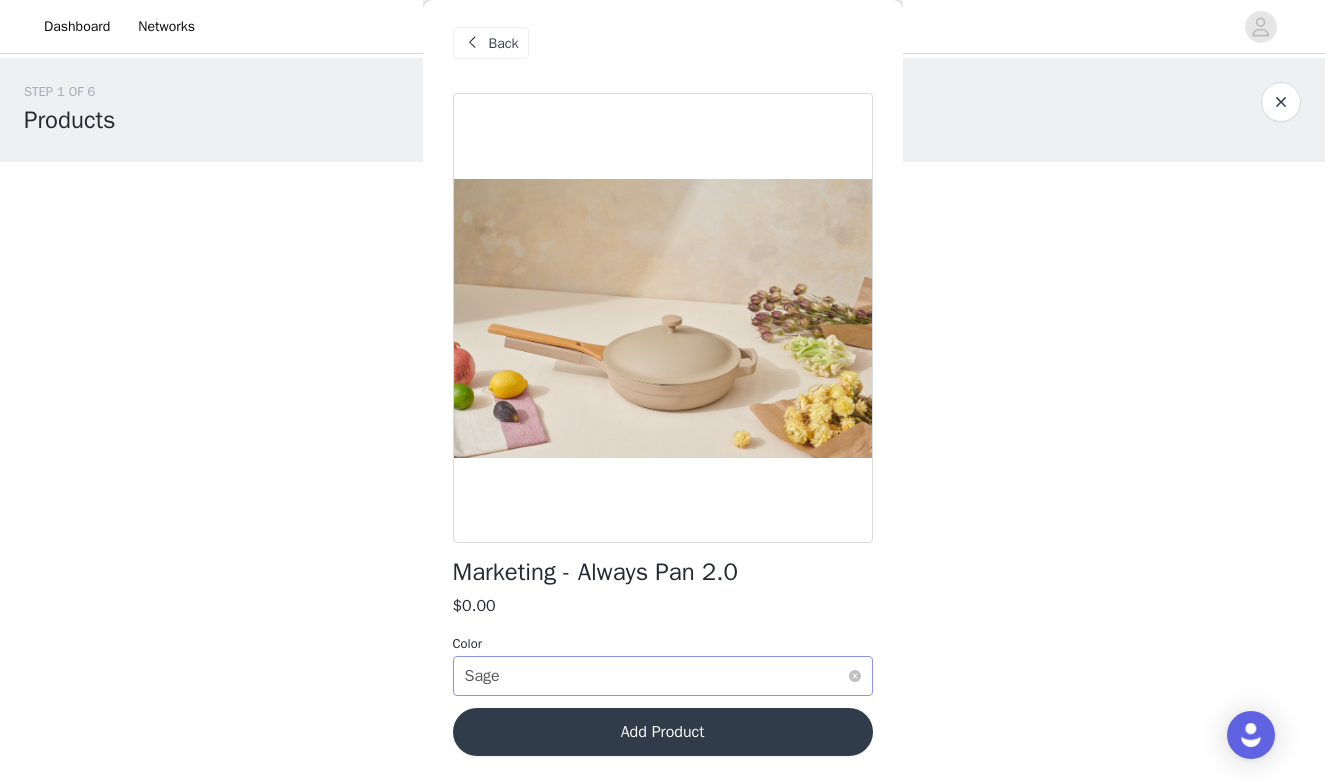 click on "Select color Sage" at bounding box center [656, 676] 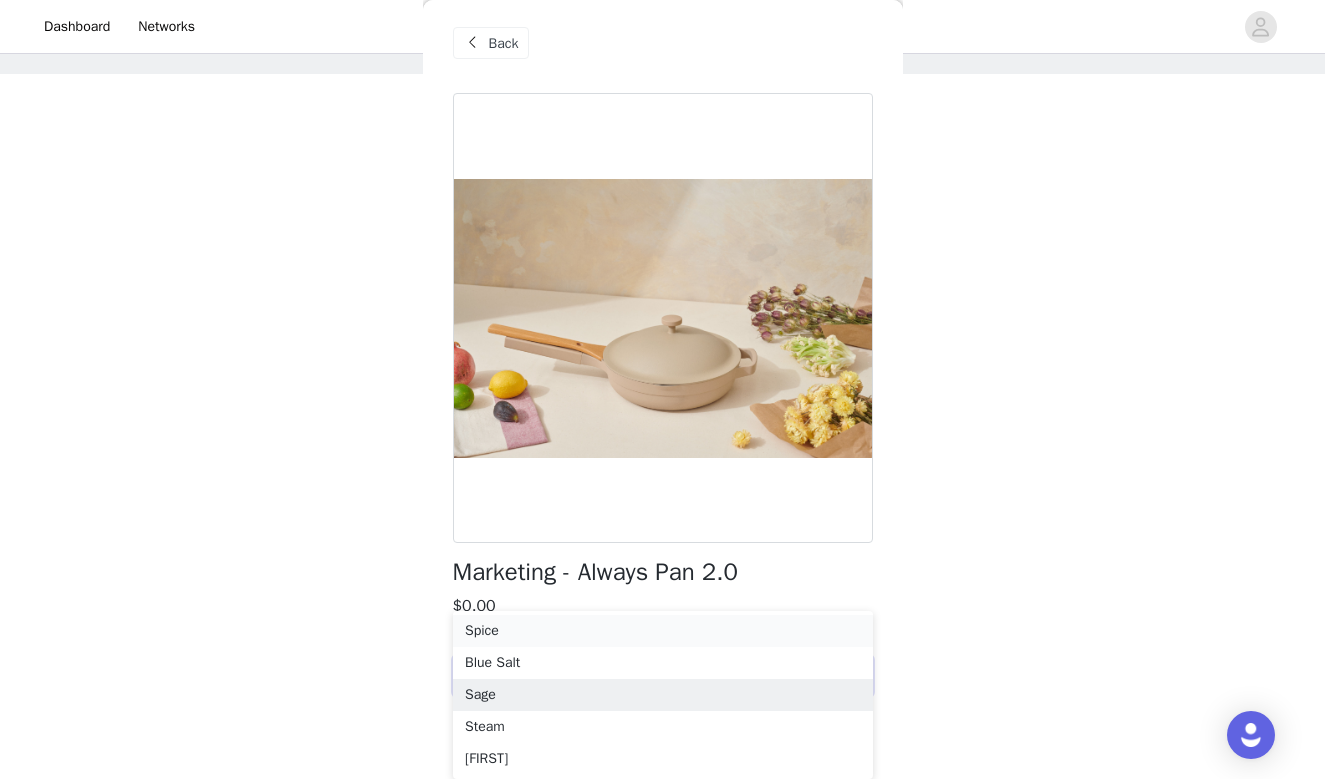 scroll, scrollTop: 88, scrollLeft: 0, axis: vertical 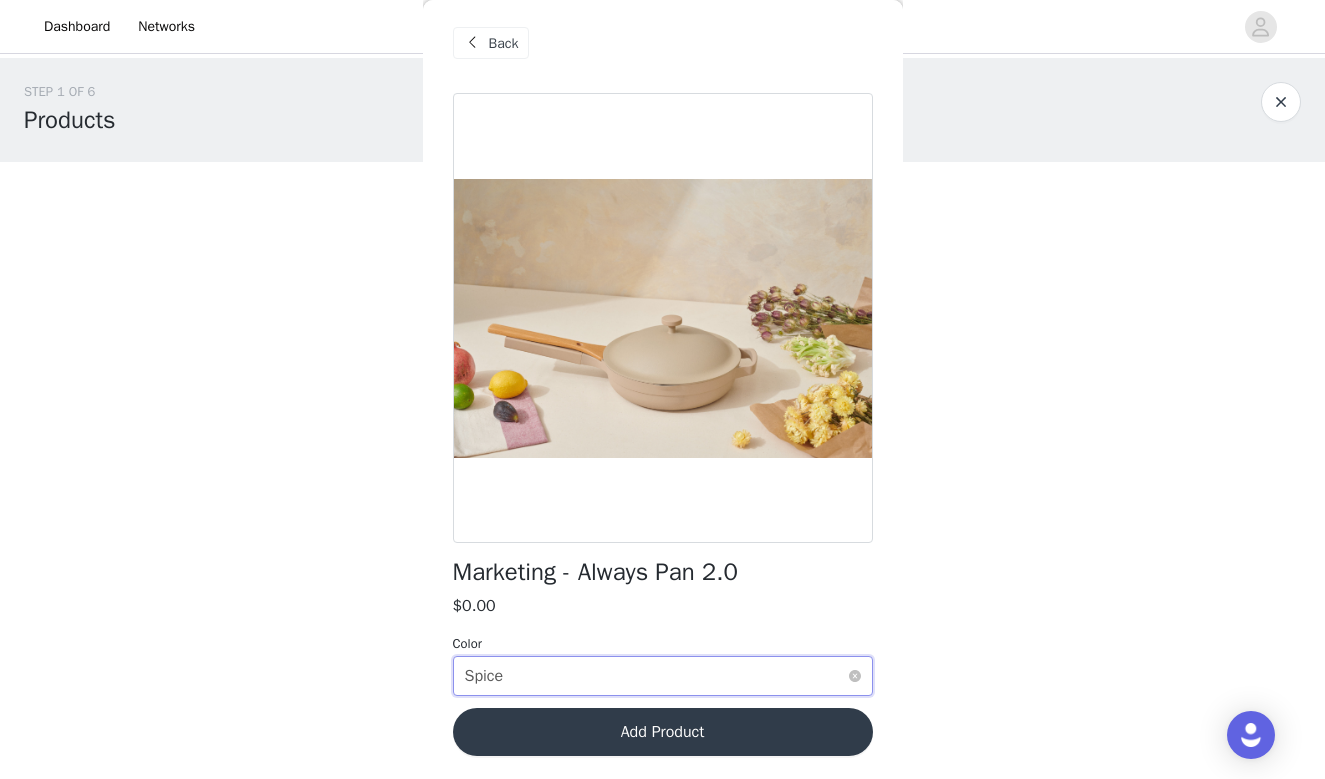 click on "Select color Spice" at bounding box center (656, 676) 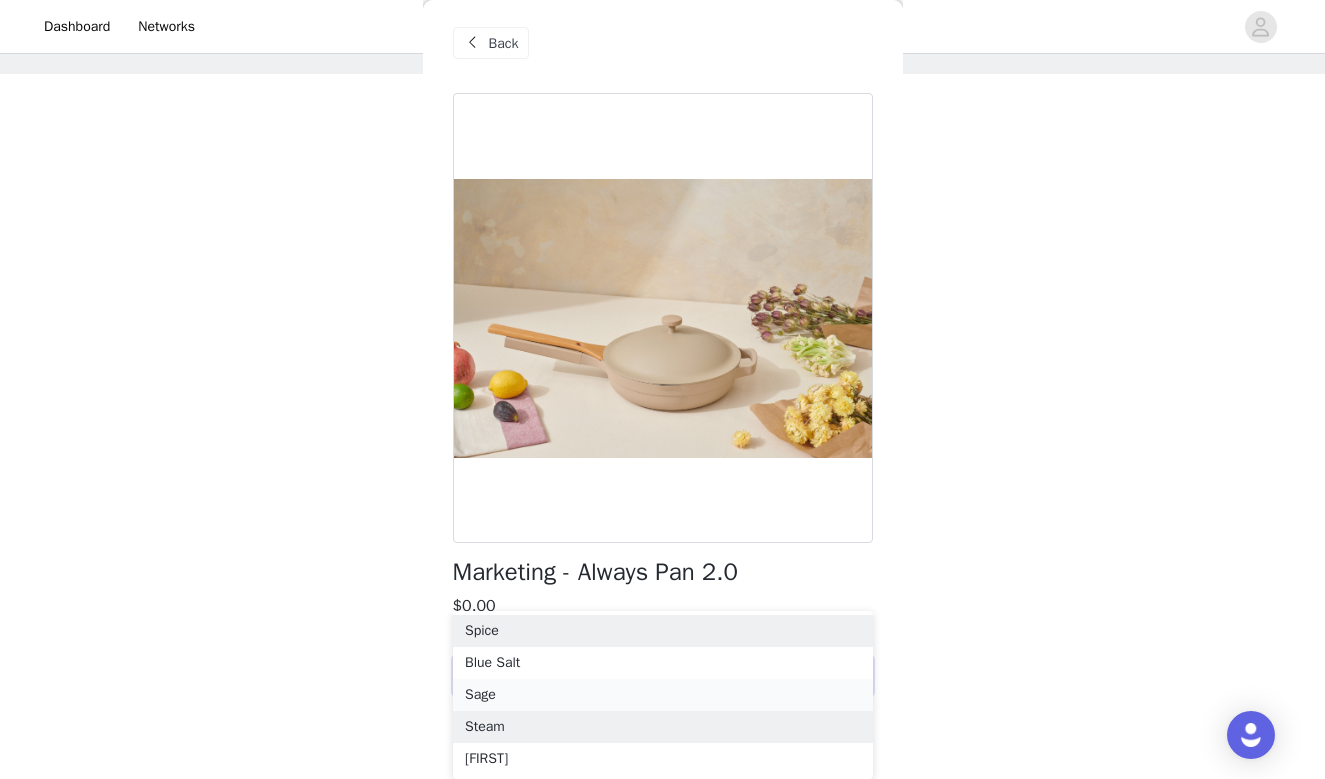 scroll, scrollTop: 88, scrollLeft: 0, axis: vertical 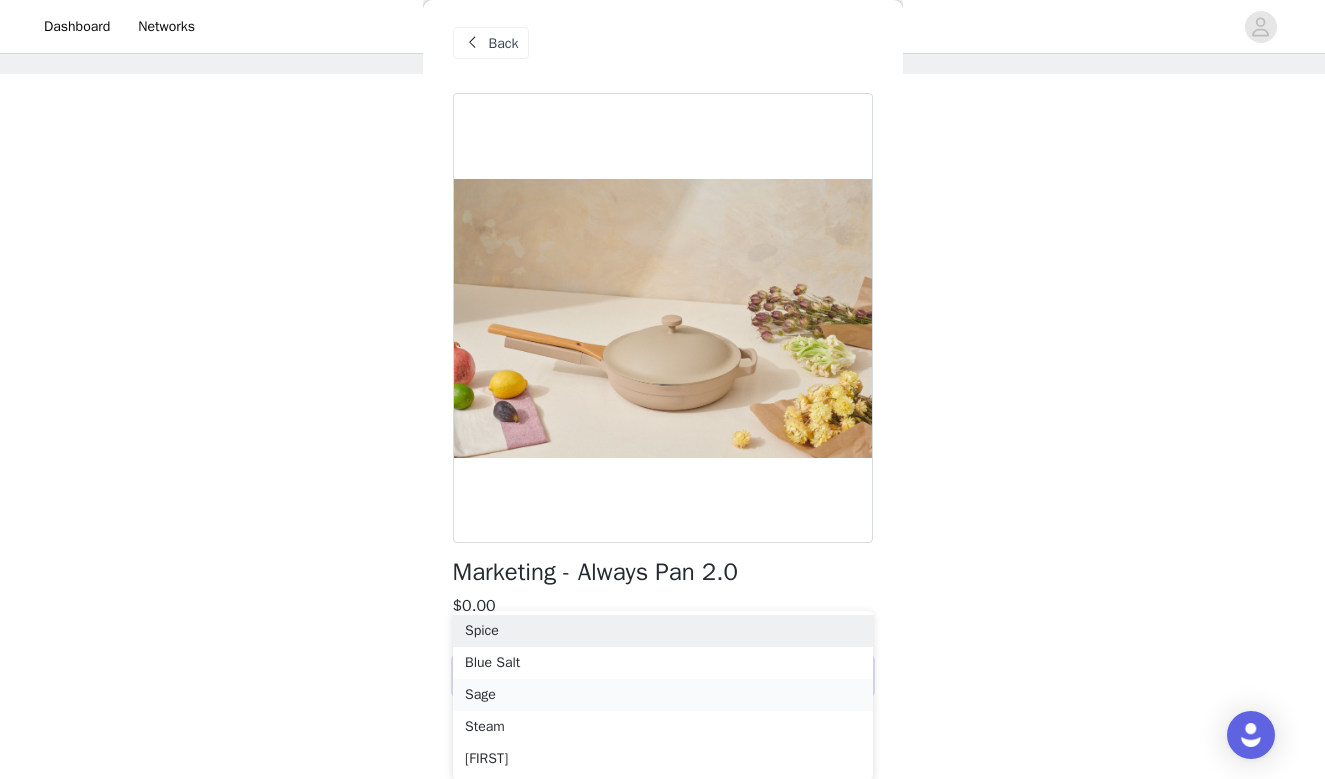click on "Sage" at bounding box center (663, 695) 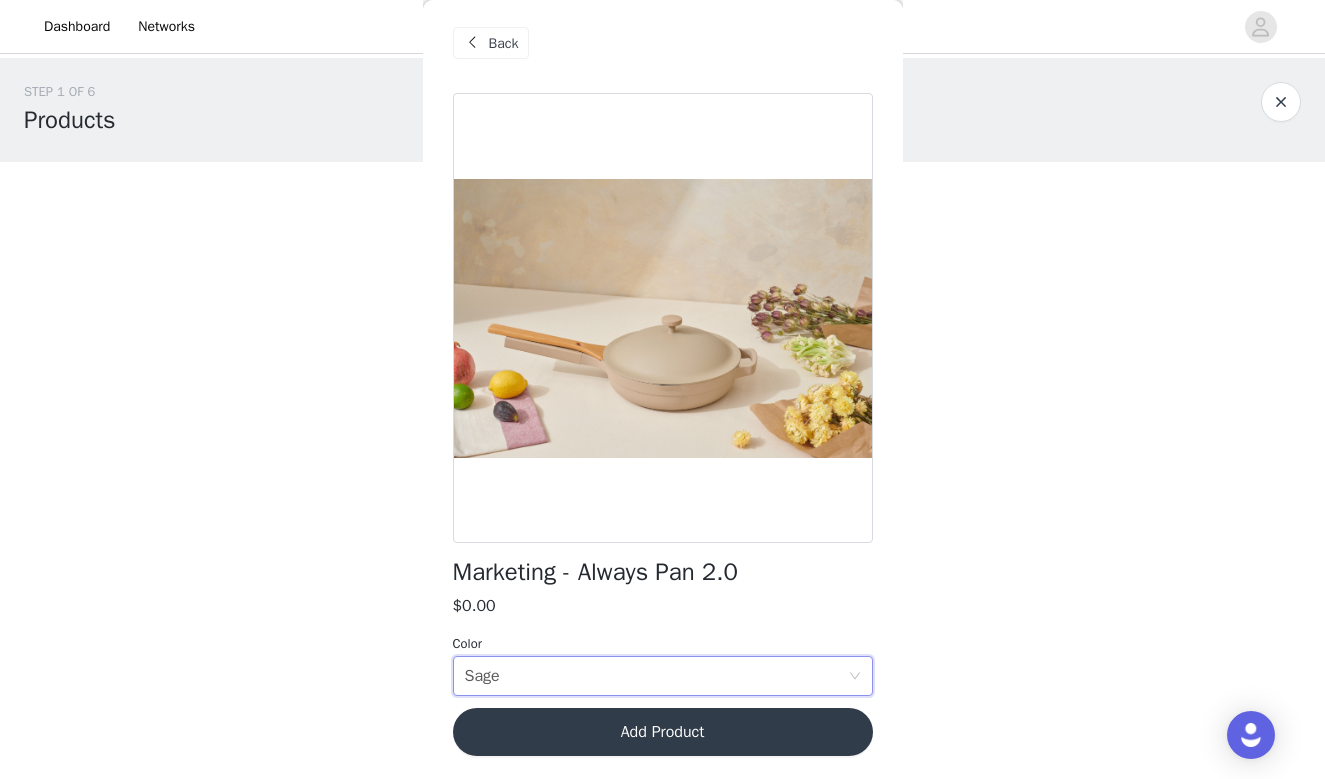 scroll, scrollTop: 0, scrollLeft: 0, axis: both 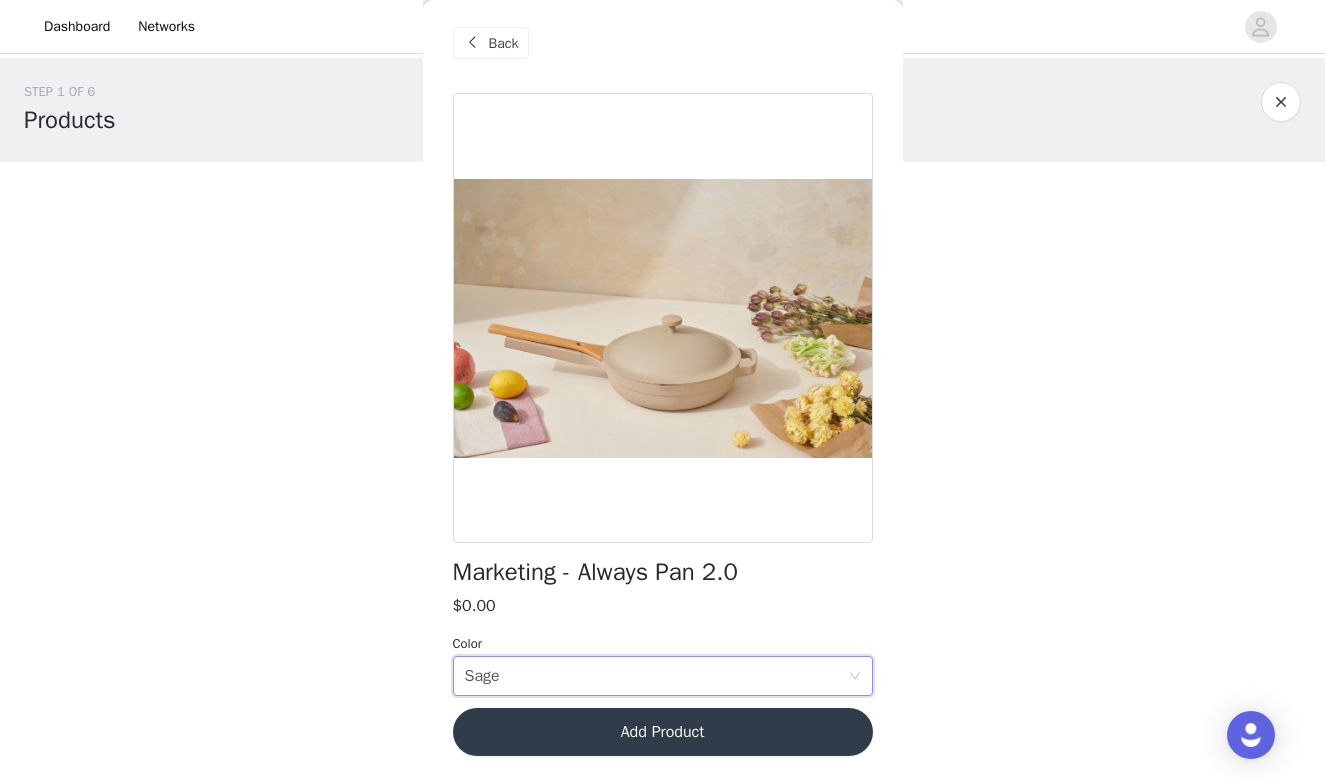 click on "Add Product" at bounding box center (663, 732) 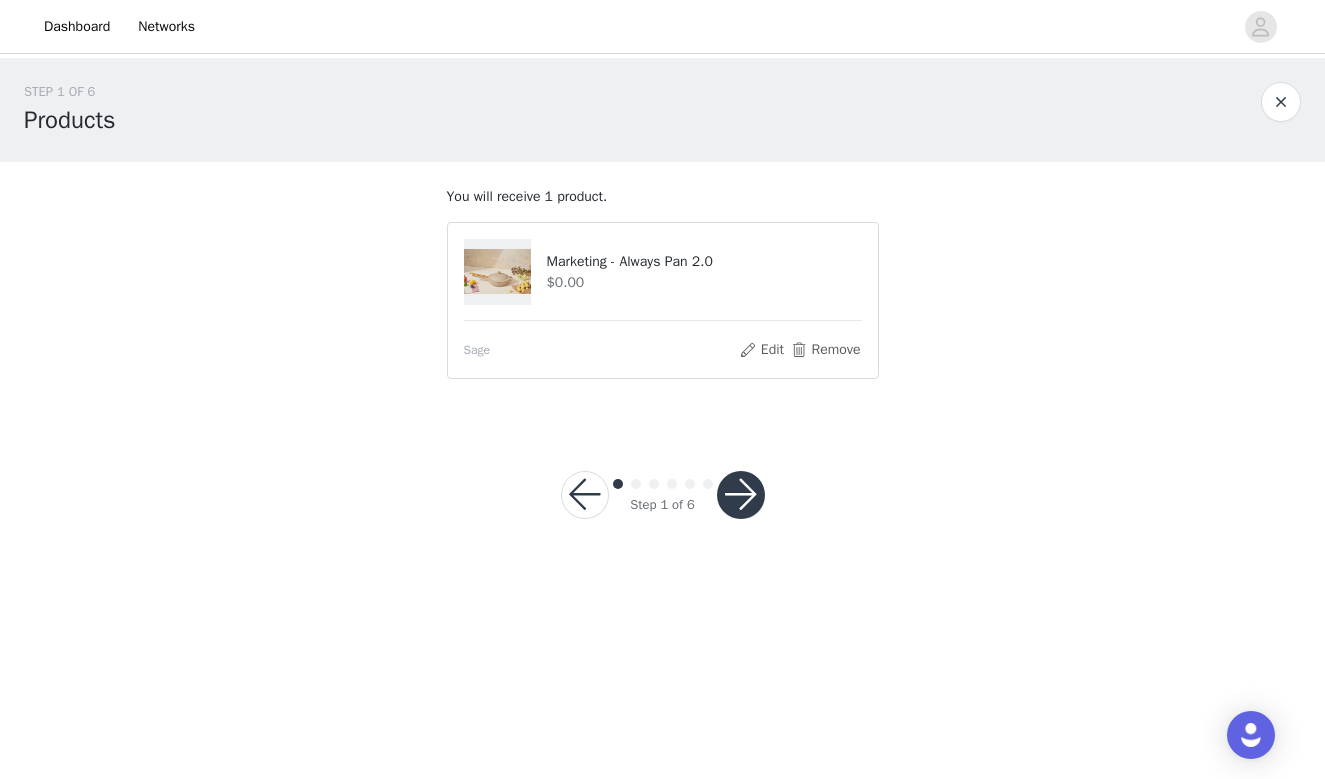 click at bounding box center [741, 495] 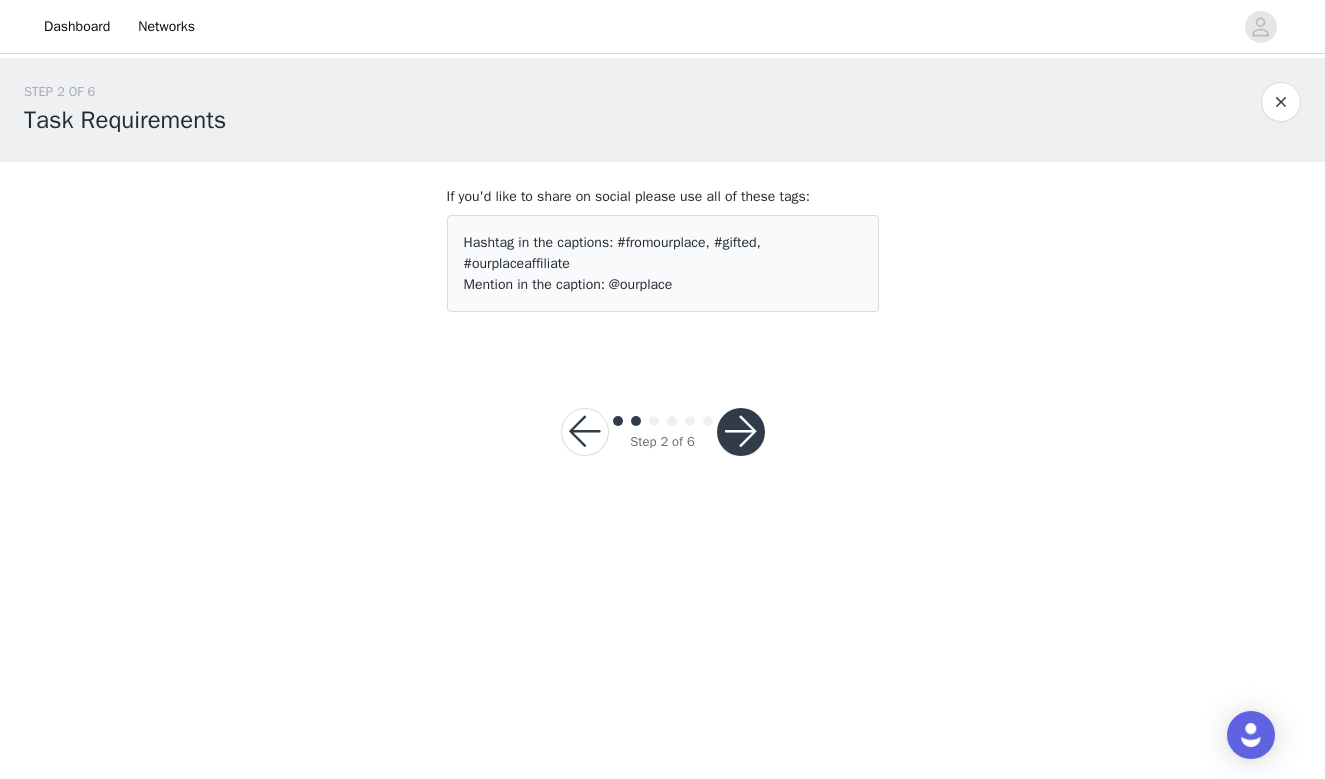 click at bounding box center (741, 432) 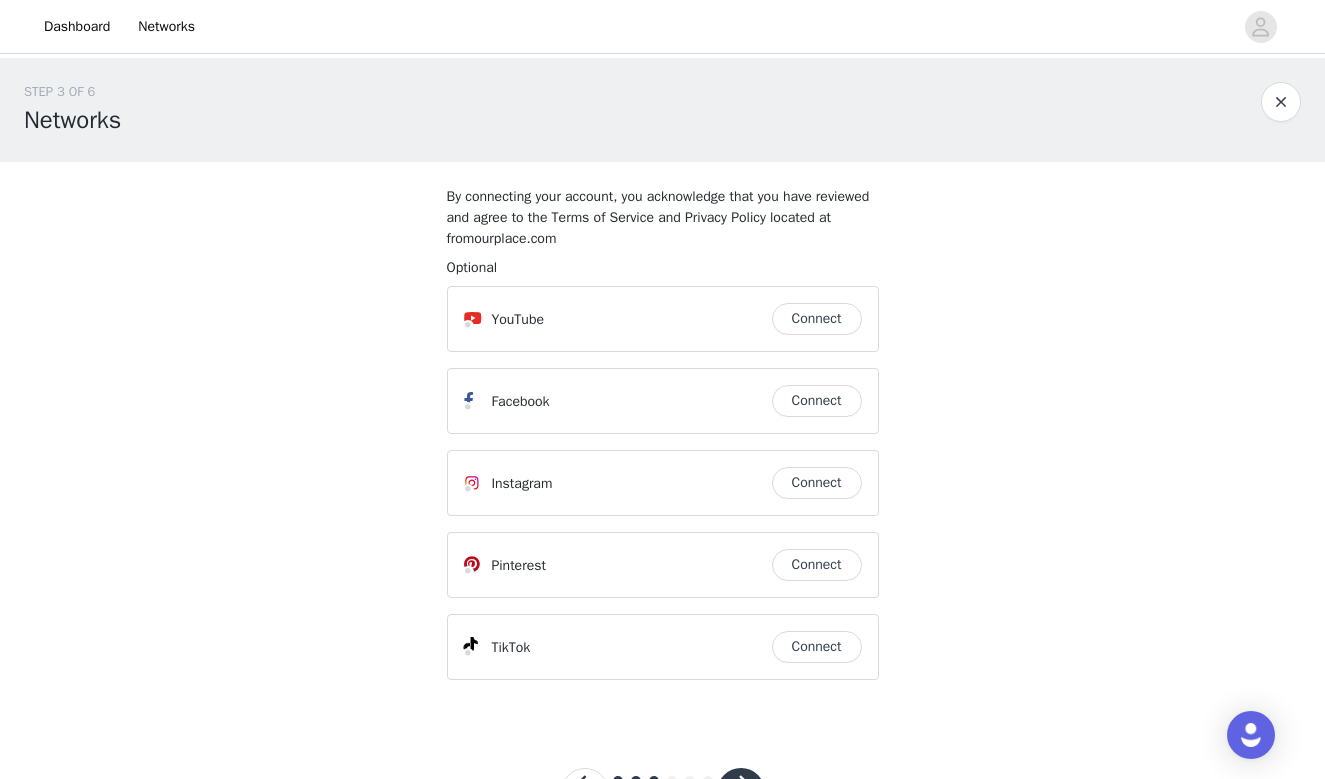 click on "Connect" at bounding box center (817, 319) 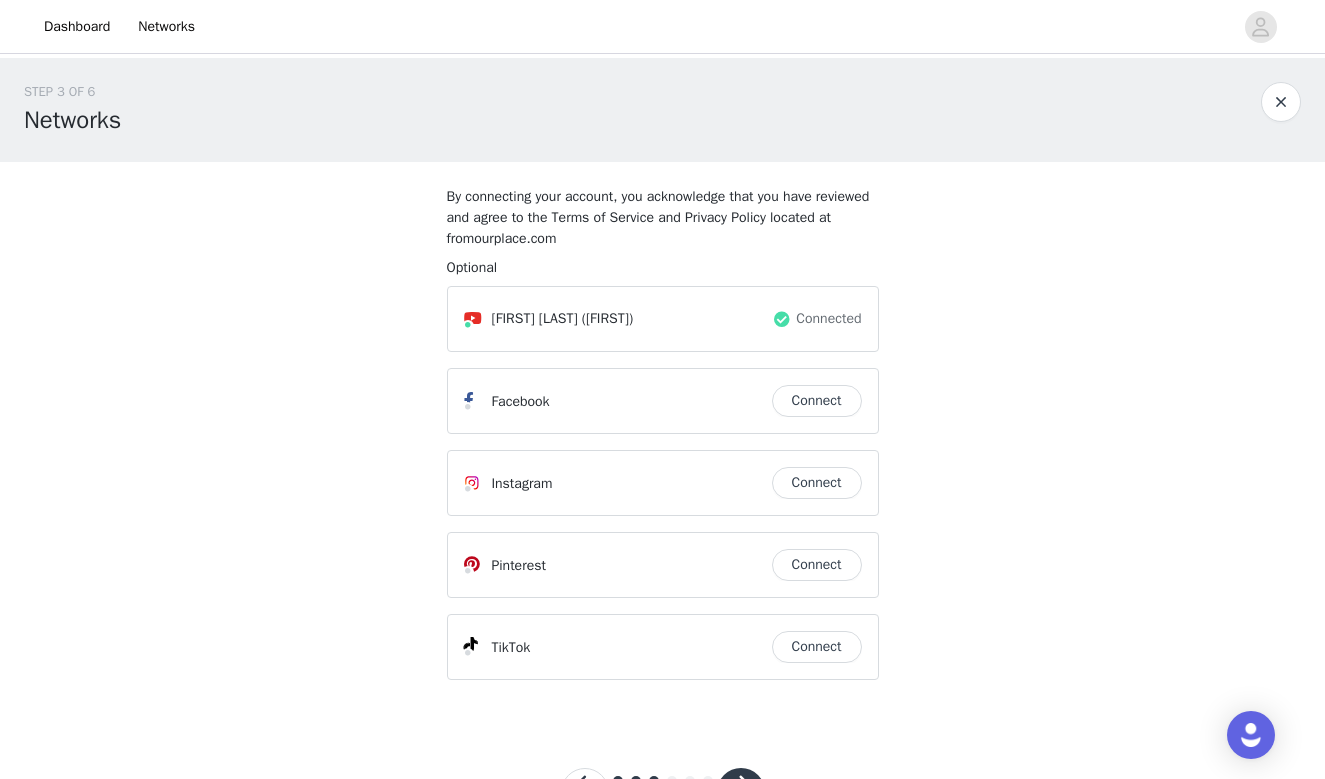 click on "Connect" at bounding box center (817, 401) 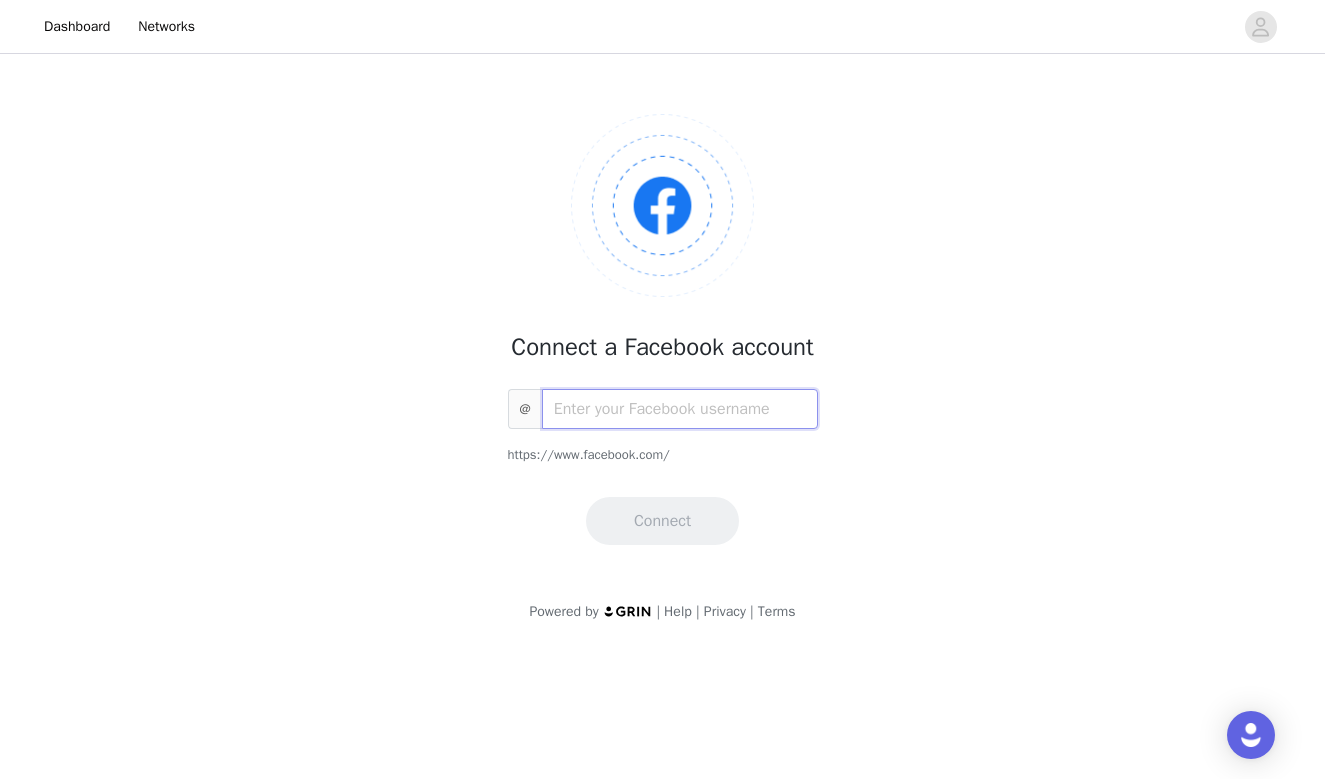 paste on "https://www.facebook.com/[USERNAME]/" 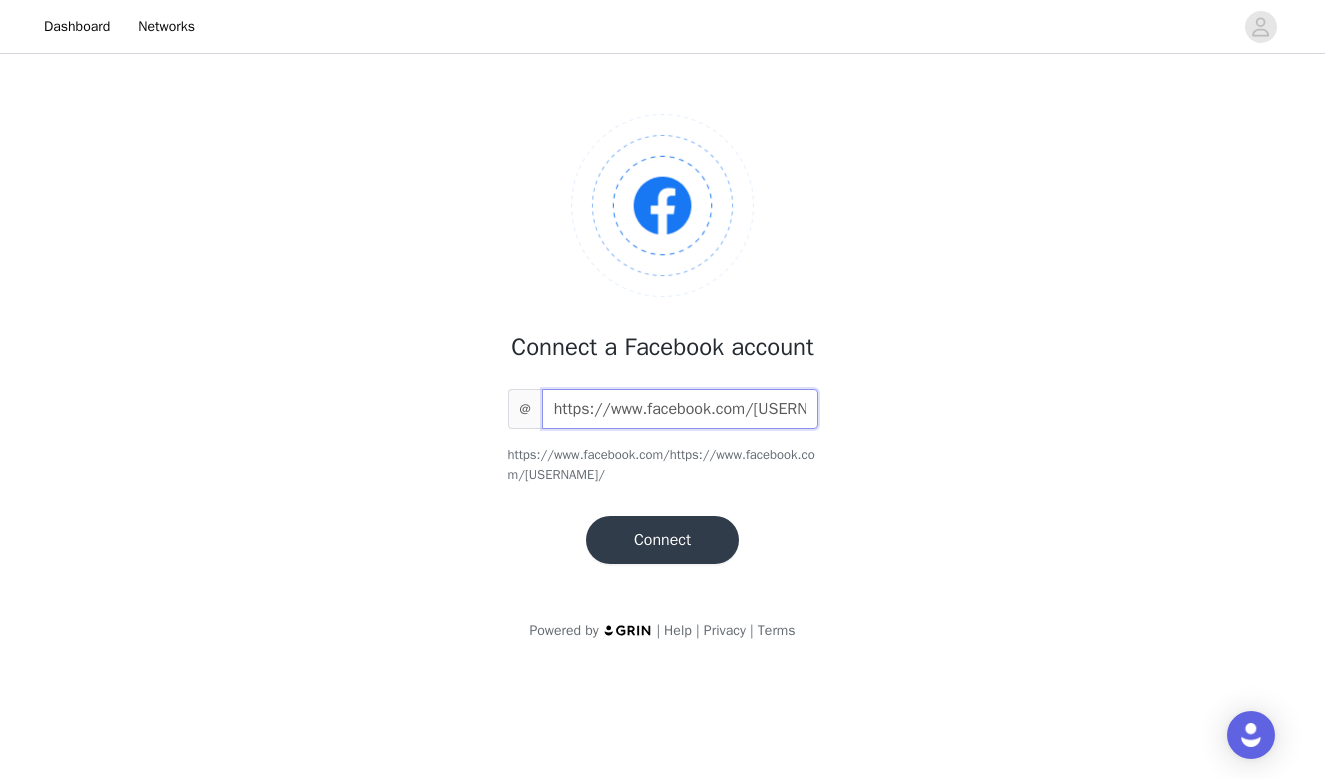 type on "[USERNAME]" 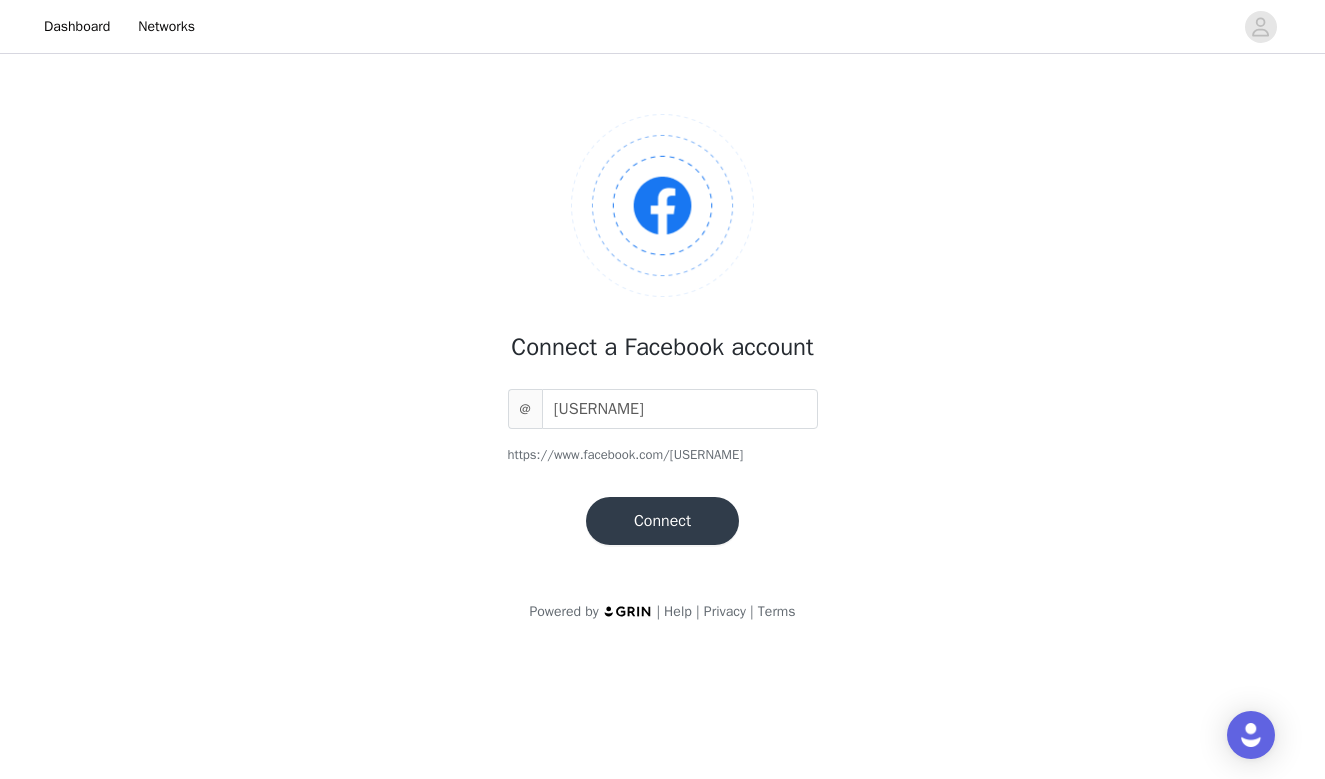 click on "Connect" at bounding box center [662, 521] 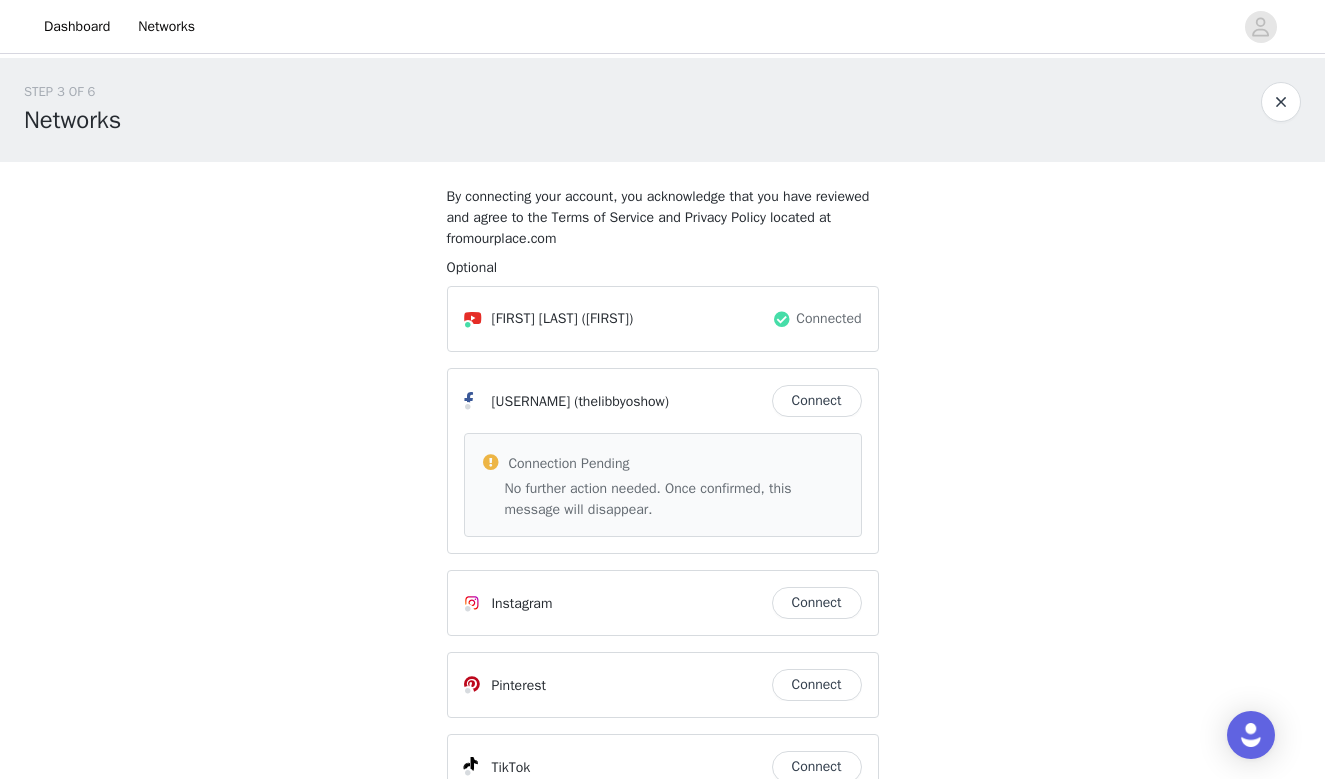 scroll, scrollTop: 255, scrollLeft: 0, axis: vertical 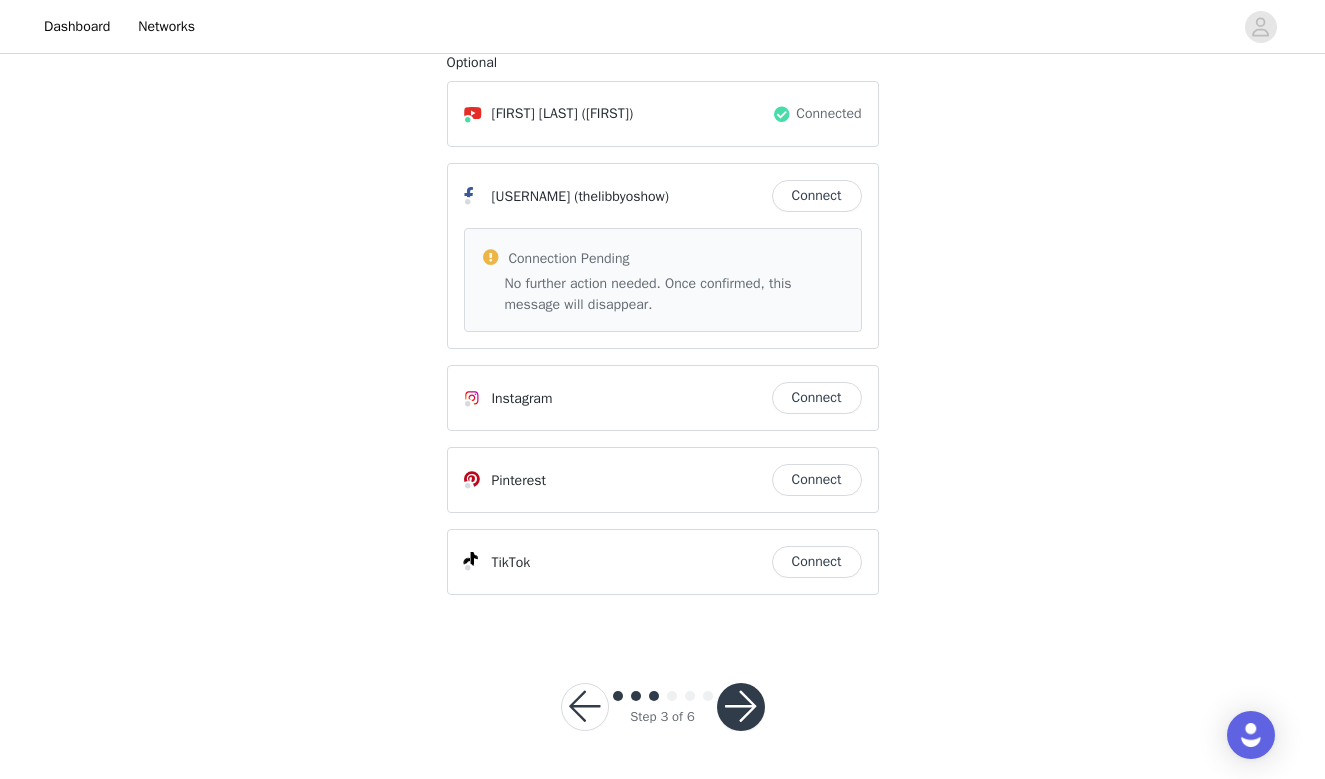 click on "Connect" at bounding box center [817, 398] 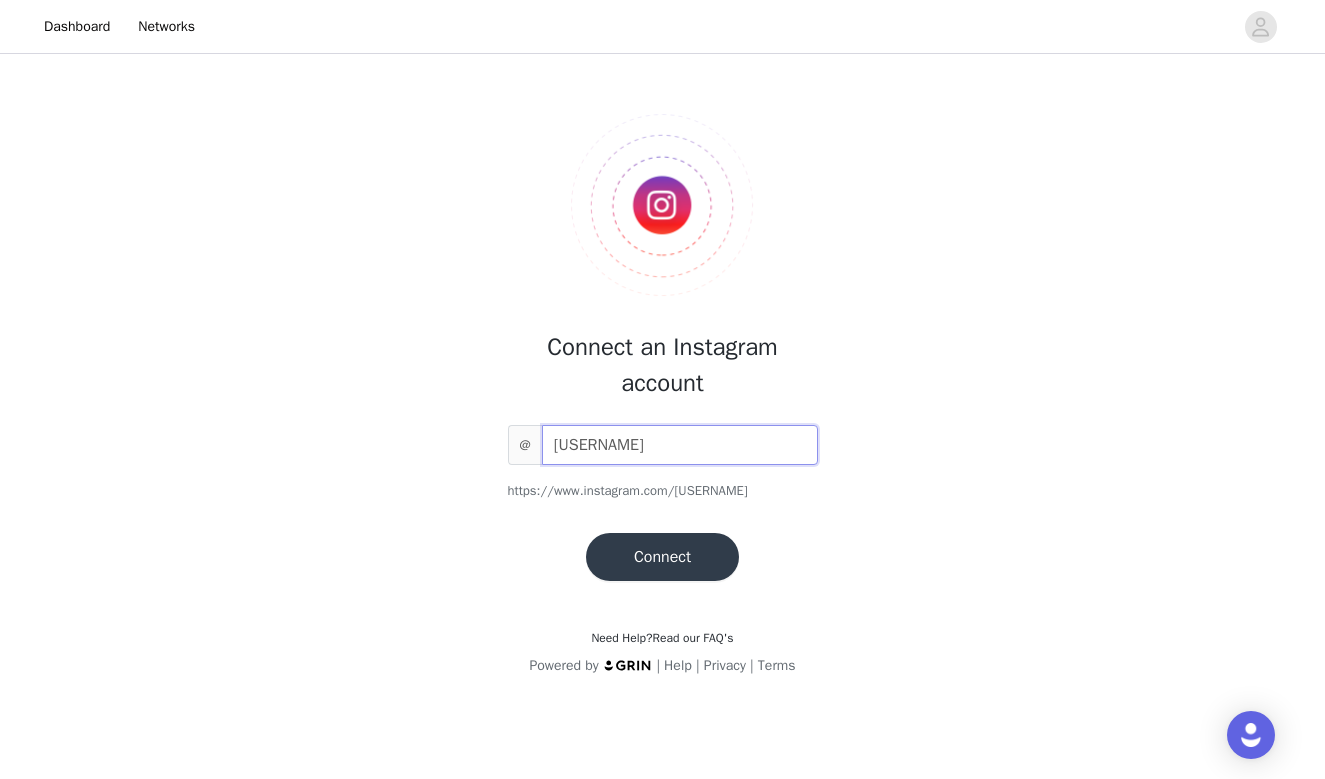 type on "[USERNAME]" 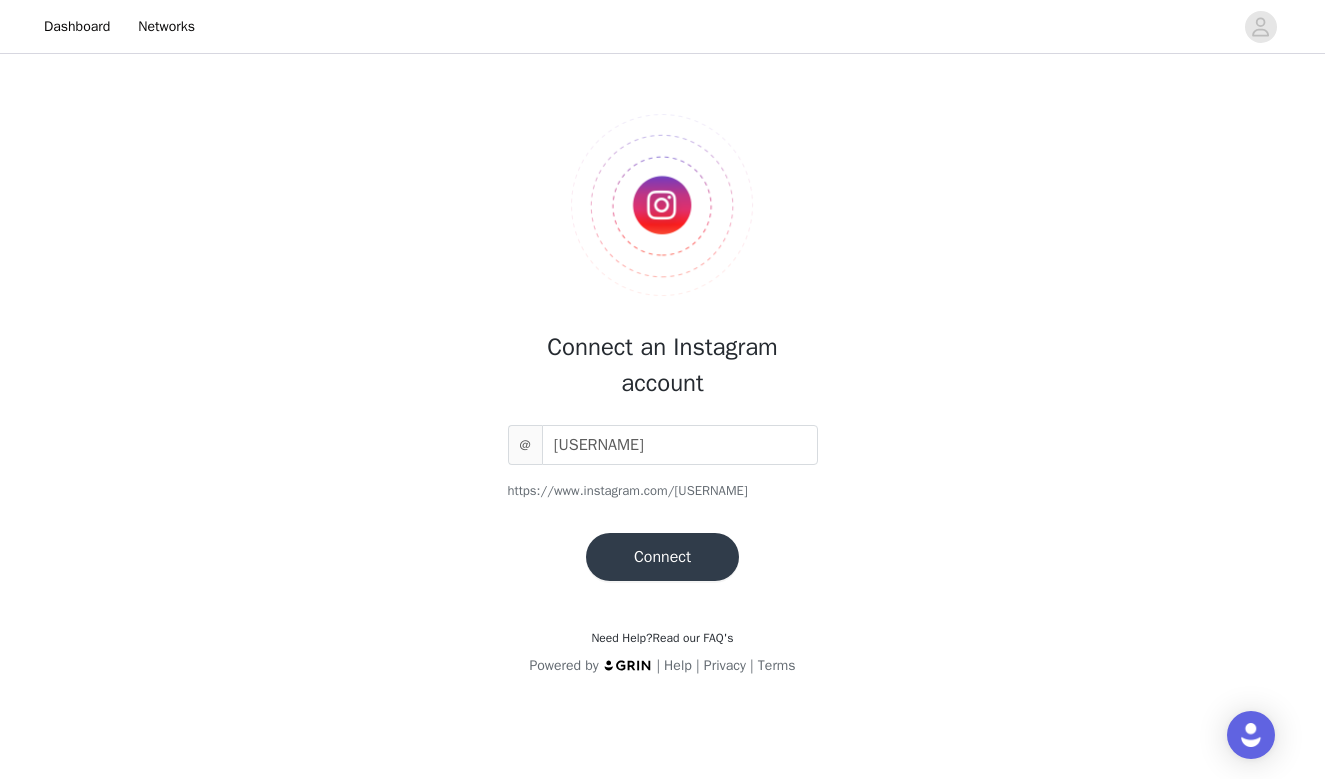 click on "Connect" at bounding box center [662, 557] 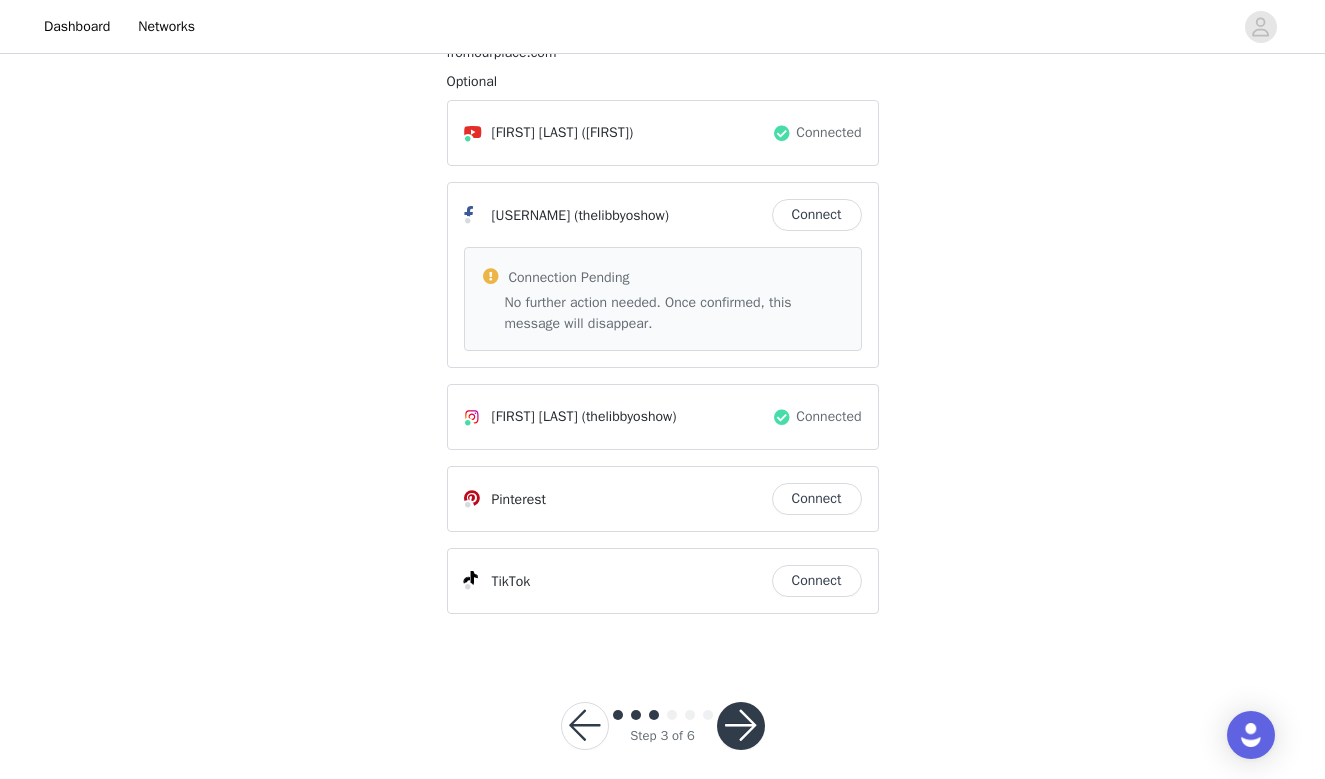 scroll, scrollTop: 218, scrollLeft: 0, axis: vertical 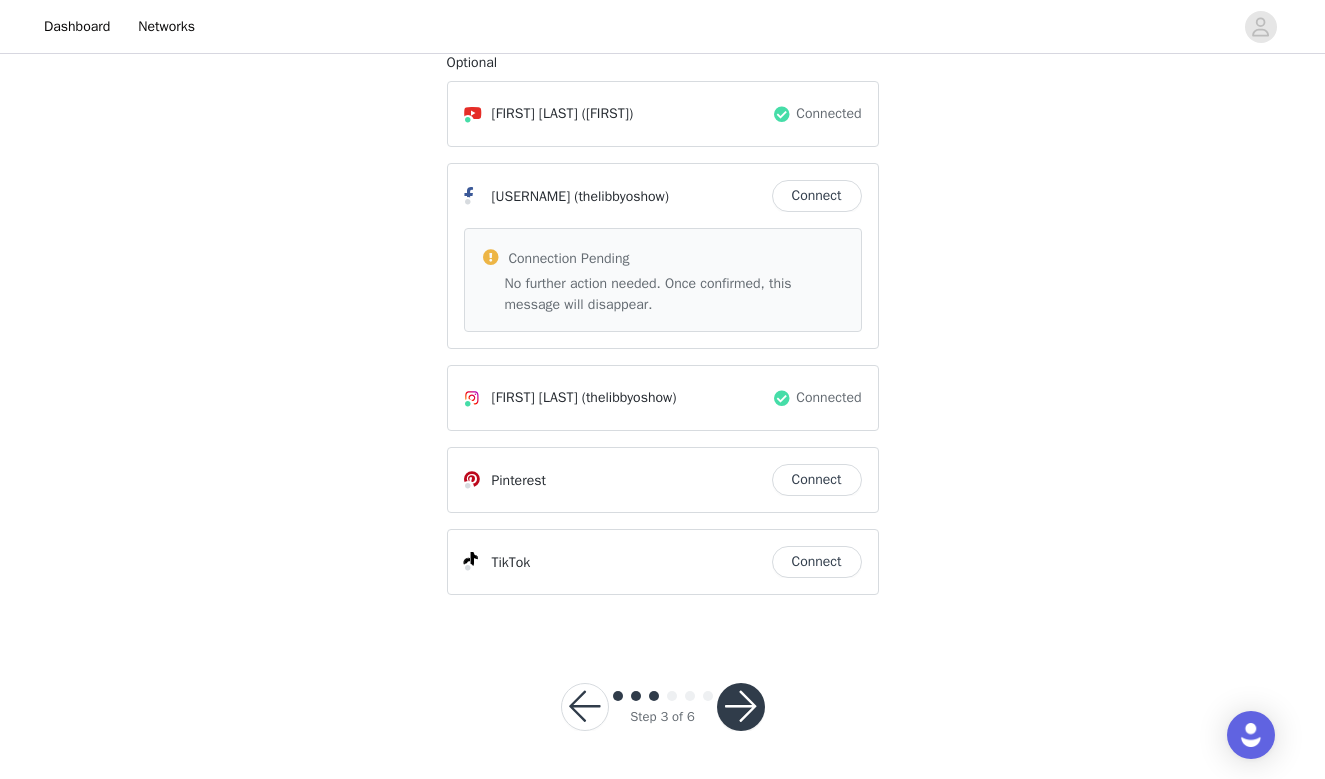 click on "Connect" at bounding box center (817, 562) 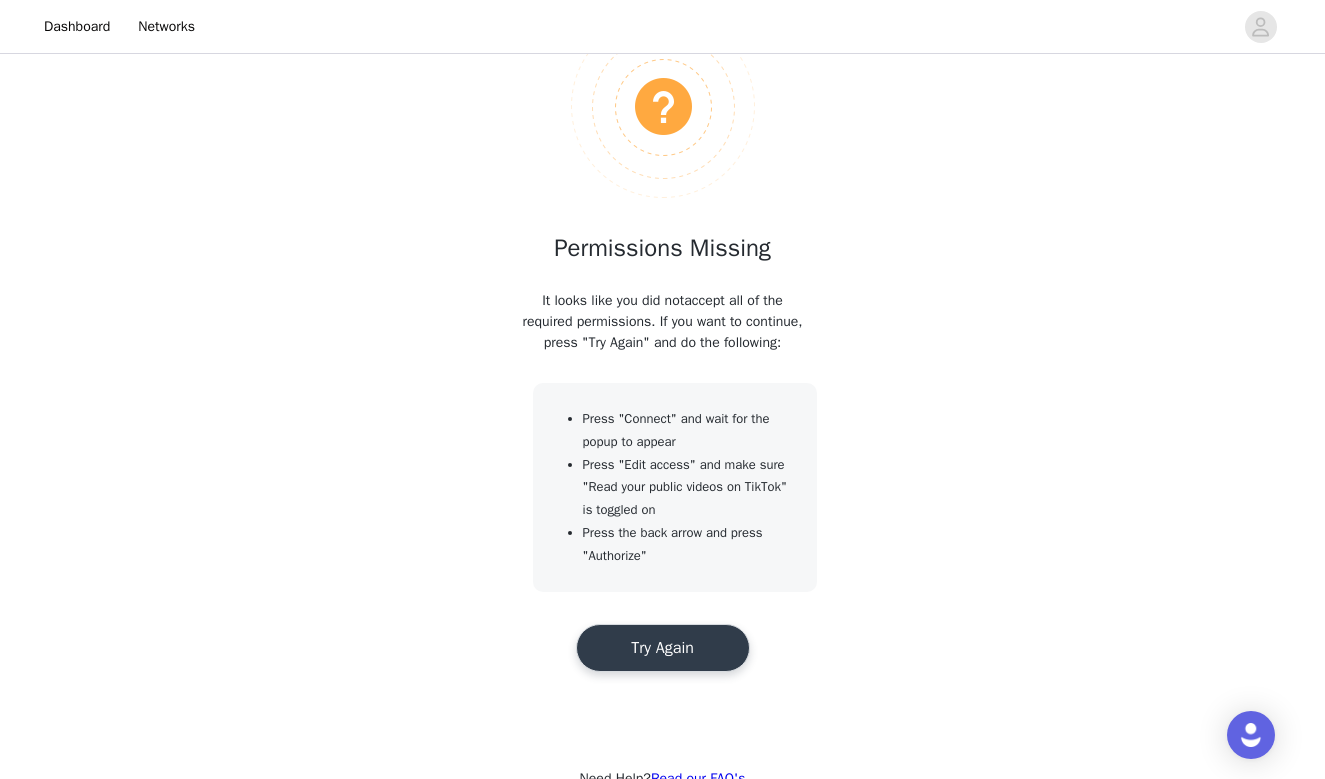 scroll, scrollTop: 127, scrollLeft: 0, axis: vertical 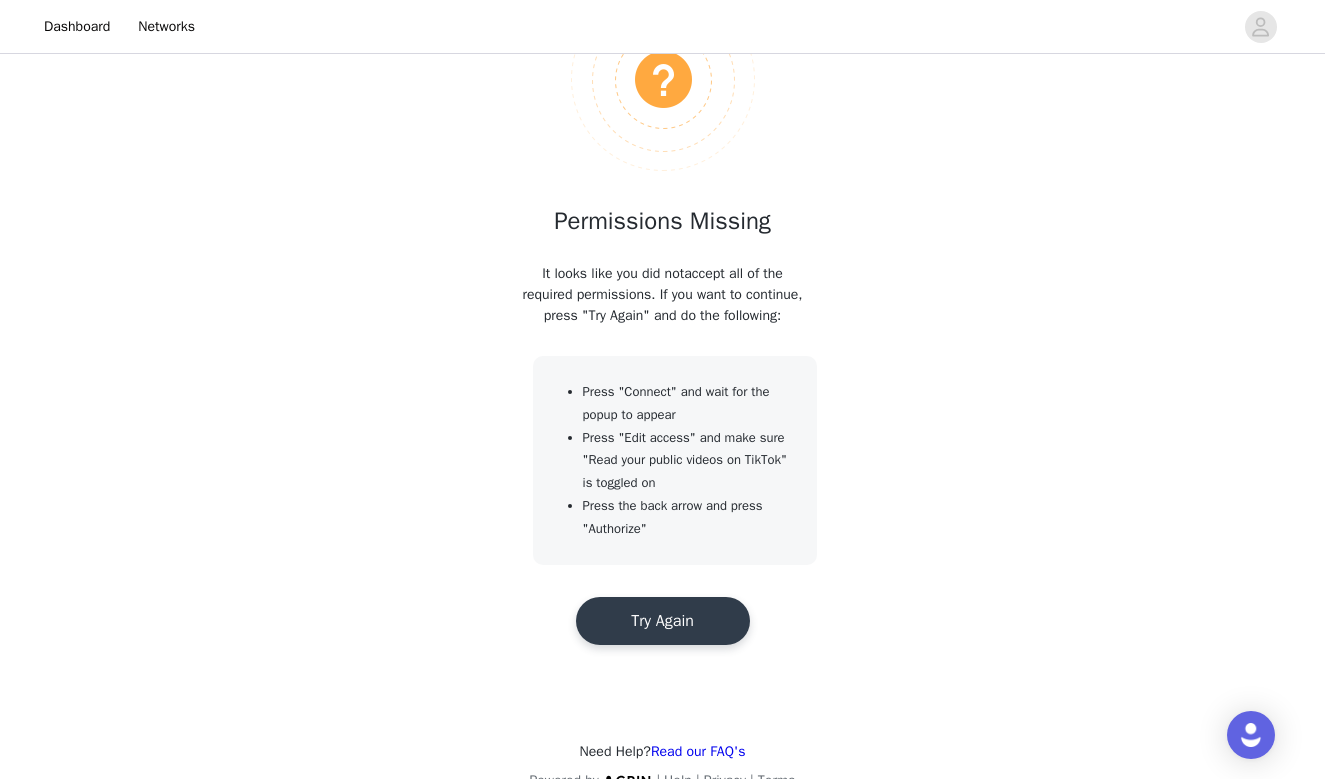 click on "Try Again" at bounding box center [663, 621] 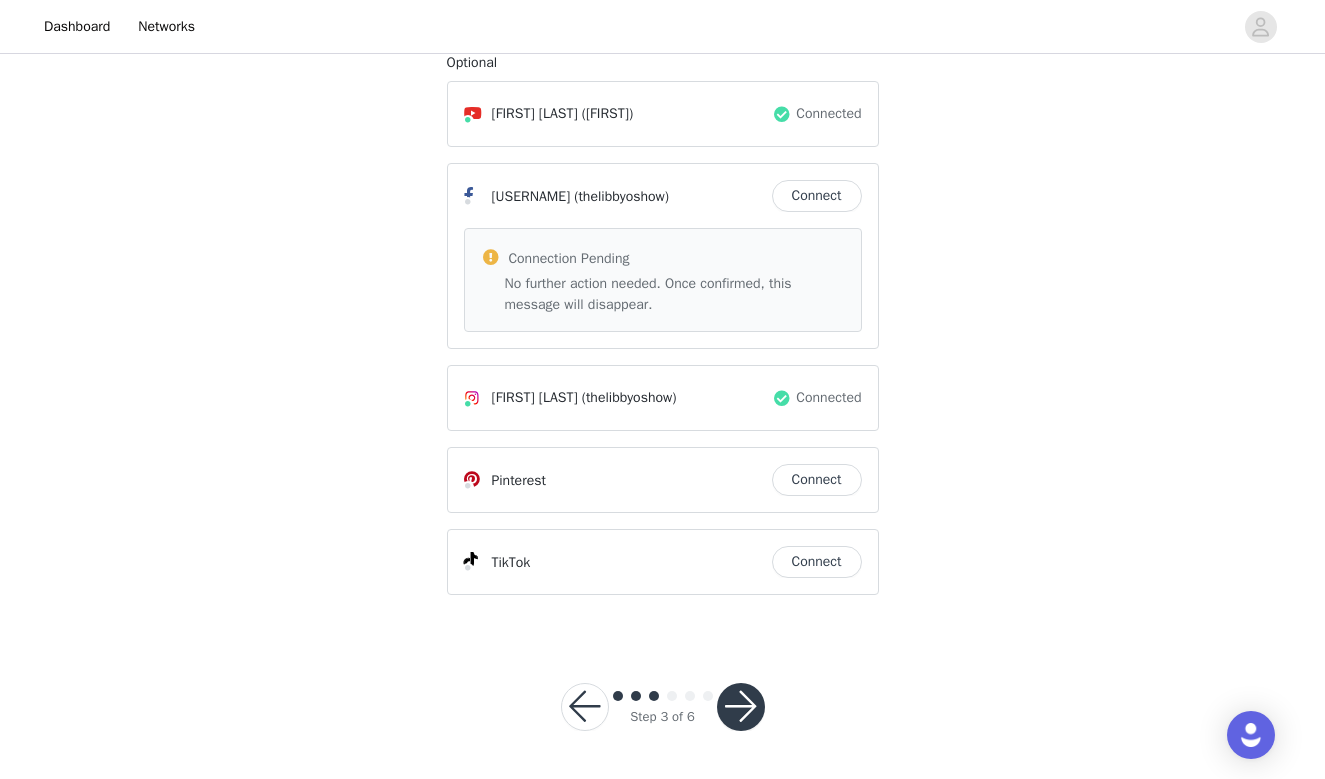 scroll, scrollTop: 288, scrollLeft: 0, axis: vertical 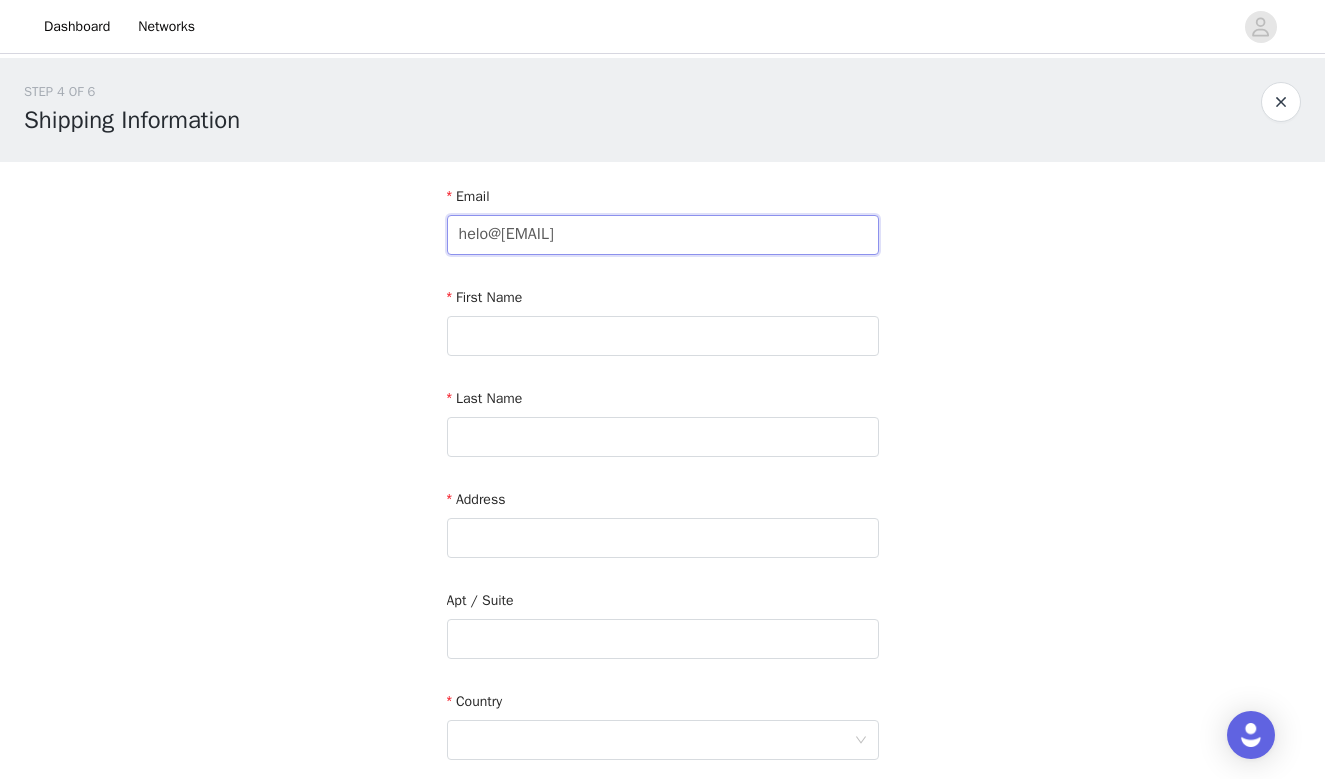 type on "helo@[EMAIL]" 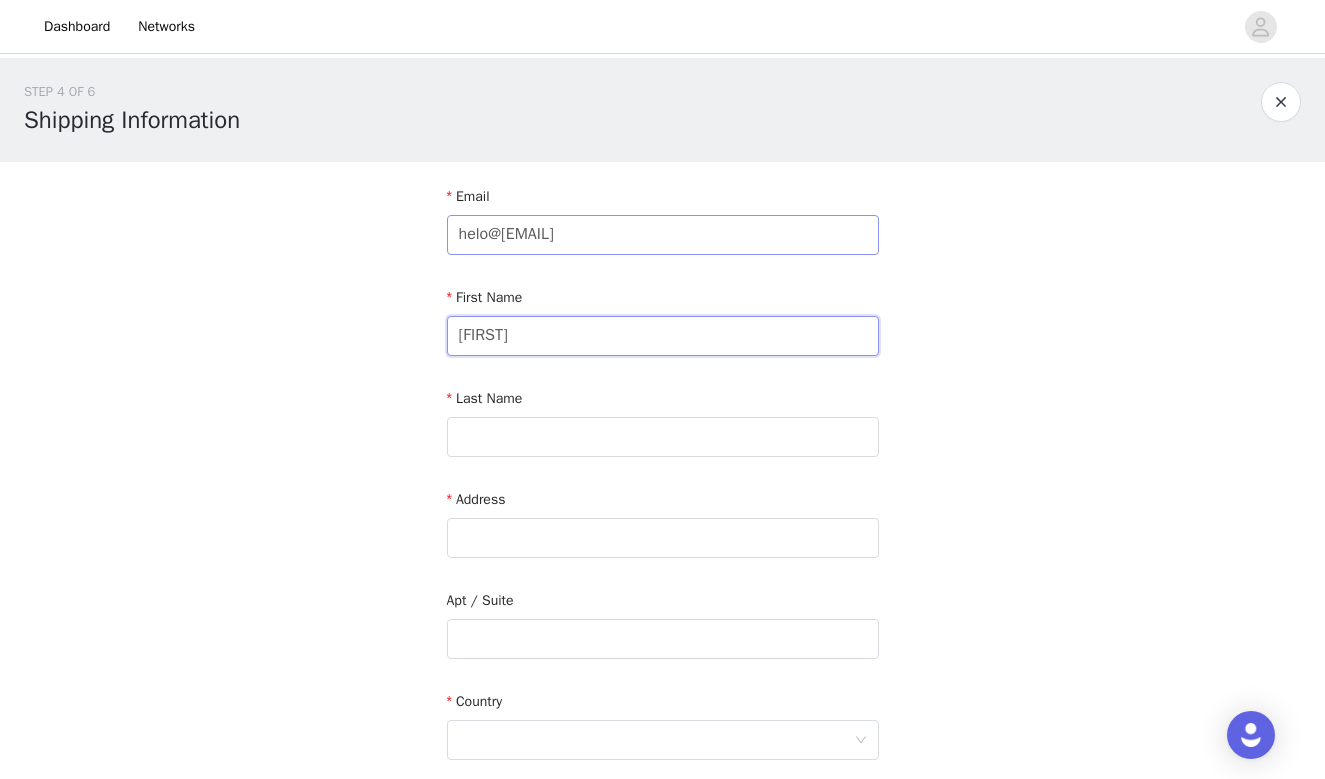 type on "[FIRST]" 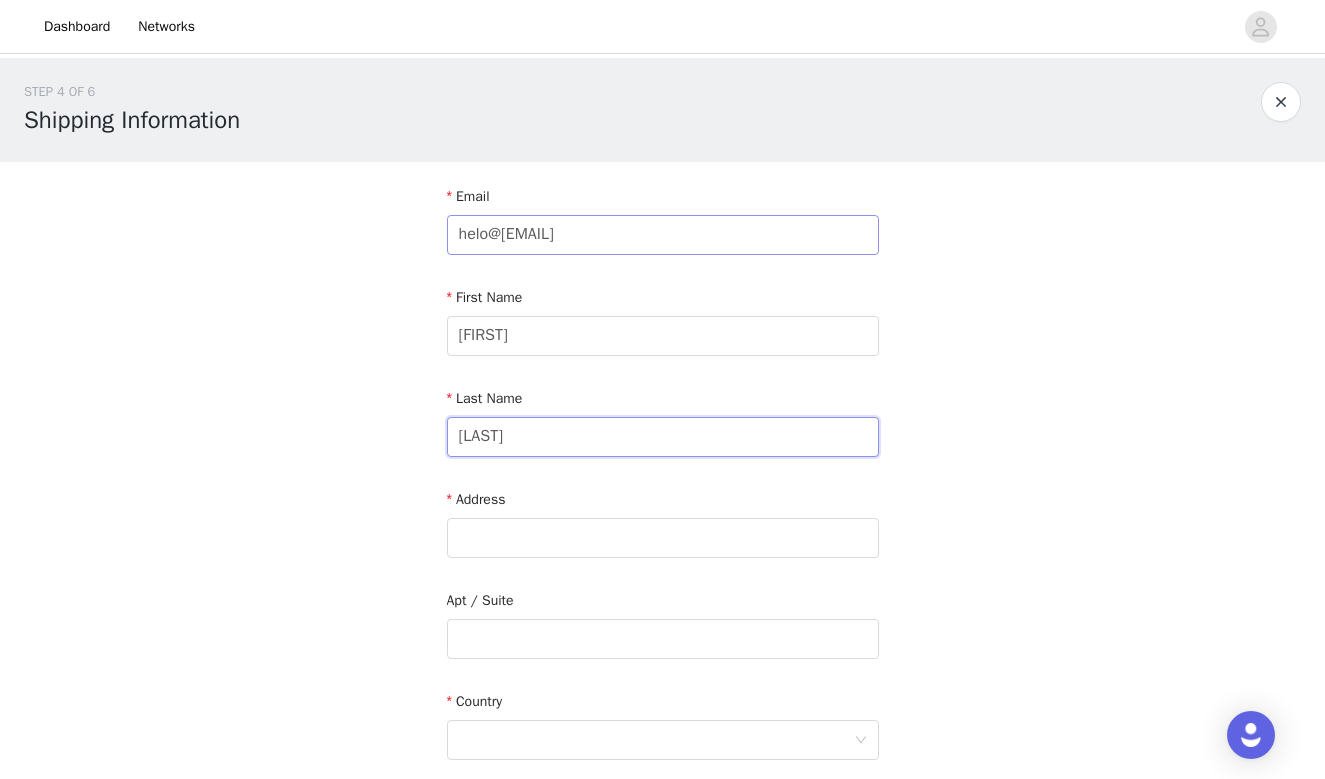 type on "[LAST]" 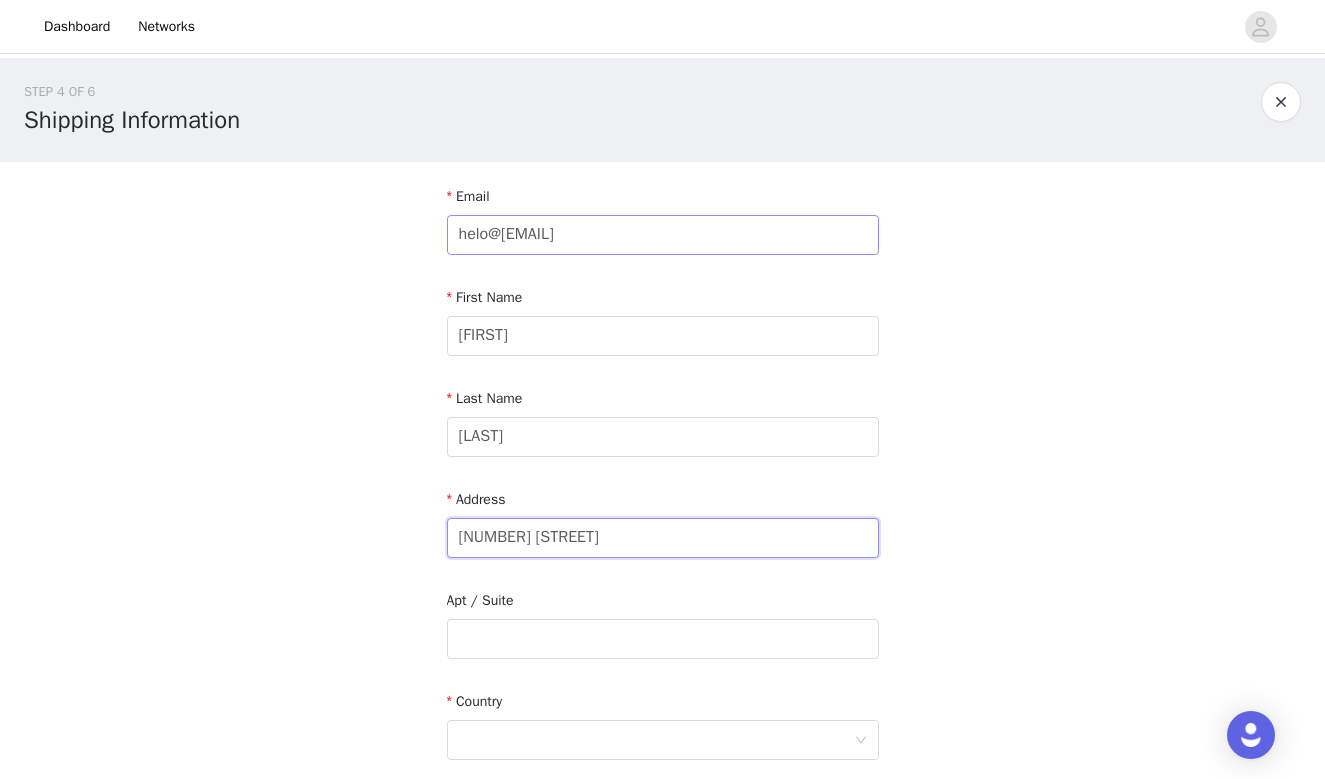 type on "[NUMBER] [STREET]" 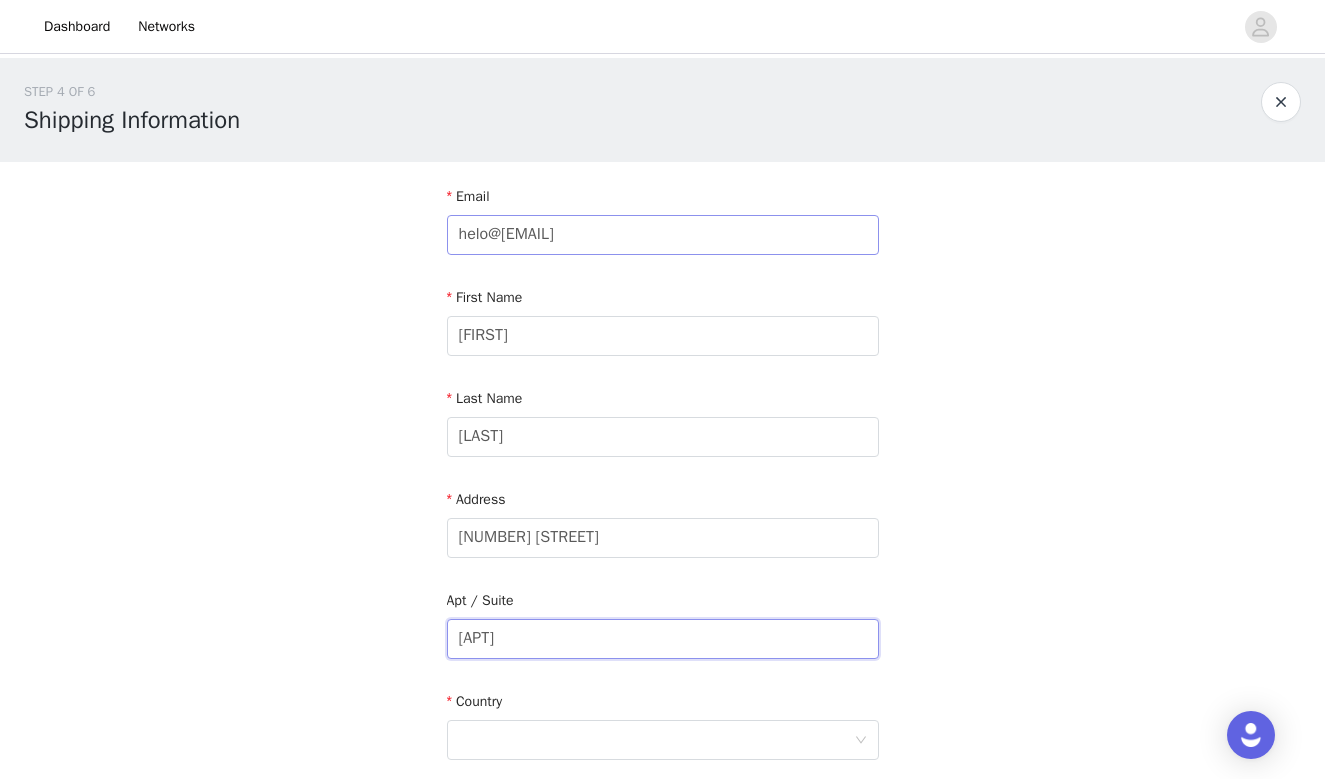 type on "[APT]" 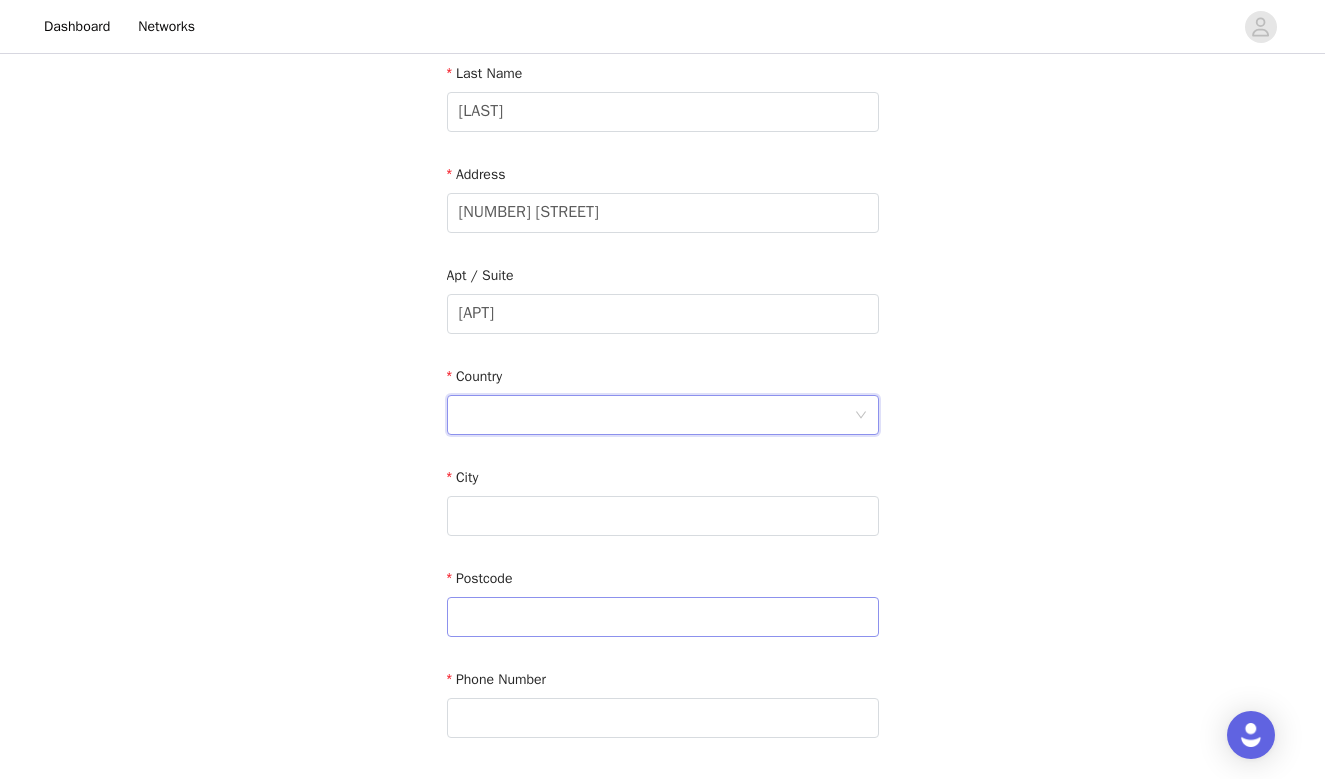 scroll, scrollTop: 387, scrollLeft: 0, axis: vertical 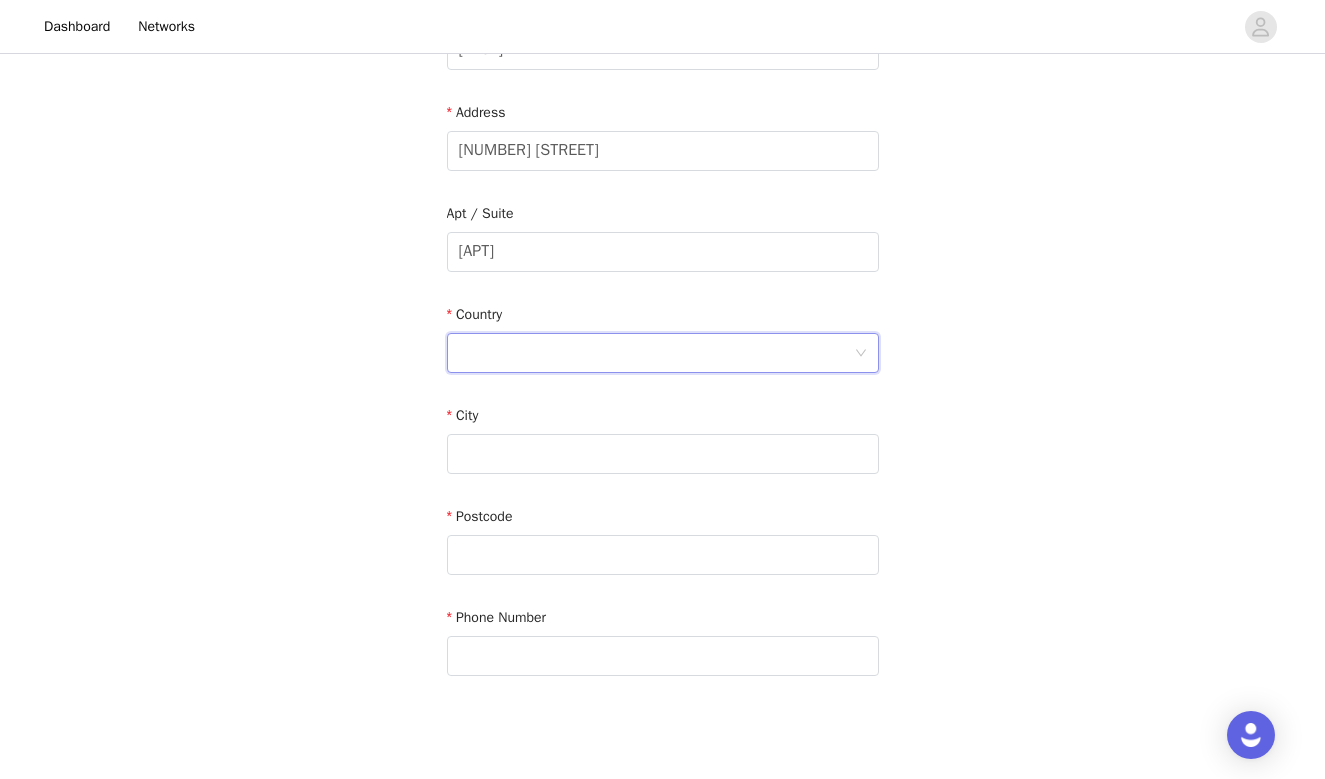 click at bounding box center [656, 353] 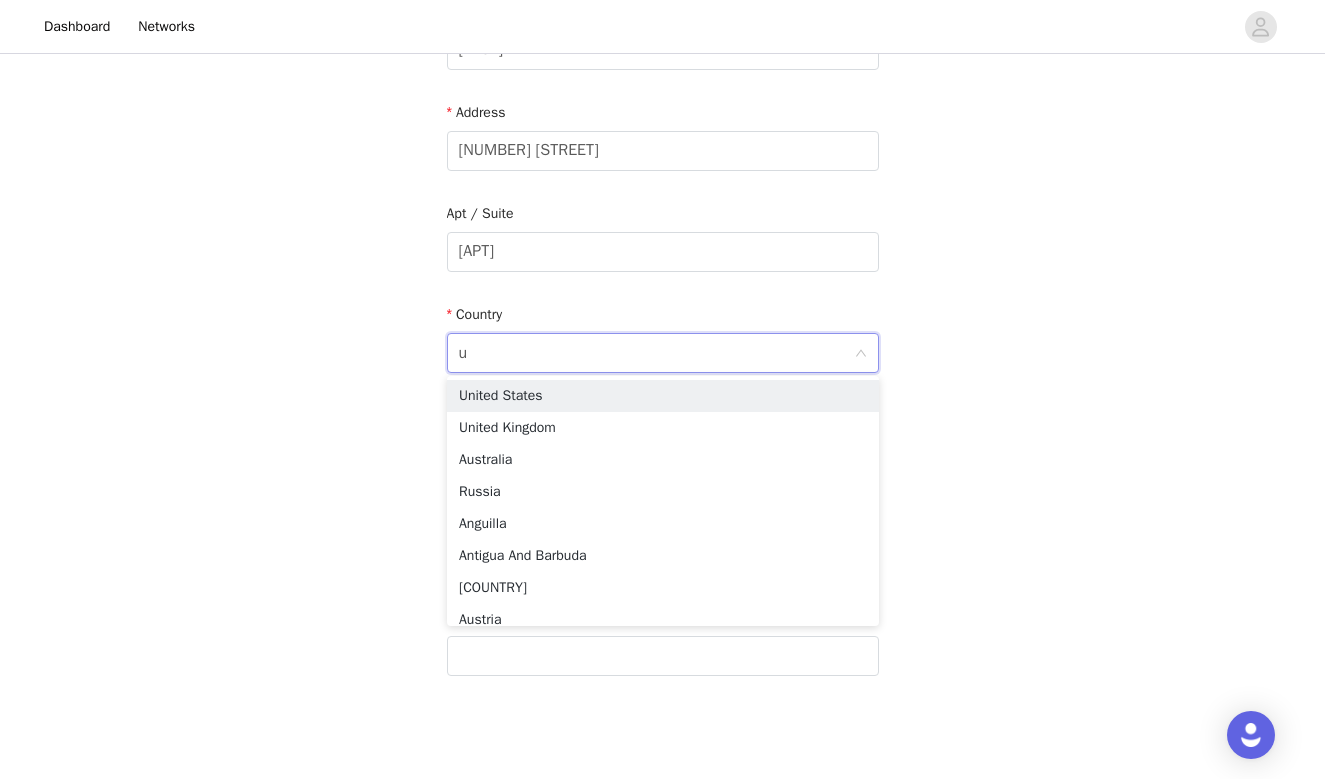 type on "un" 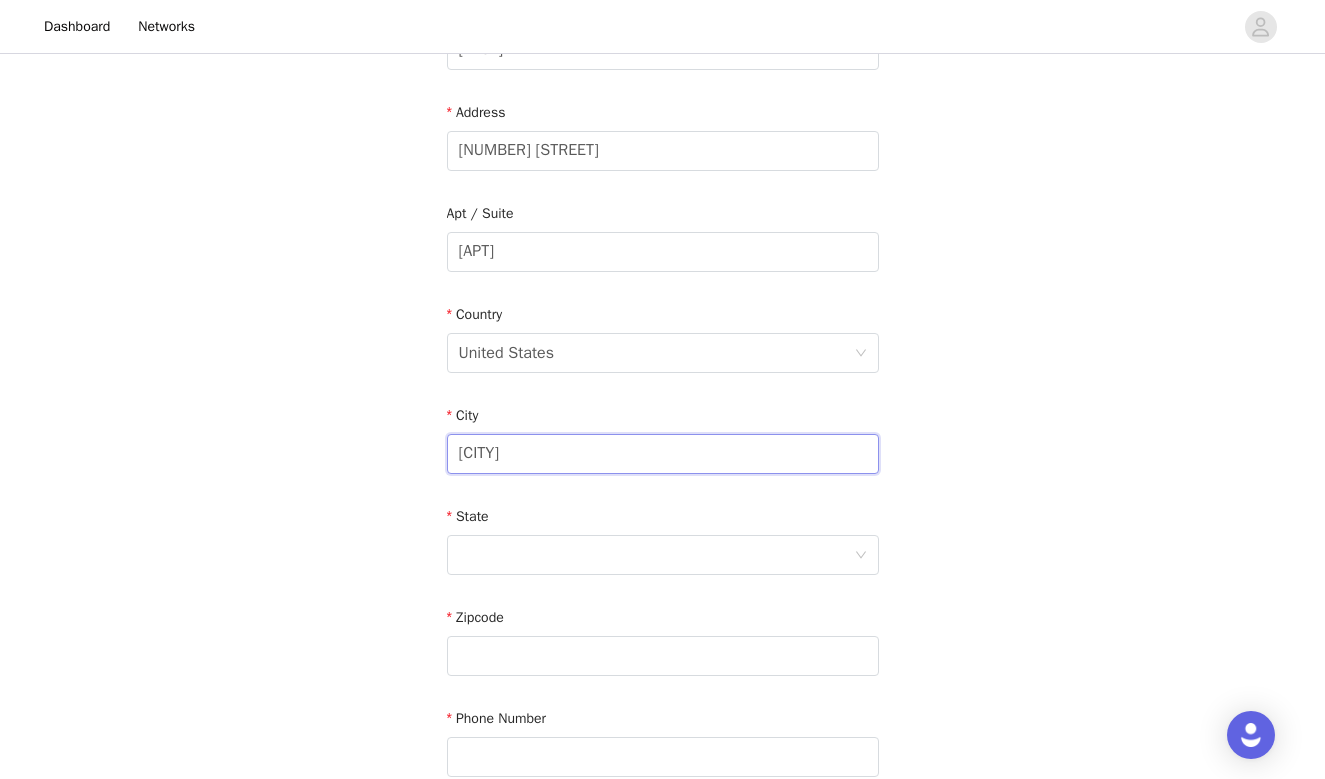 type on "[CITY]" 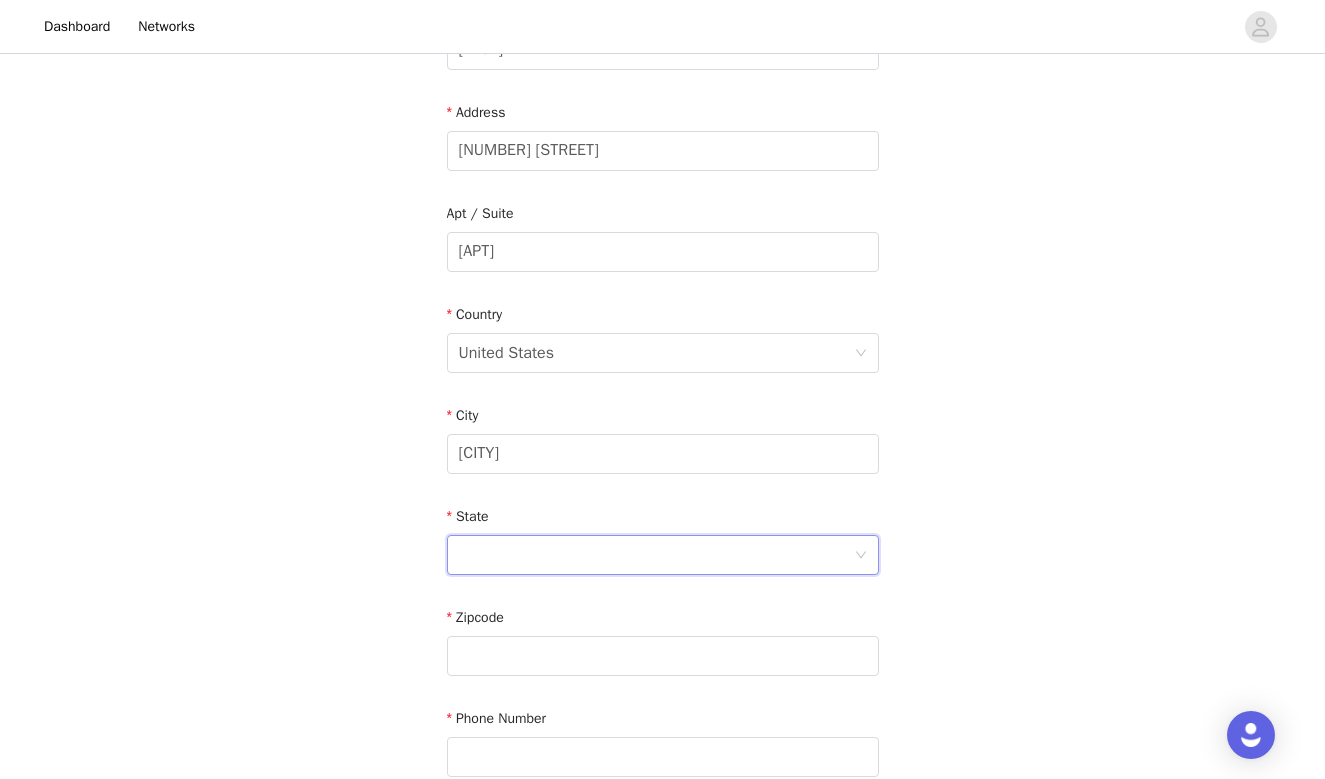 click at bounding box center [656, 555] 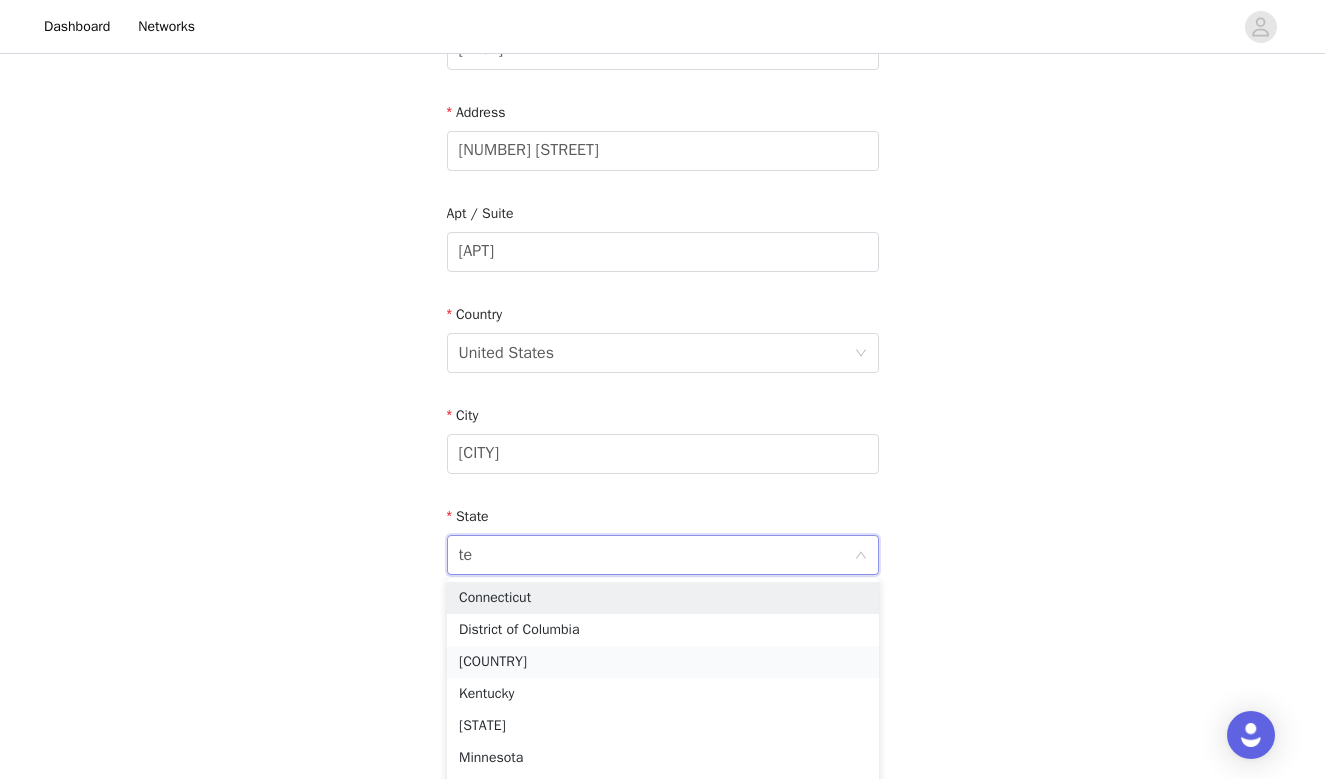 type on "ten" 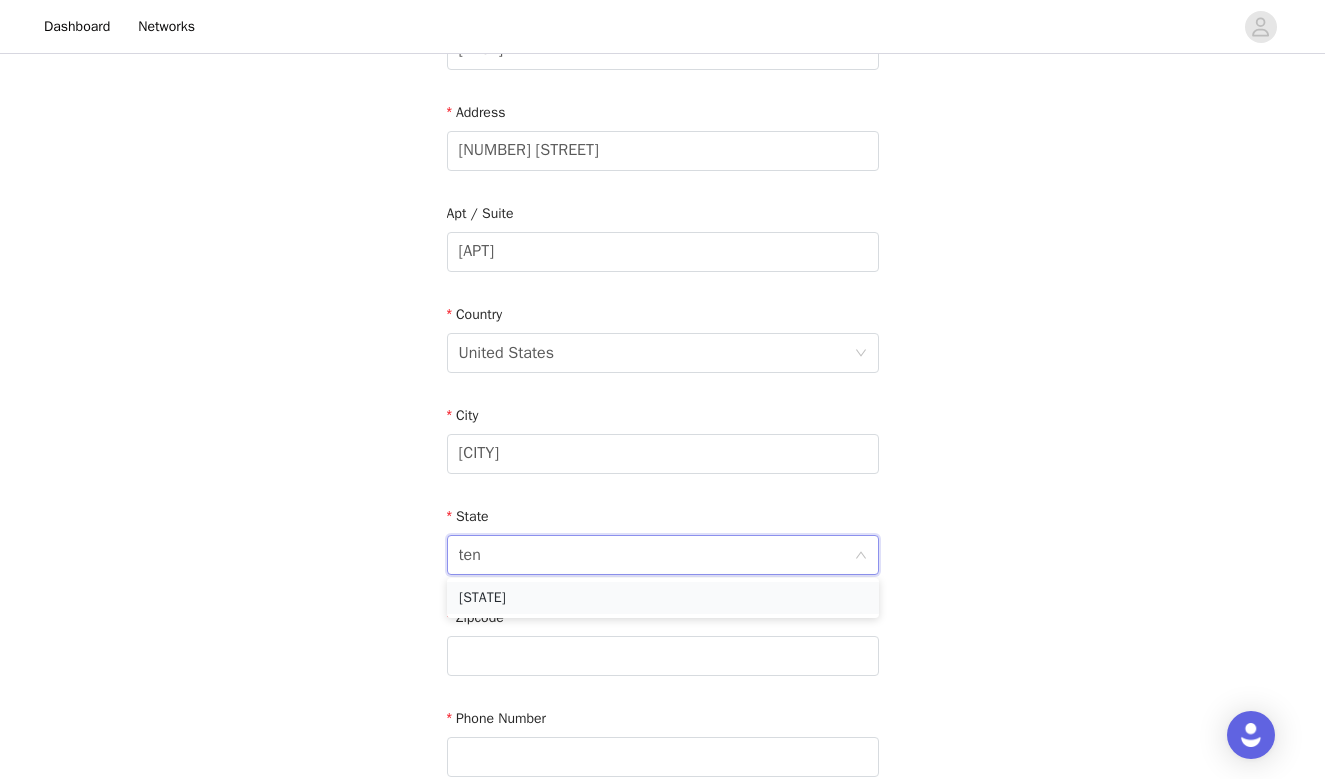 click on "[STATE]" at bounding box center (663, 598) 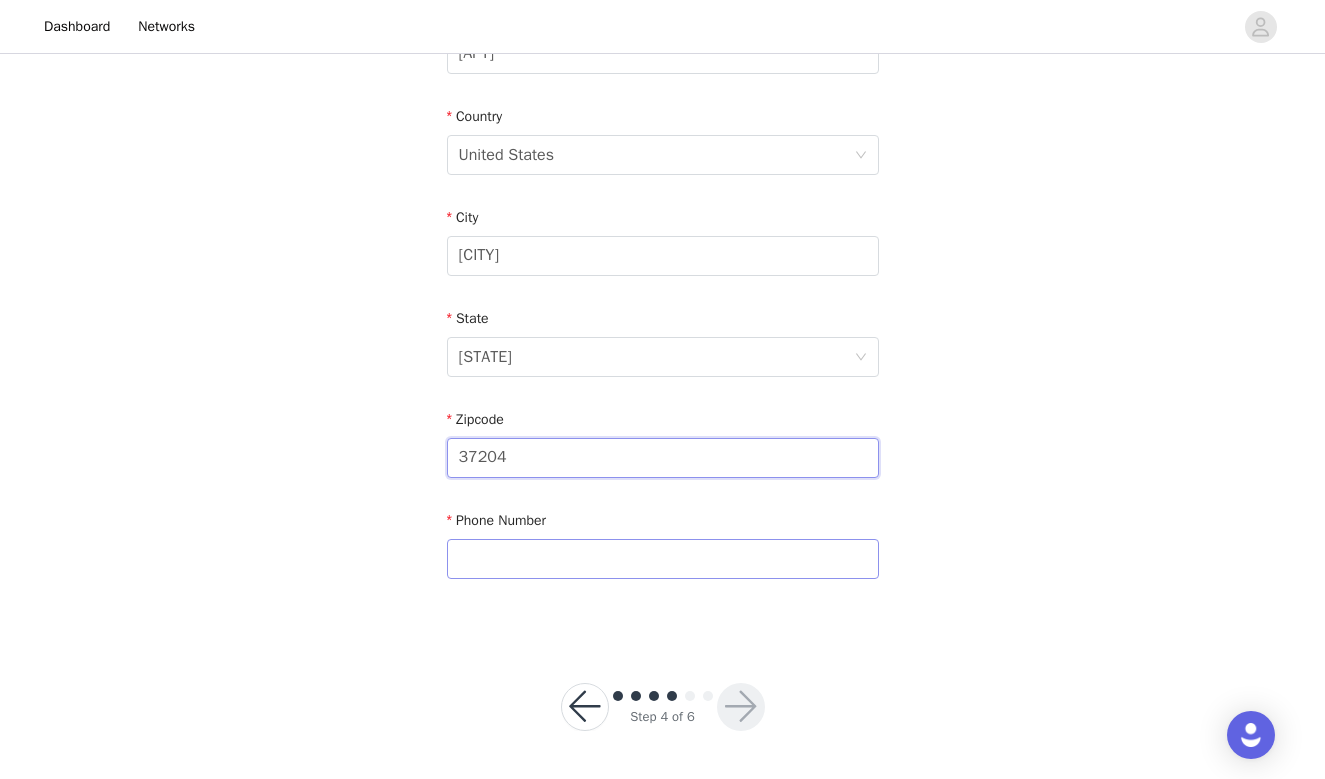 type on "37204" 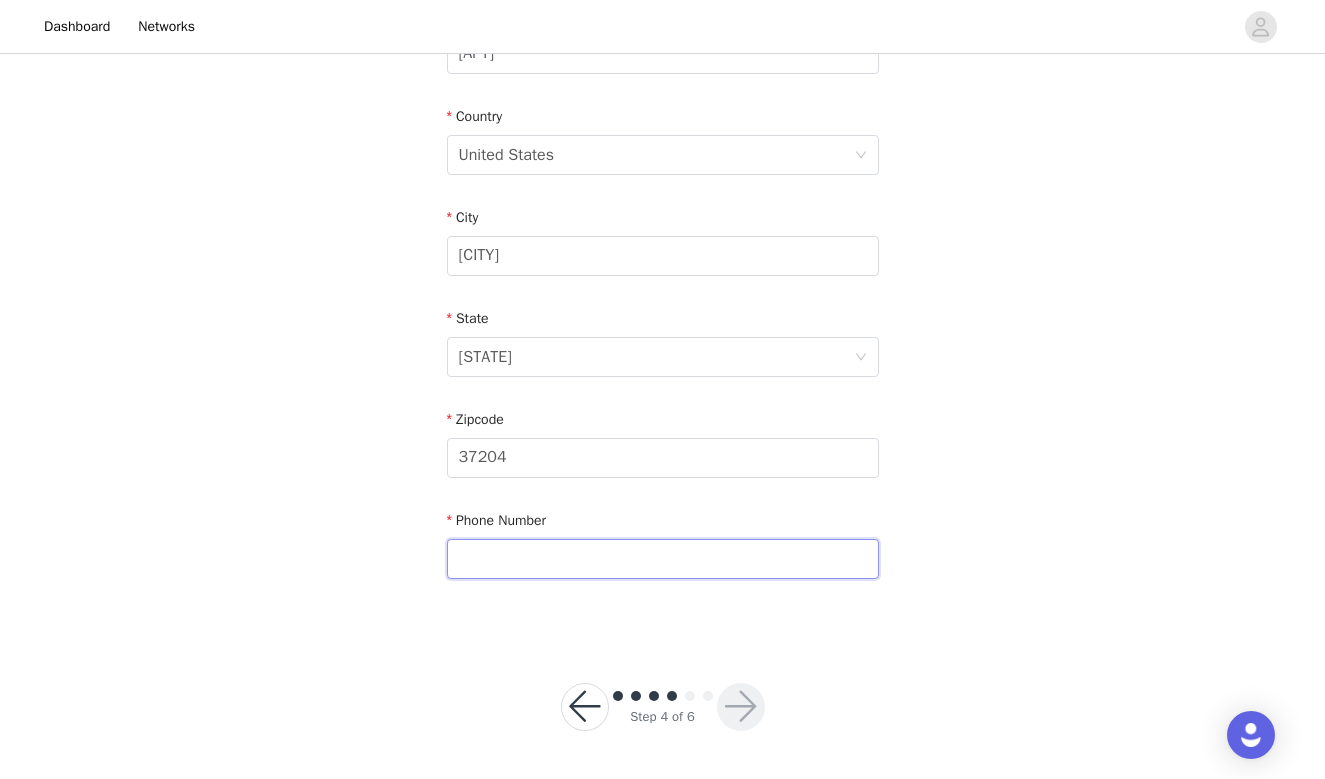 scroll, scrollTop: 584, scrollLeft: 0, axis: vertical 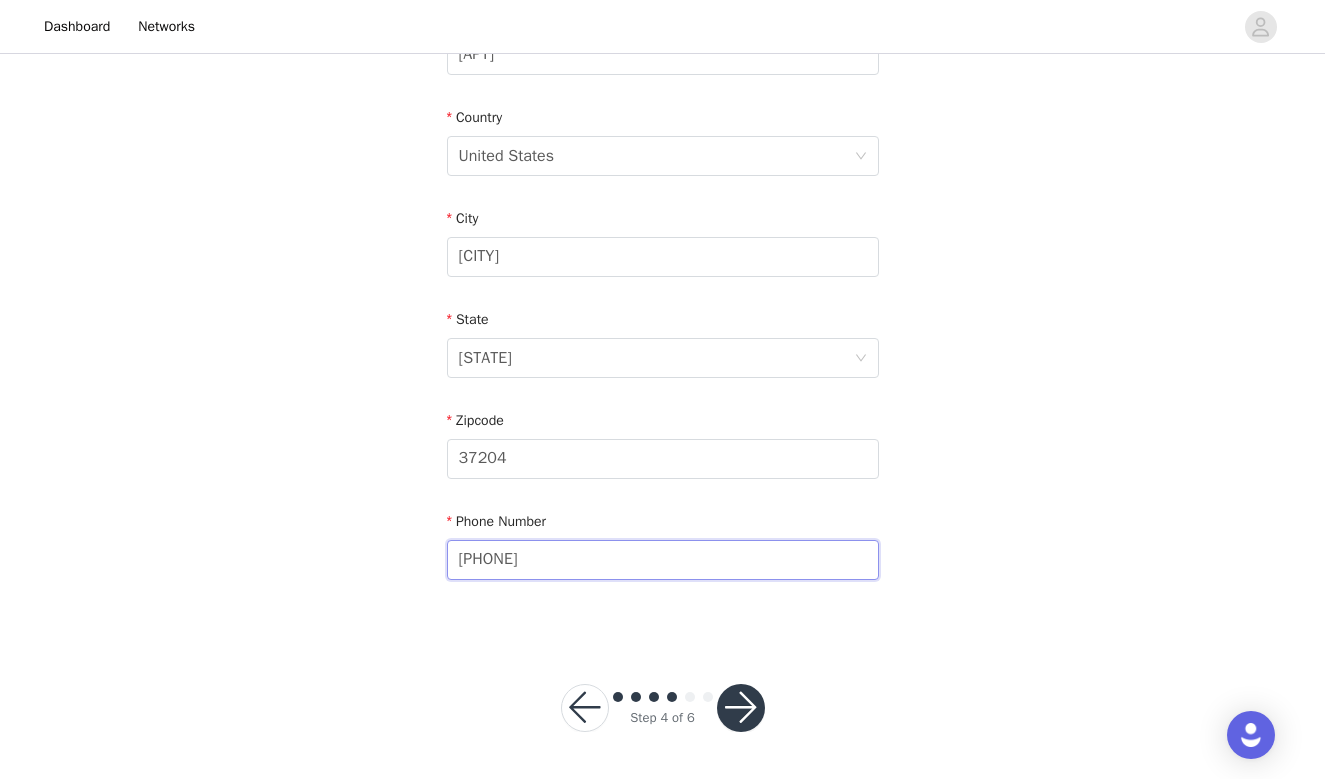 type on "[PHONE]" 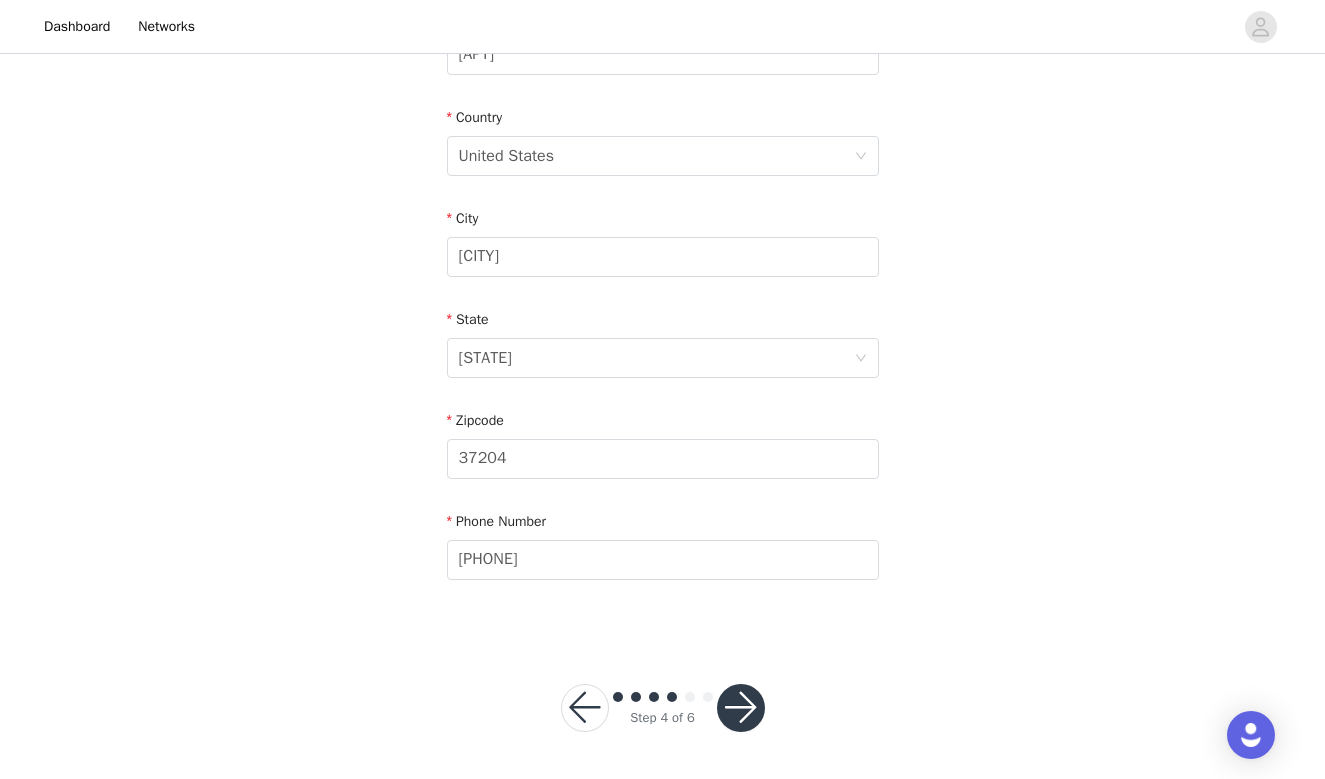 click at bounding box center [741, 708] 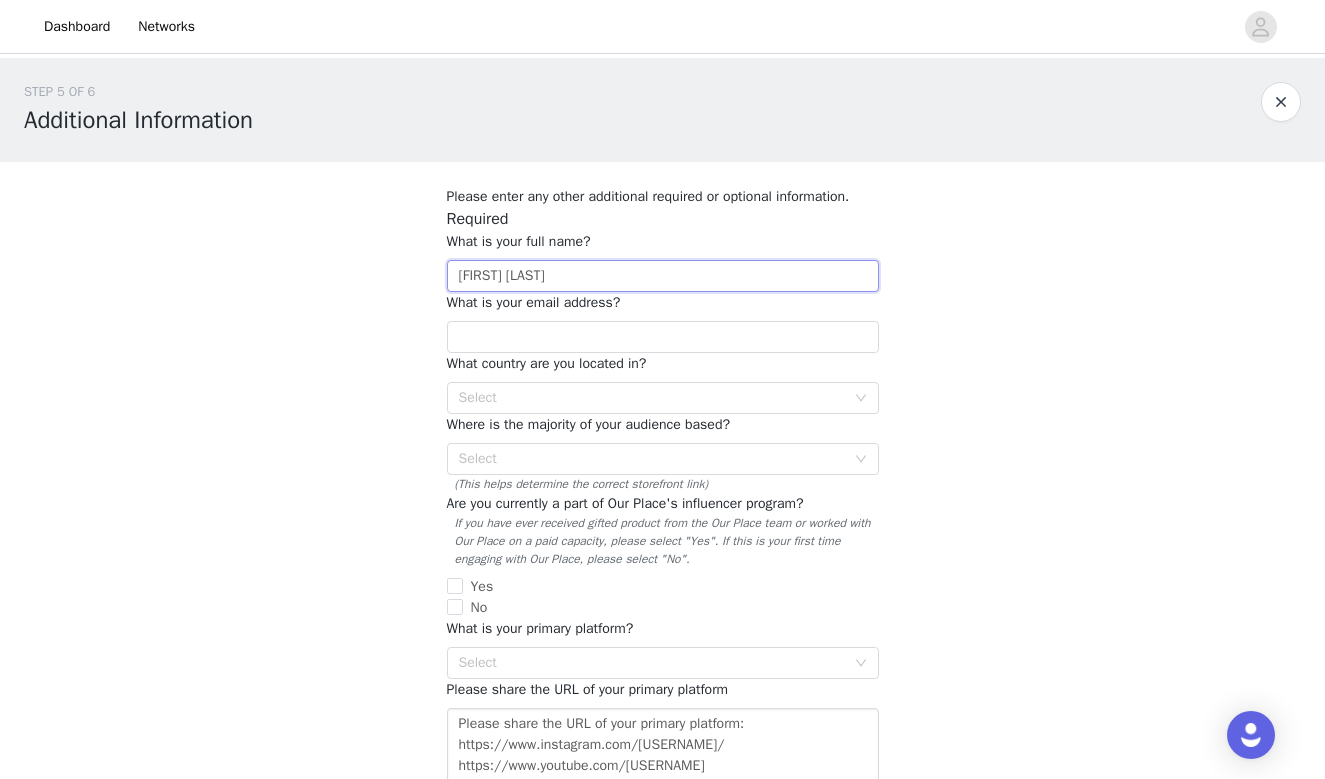 type on "[FIRST] [LAST]" 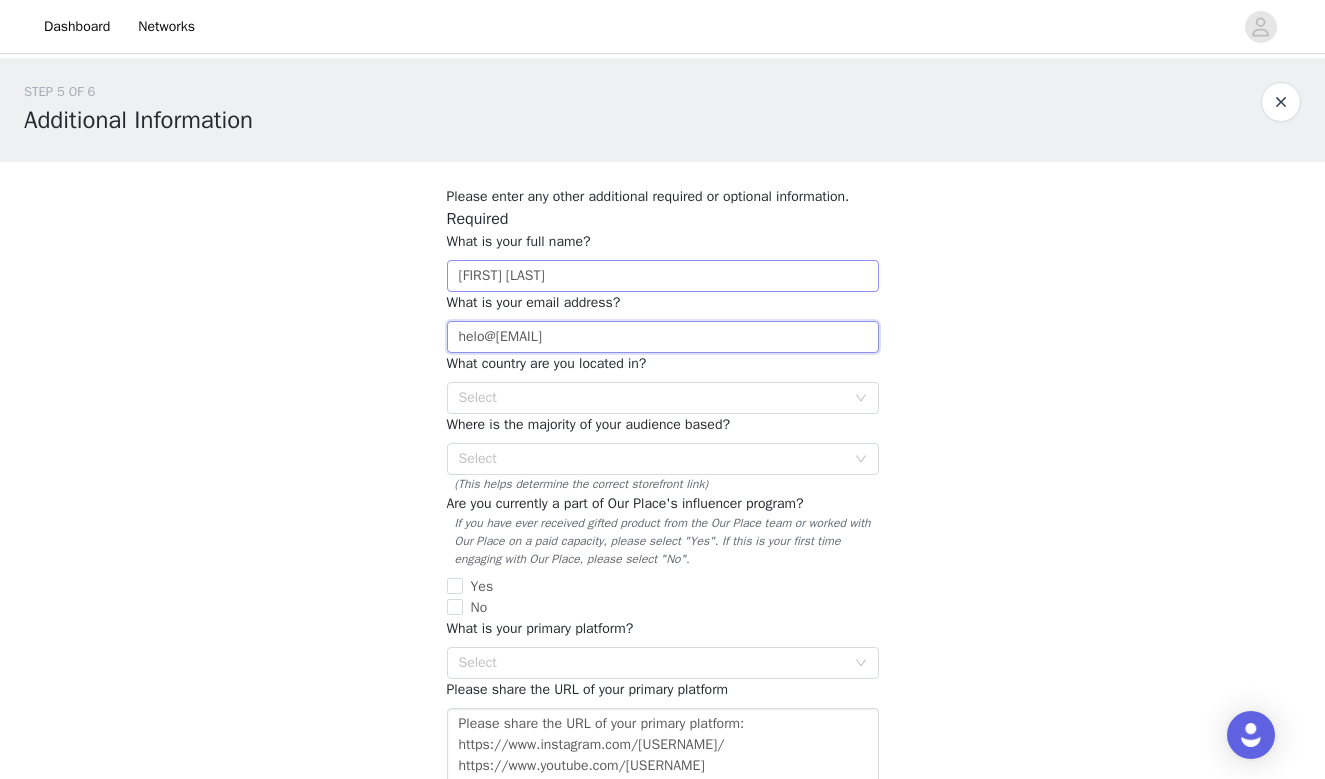 type on "helo@[EMAIL]" 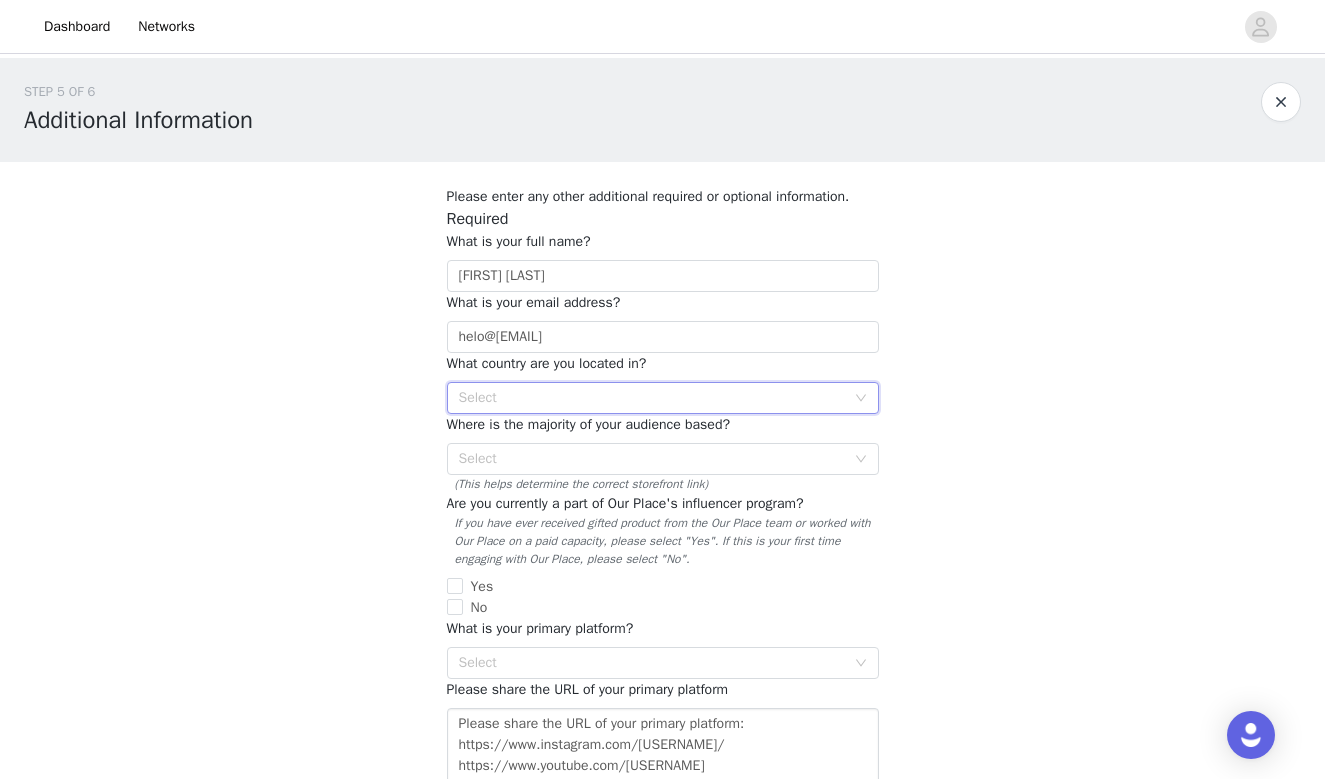 click on "Select" at bounding box center [652, 398] 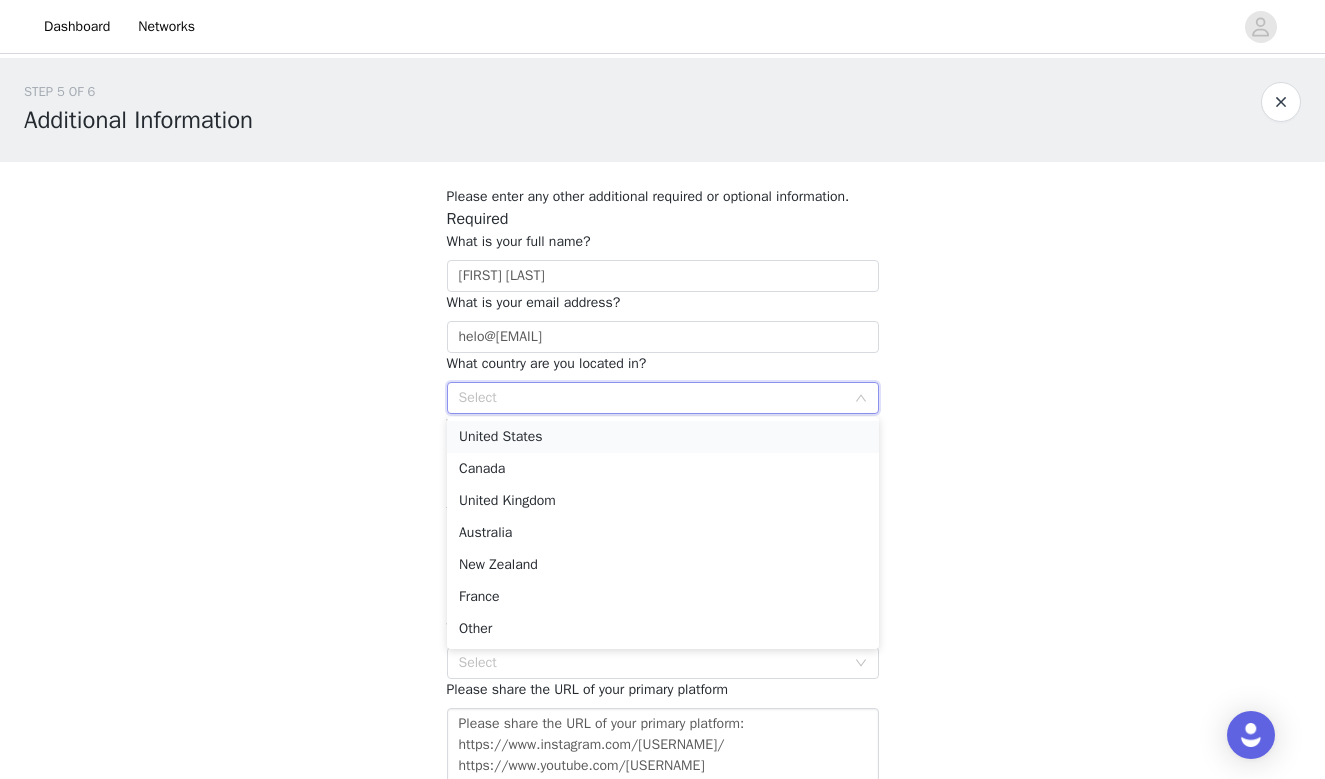 click on "United States" at bounding box center (663, 437) 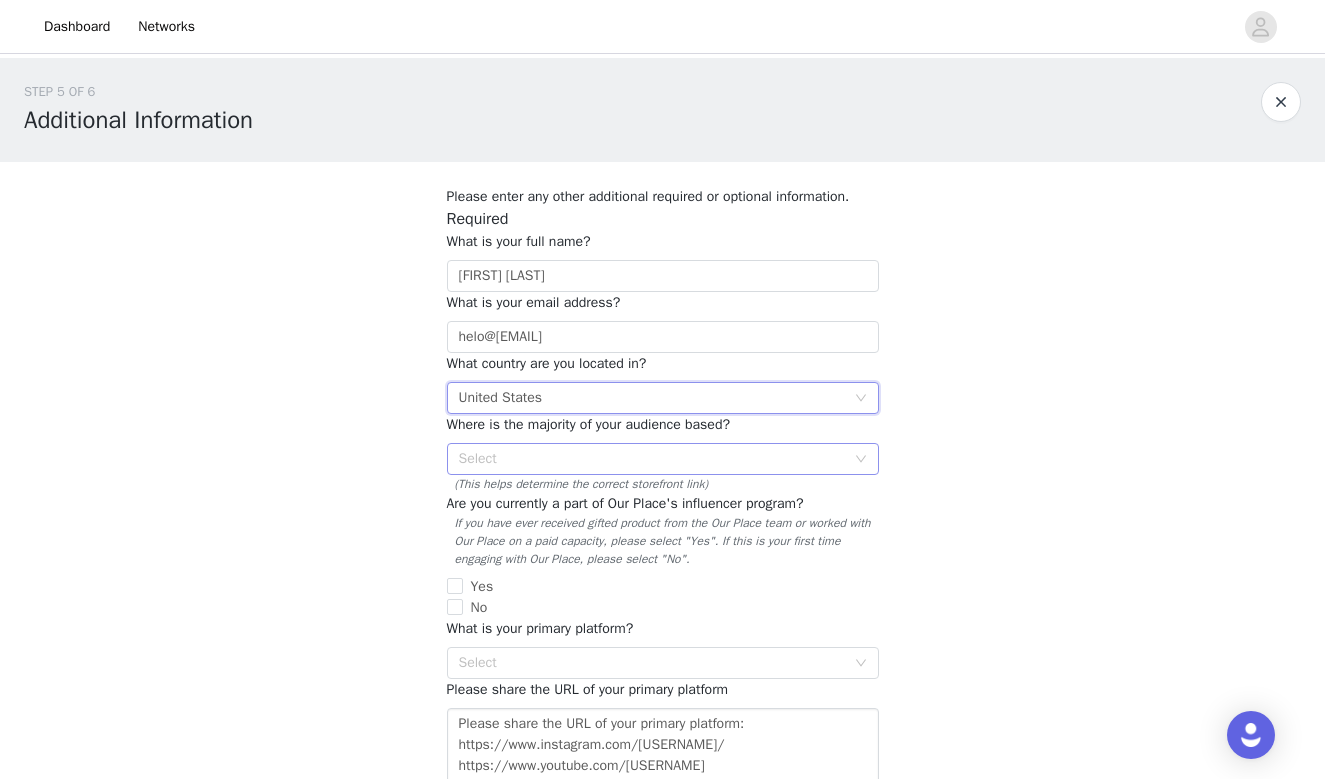 click on "Select" at bounding box center [652, 459] 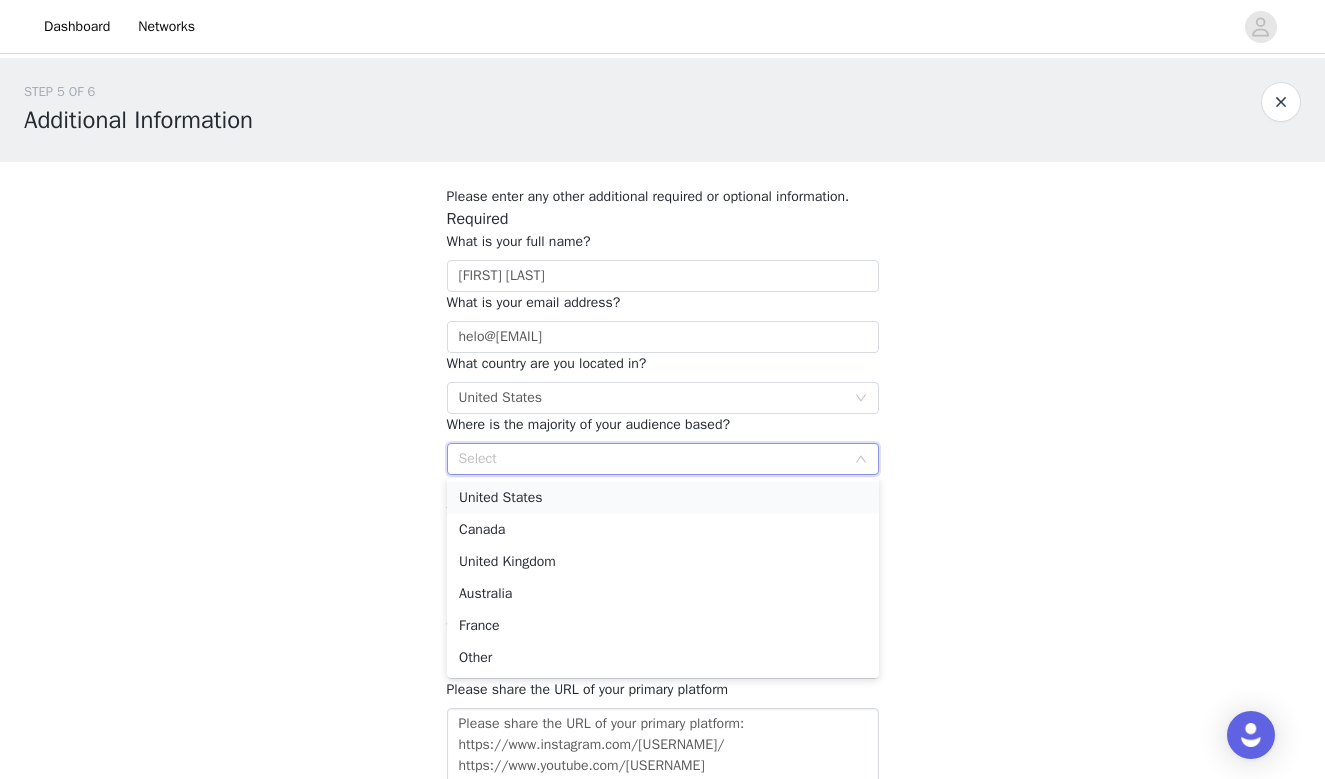 click on "United States" at bounding box center [663, 498] 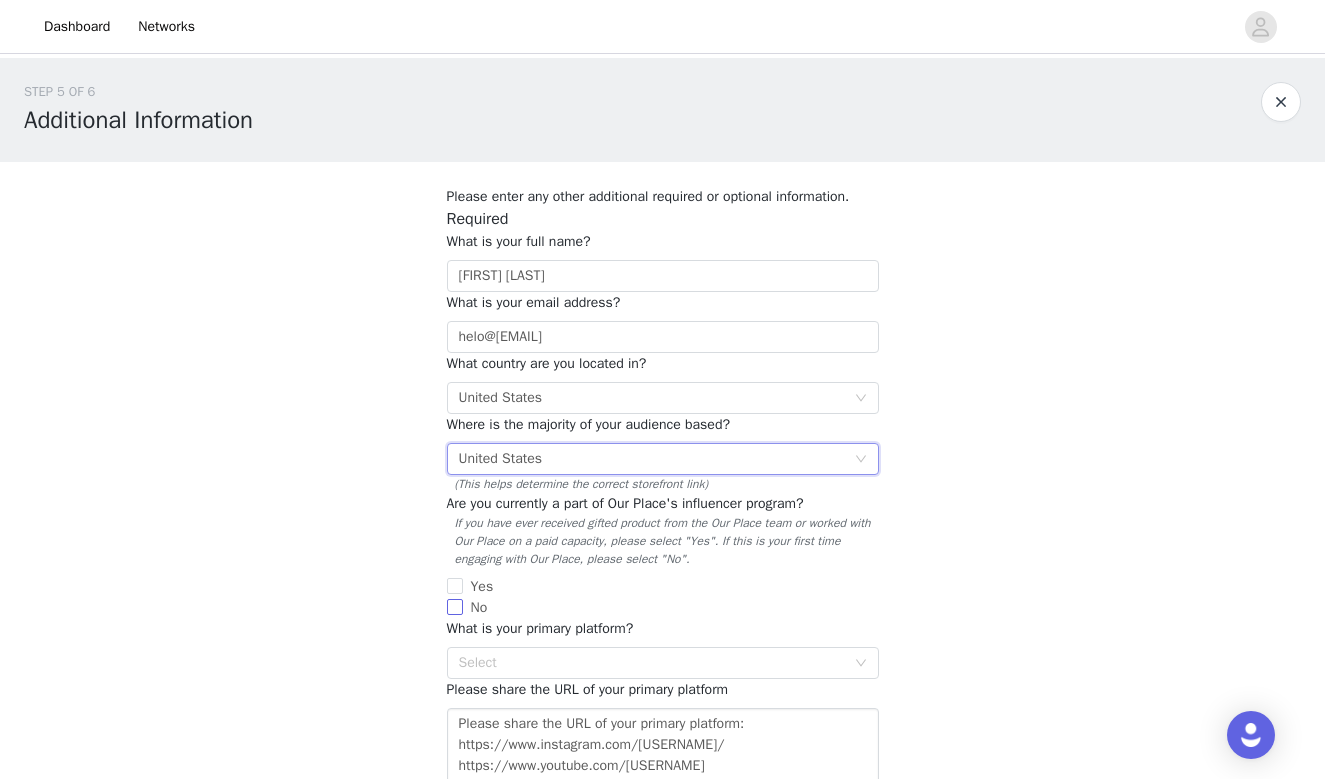 click on "No" at bounding box center (479, 607) 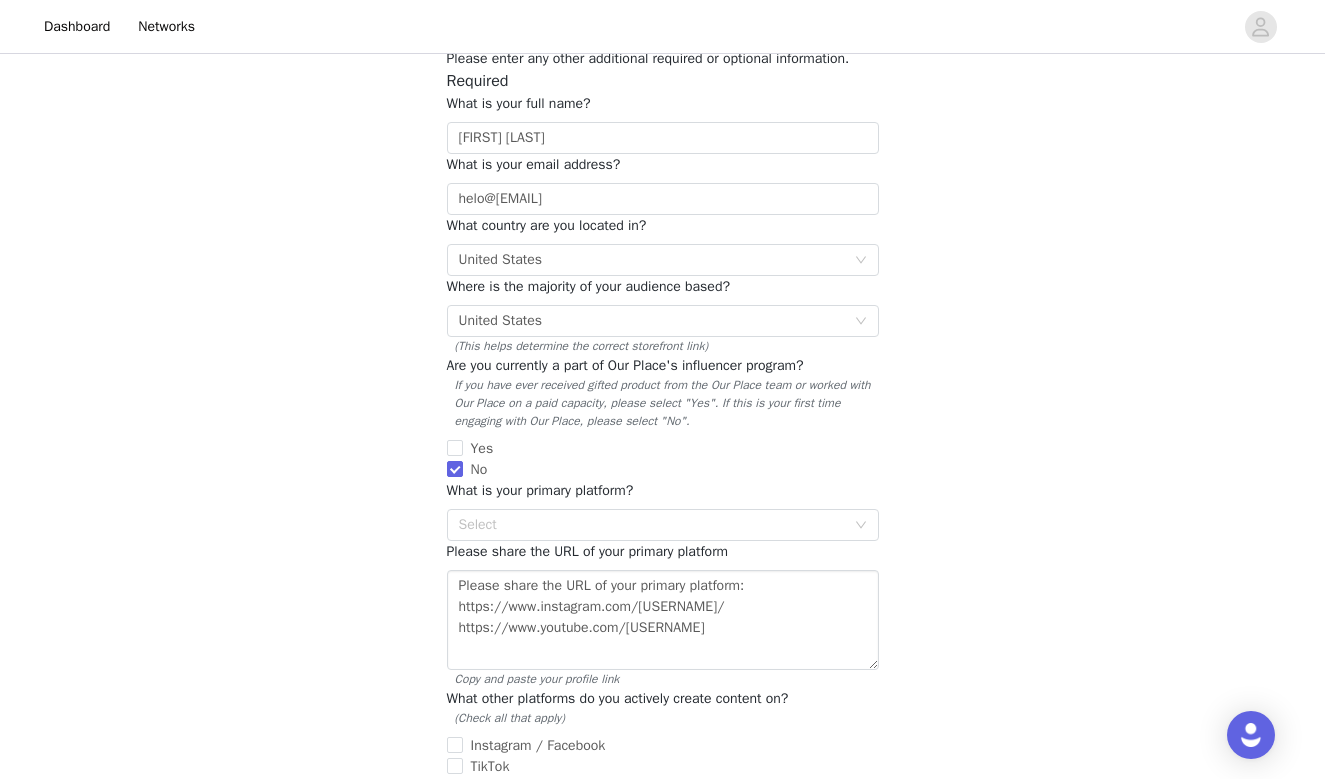 scroll, scrollTop: 166, scrollLeft: 0, axis: vertical 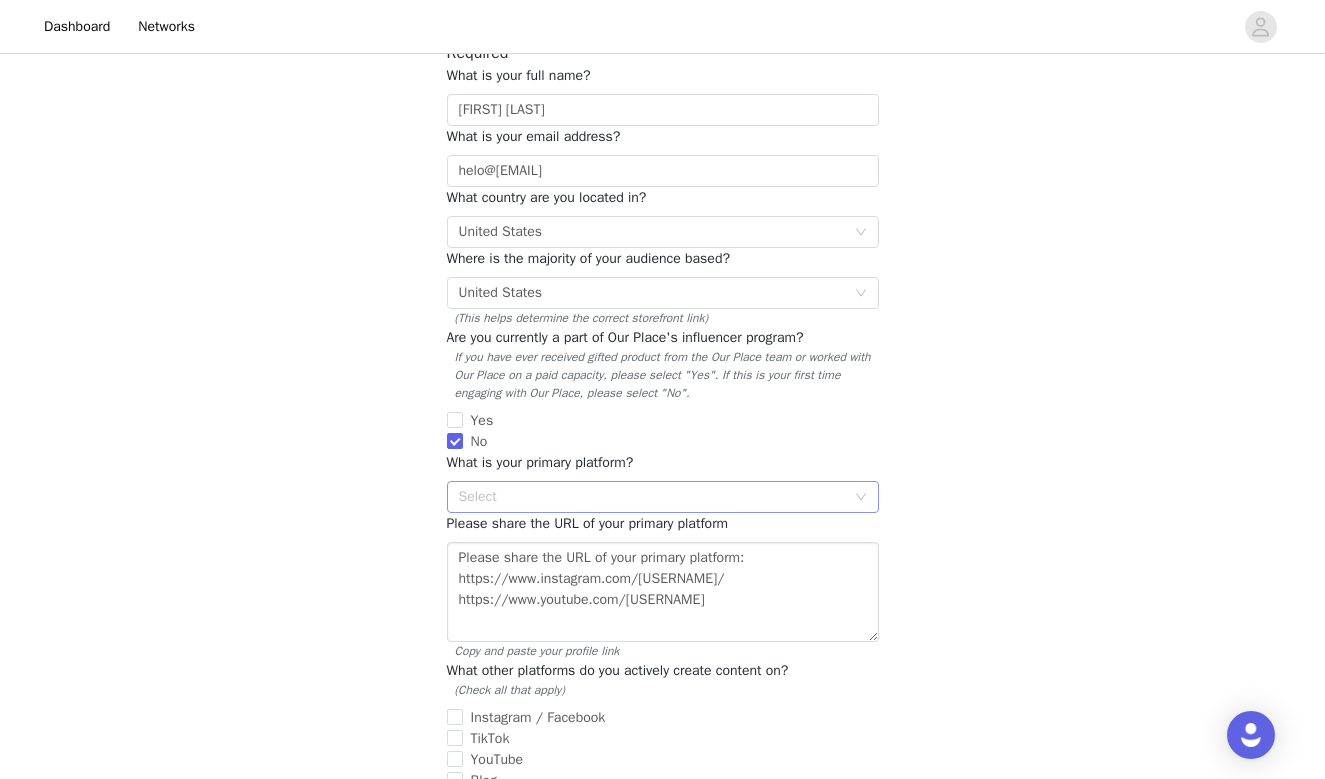 click on "Select" at bounding box center [656, 497] 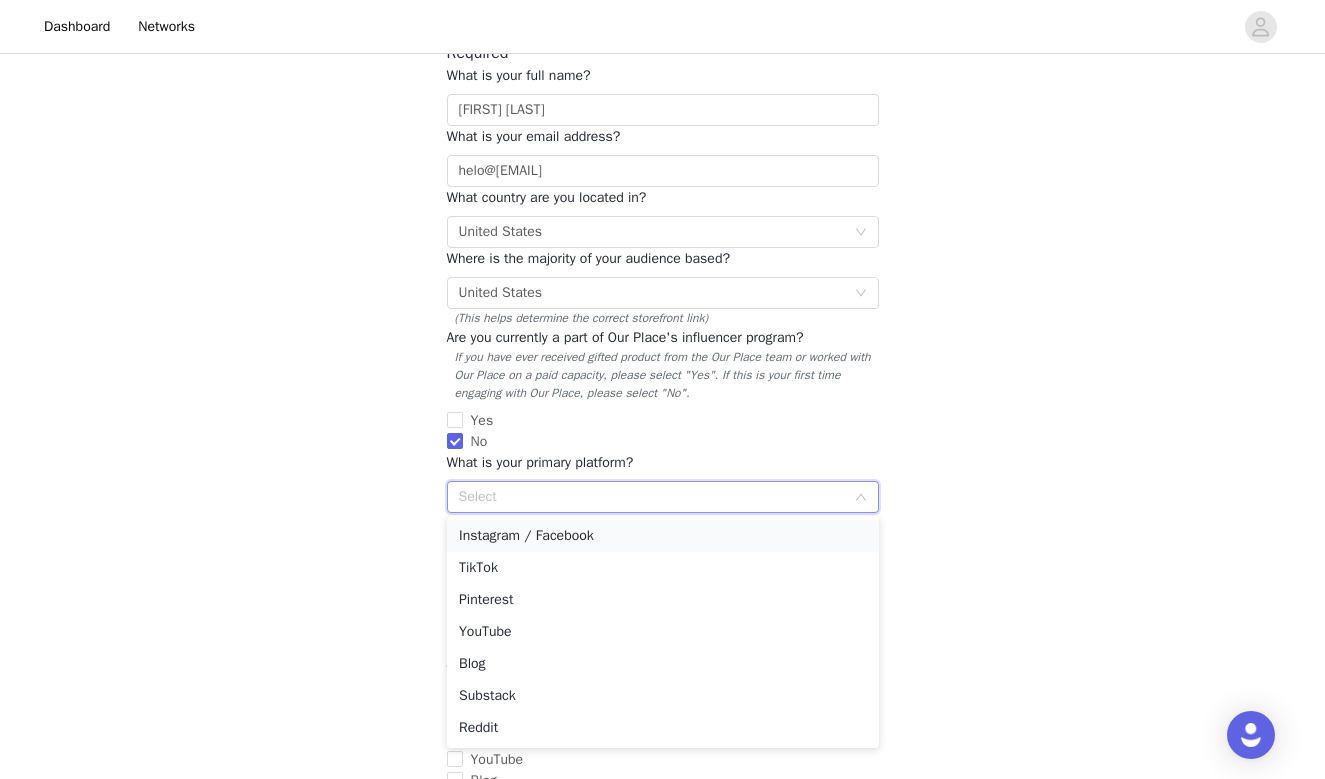 click on "Instagram / Facebook" at bounding box center [663, 536] 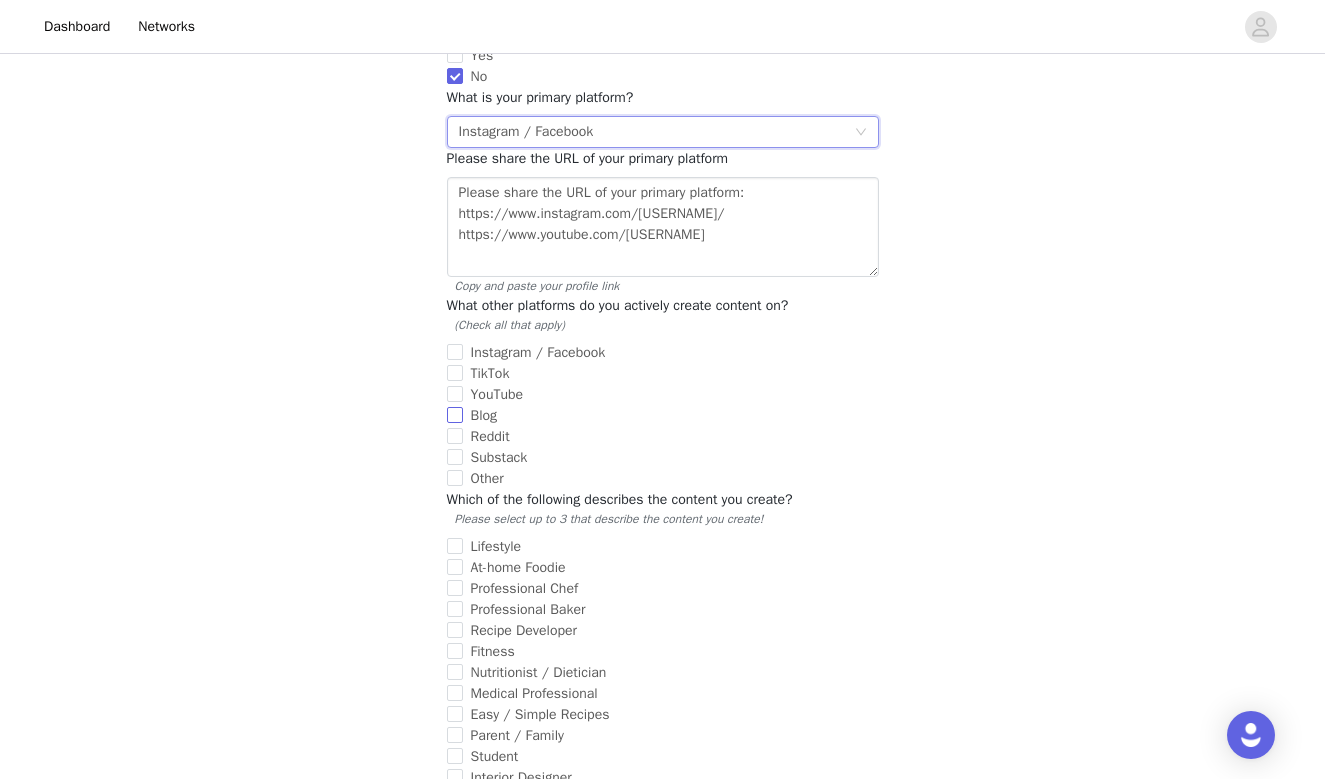 scroll, scrollTop: 558, scrollLeft: 0, axis: vertical 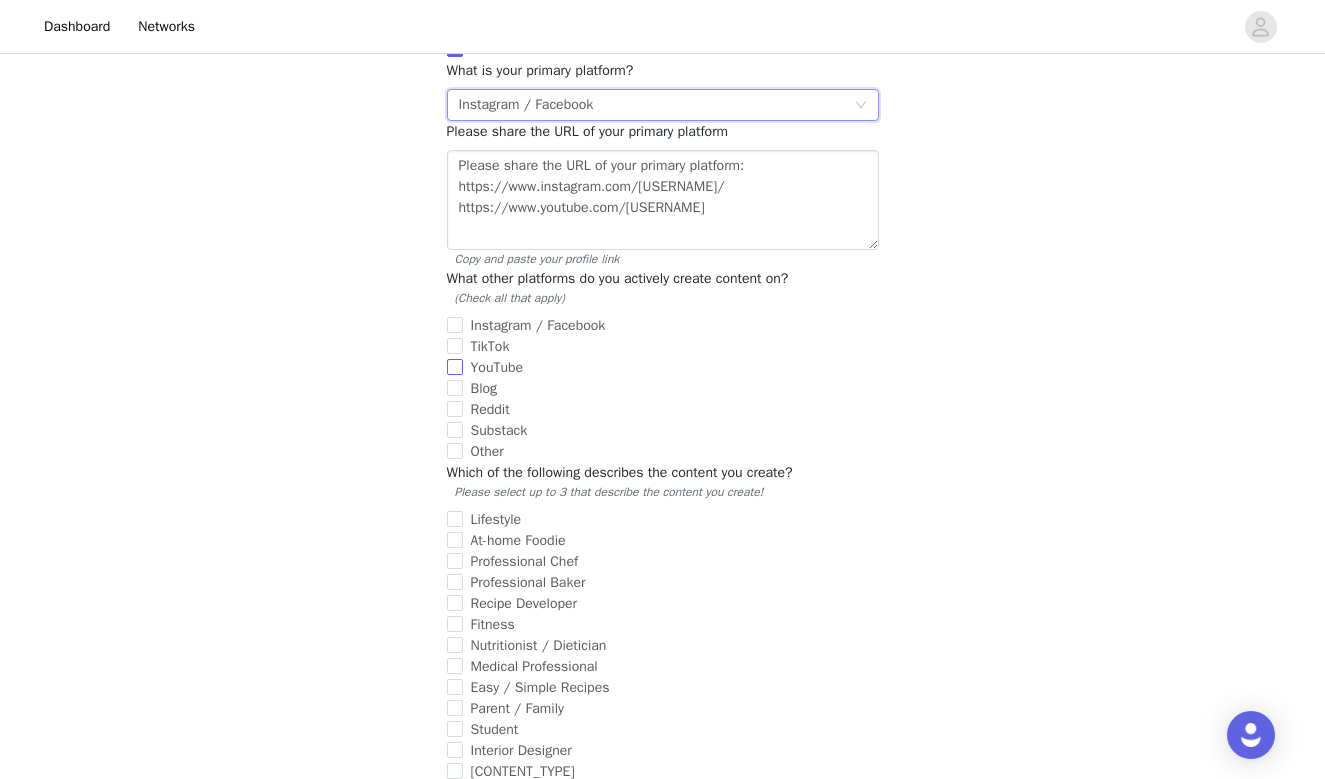 click on "YouTube" at bounding box center (497, 367) 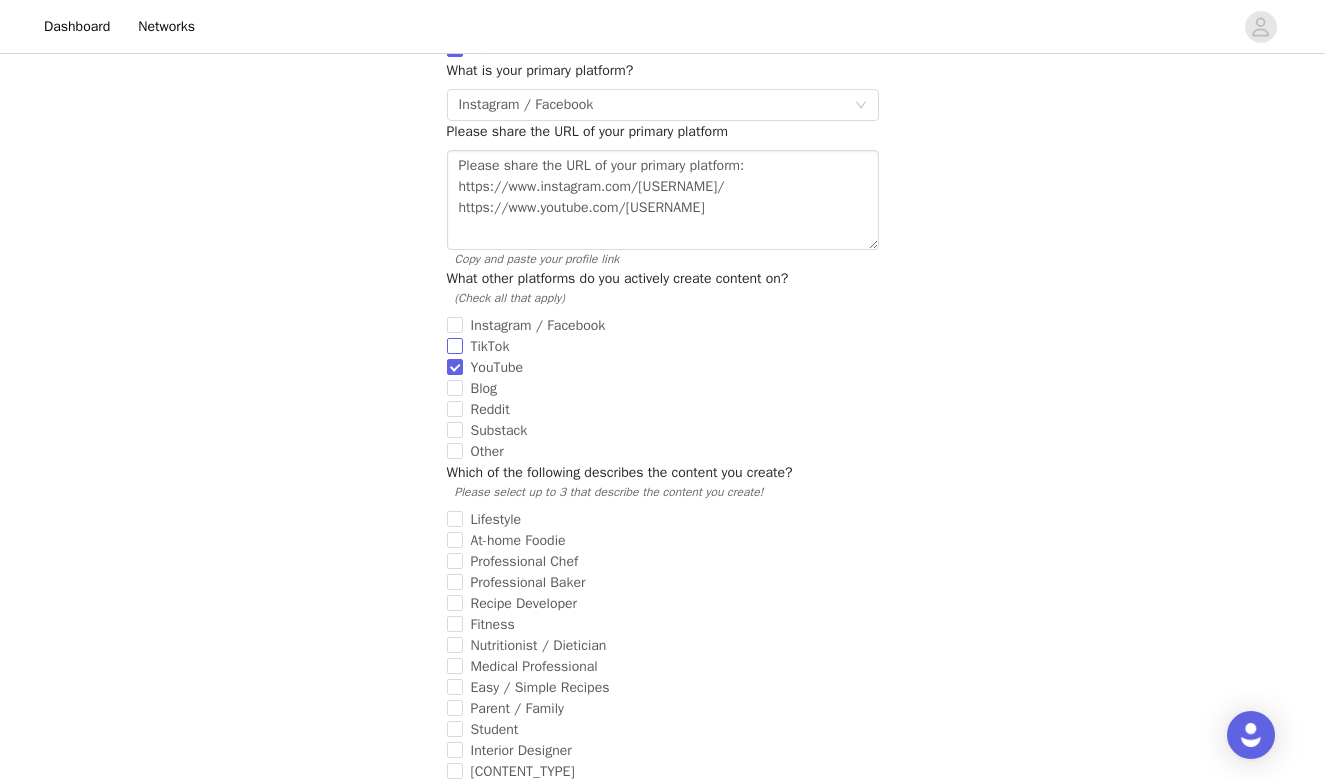 click on "TikTok" at bounding box center [490, 346] 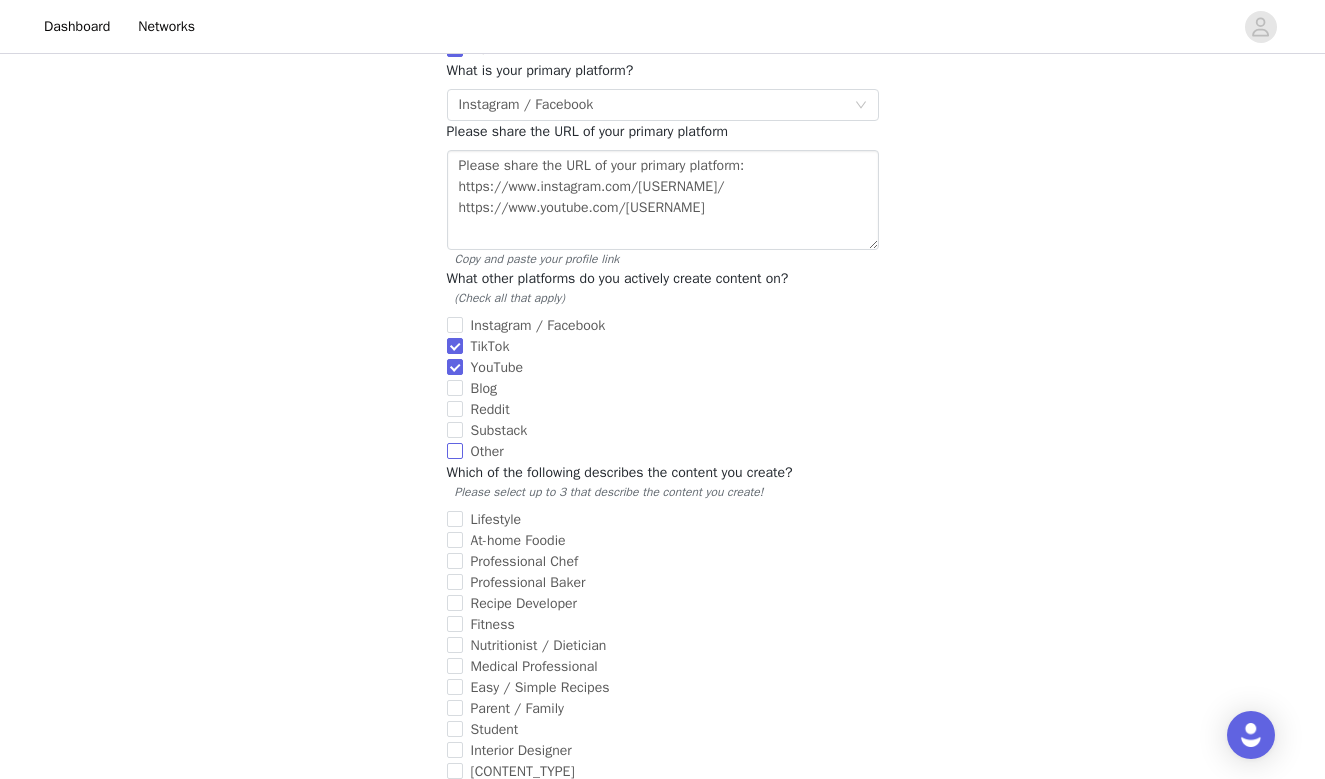 click on "Other" at bounding box center (487, 451) 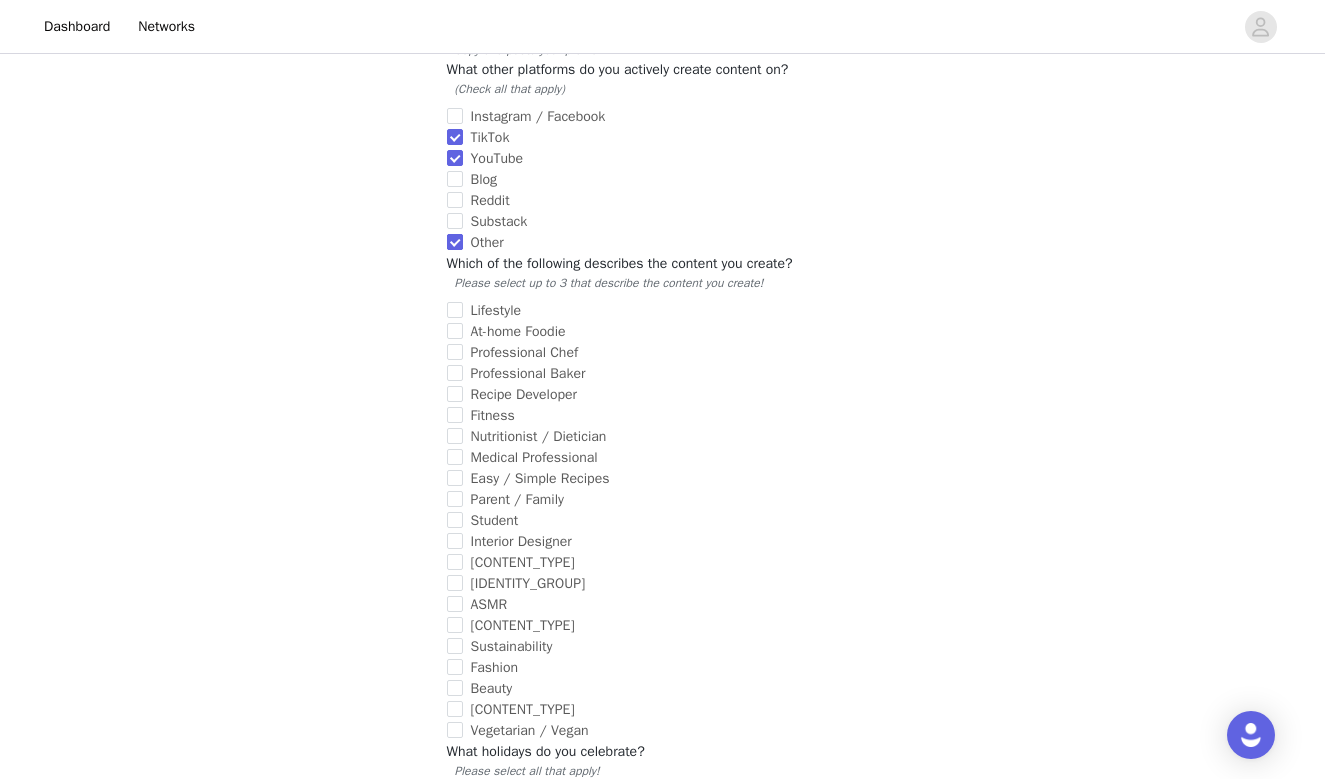 scroll, scrollTop: 770, scrollLeft: 0, axis: vertical 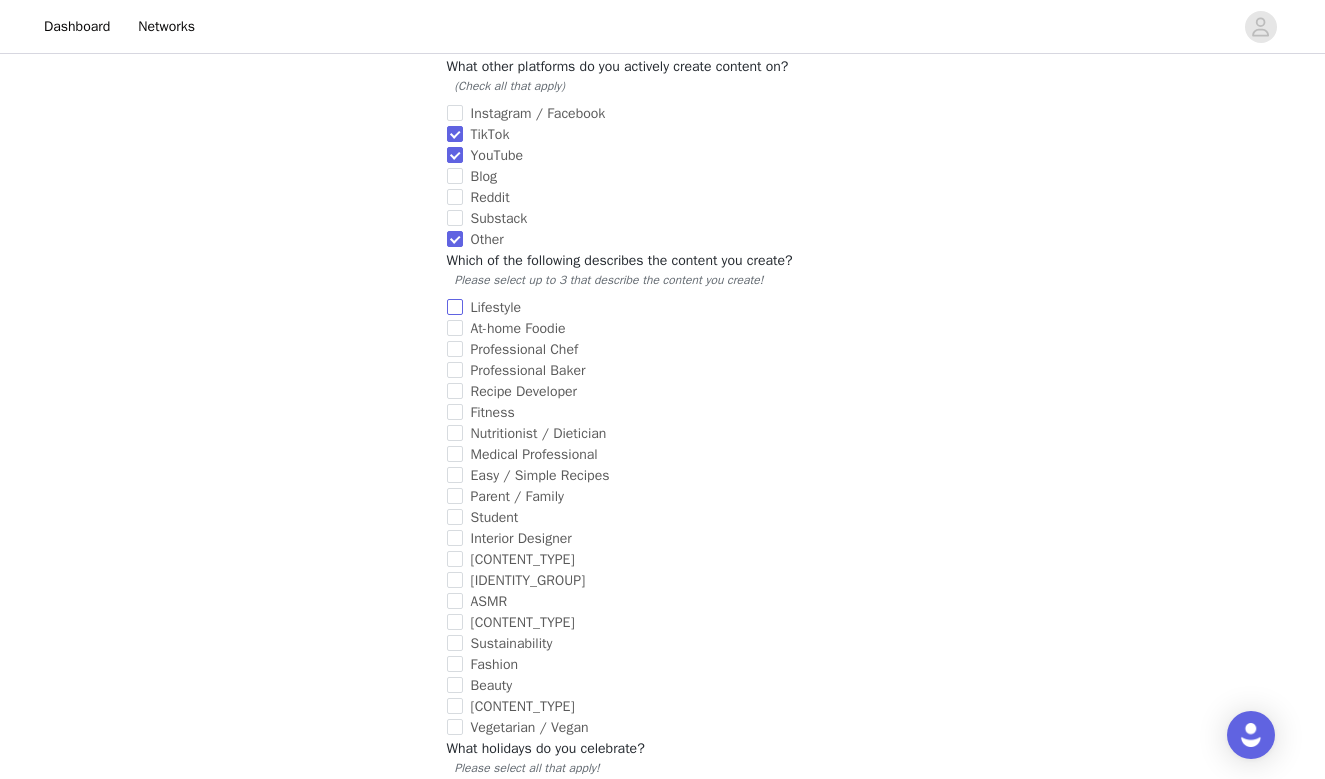 click on "Lifestyle" at bounding box center [496, 307] 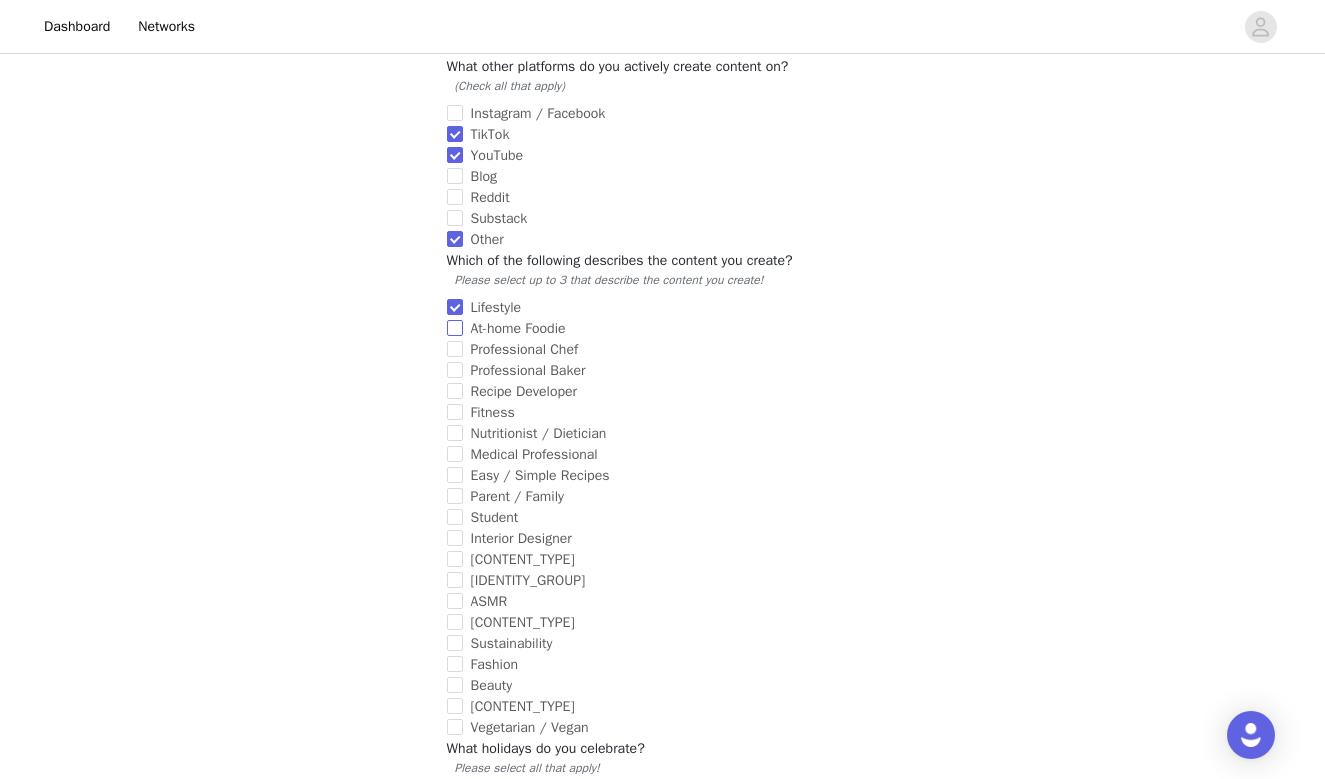 click on "At-home Foodie" at bounding box center (518, 328) 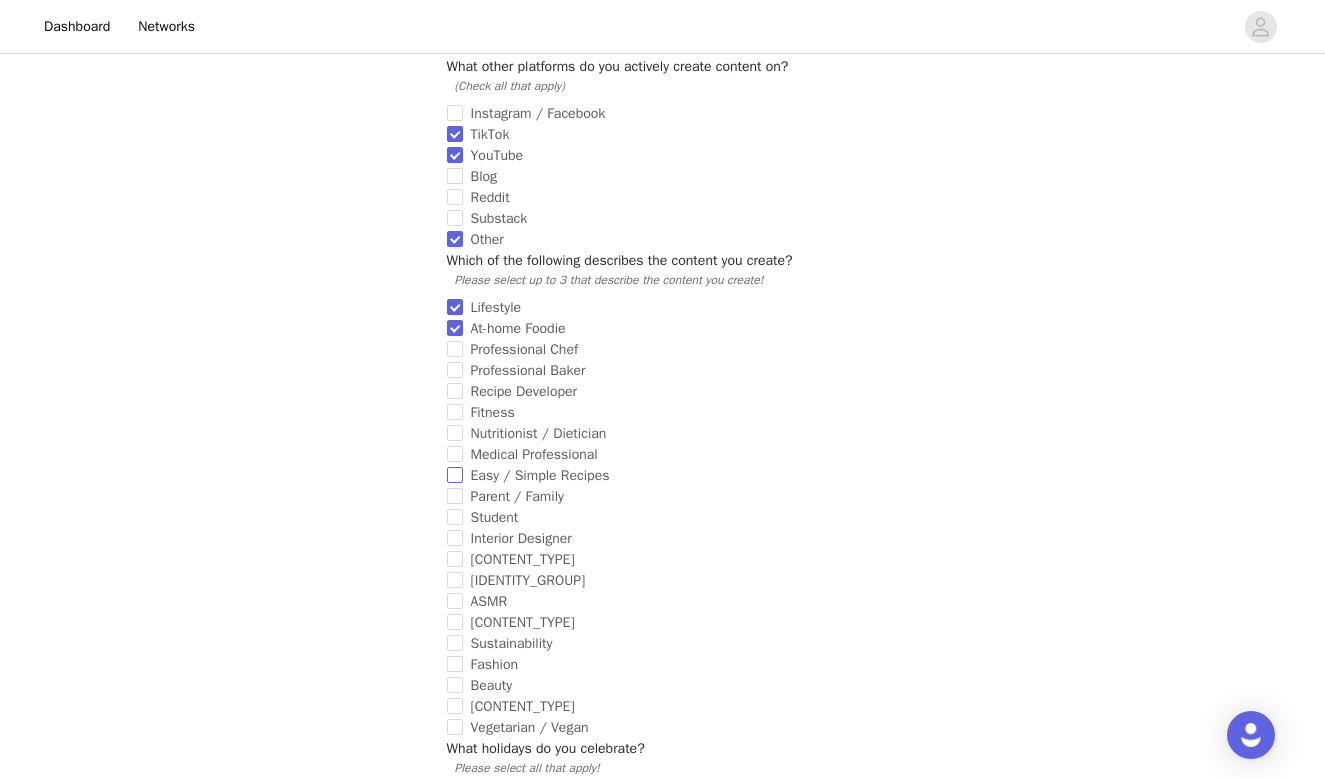 click on "Easy / Simple Recipes" at bounding box center [540, 475] 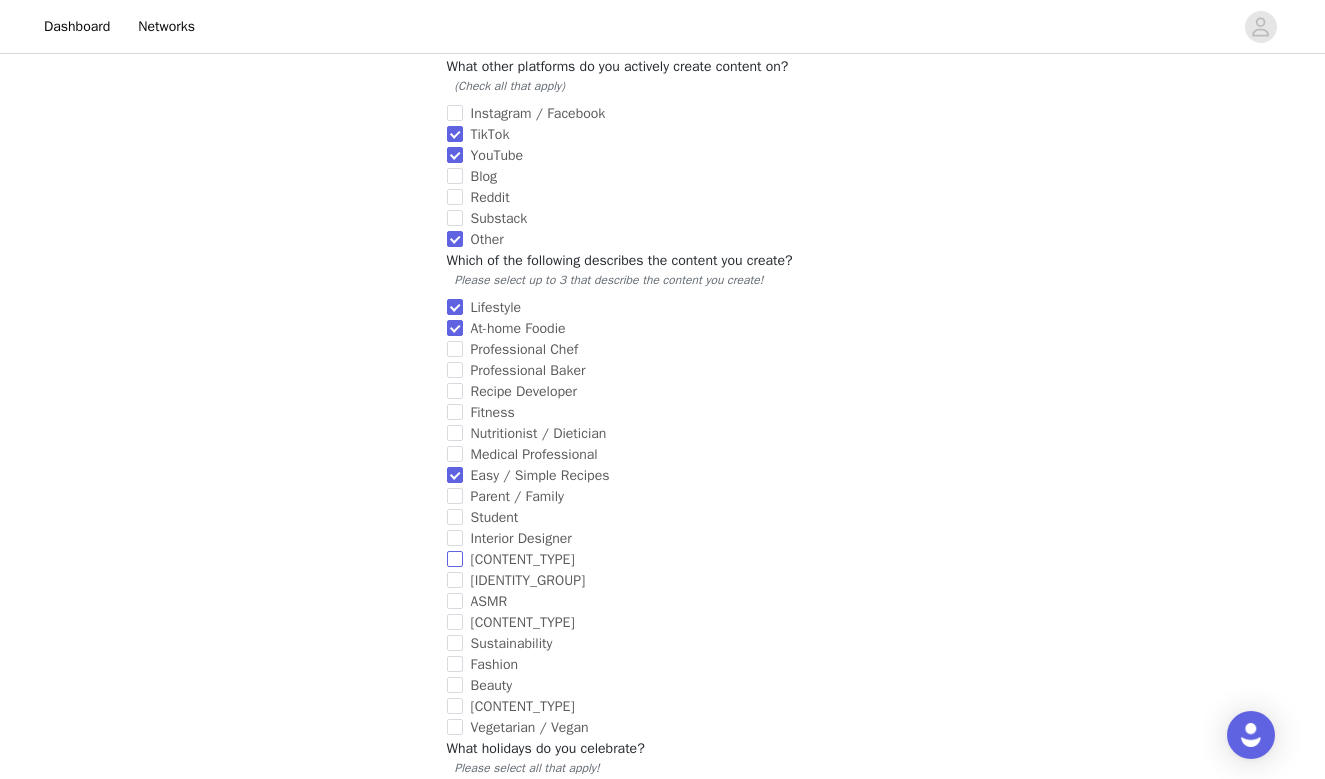 click on "[CONTENT_TYPE]" at bounding box center (523, 559) 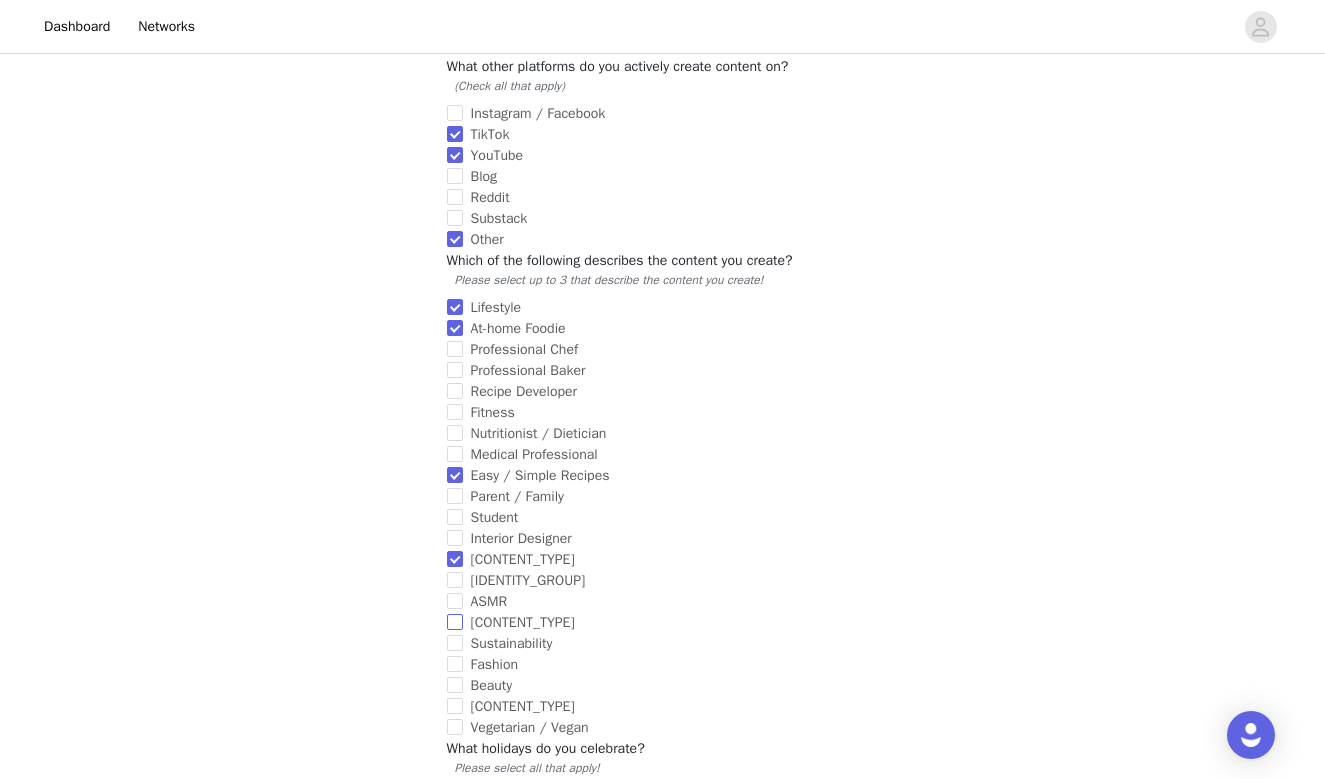click on "[CONTENT_TYPE]" at bounding box center [523, 622] 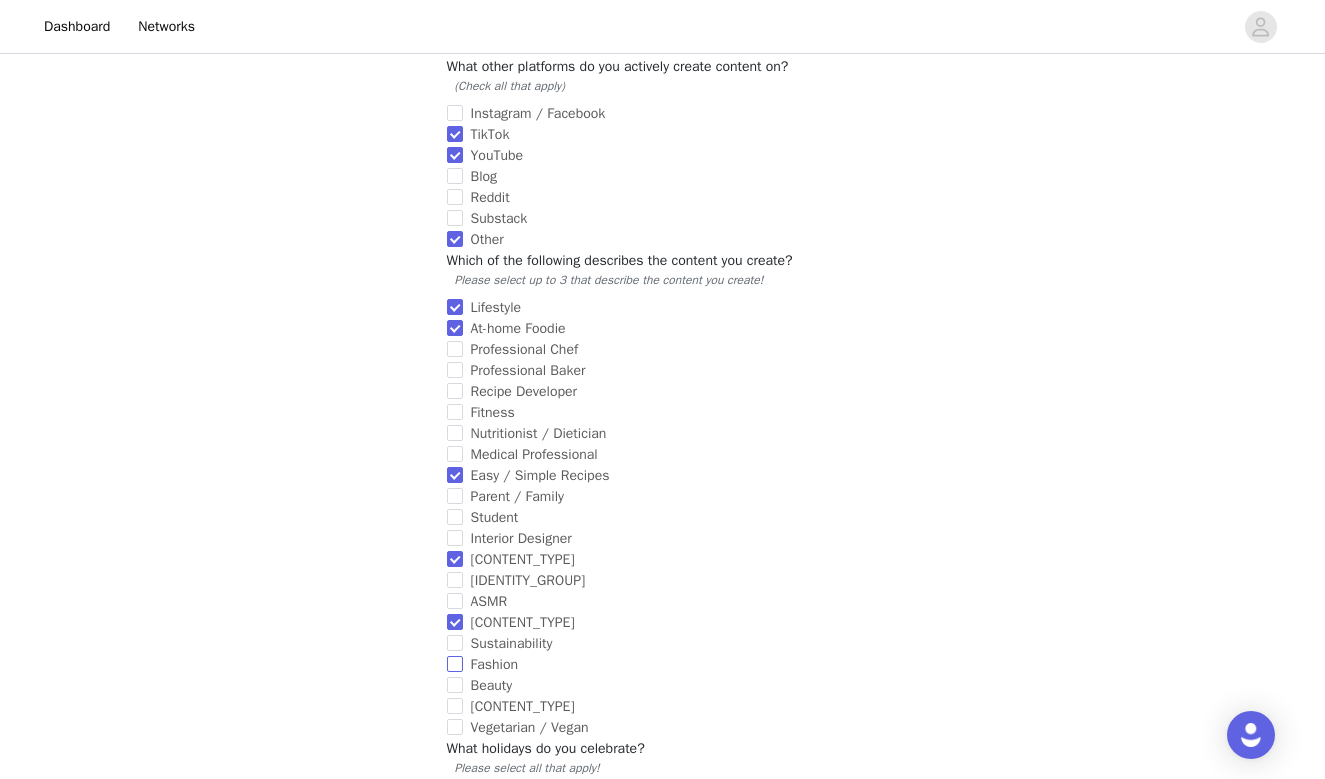 click on "Fashion" at bounding box center [659, 664] 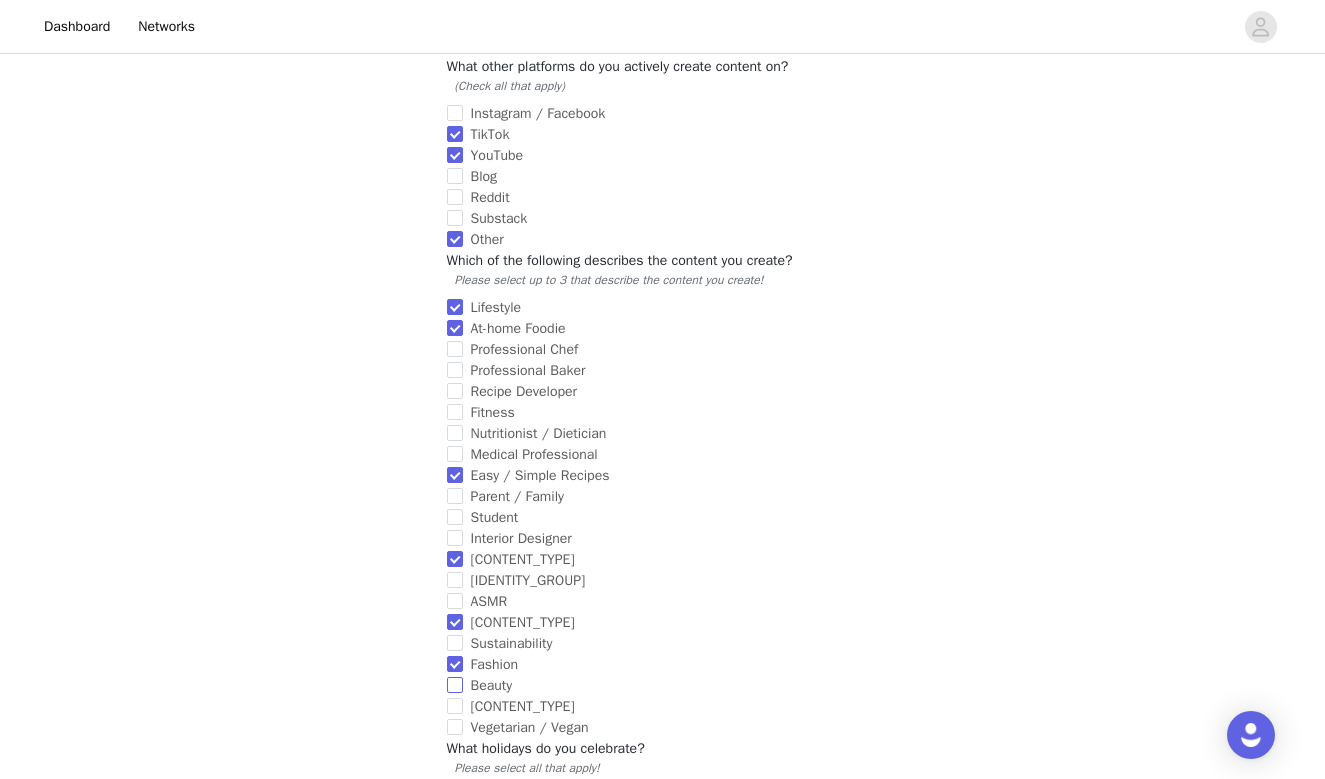 click on "Beauty" at bounding box center [659, 685] 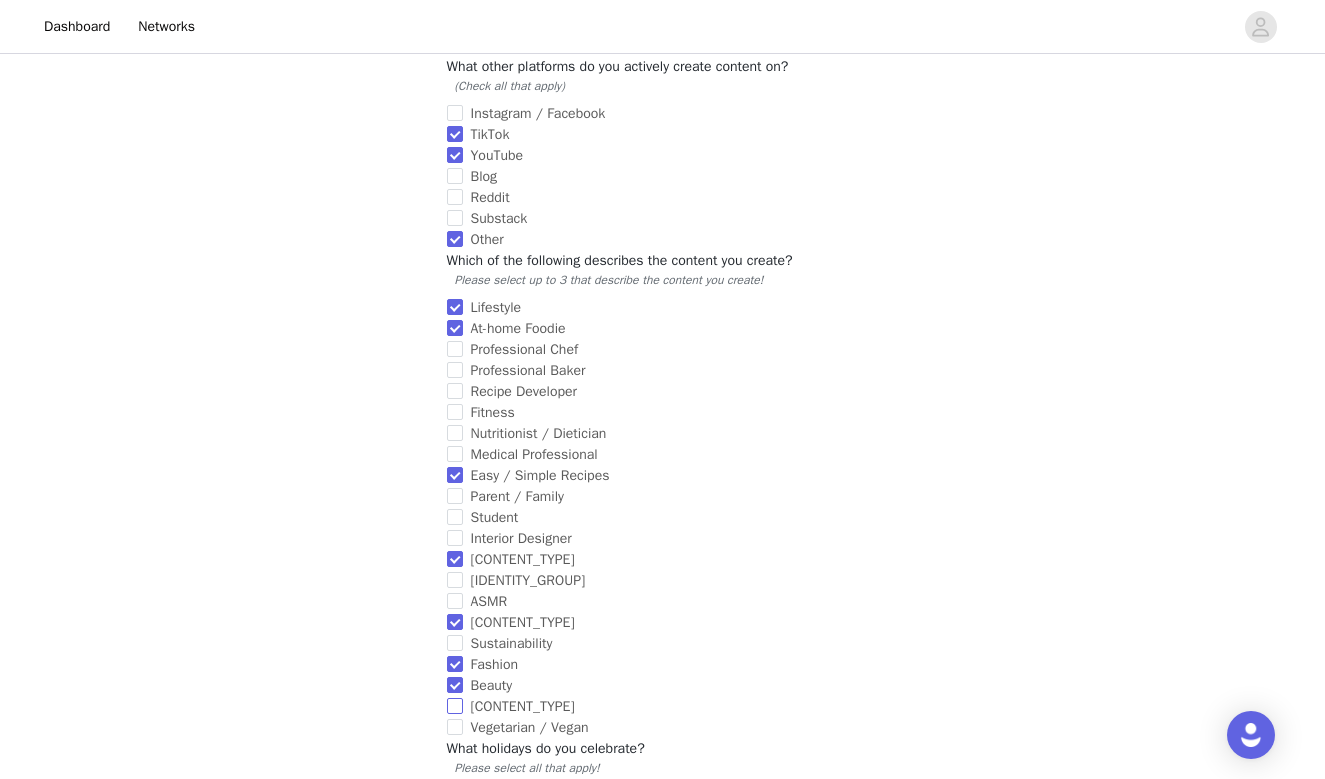 click on "[CONTENT_TYPE]" at bounding box center [523, 706] 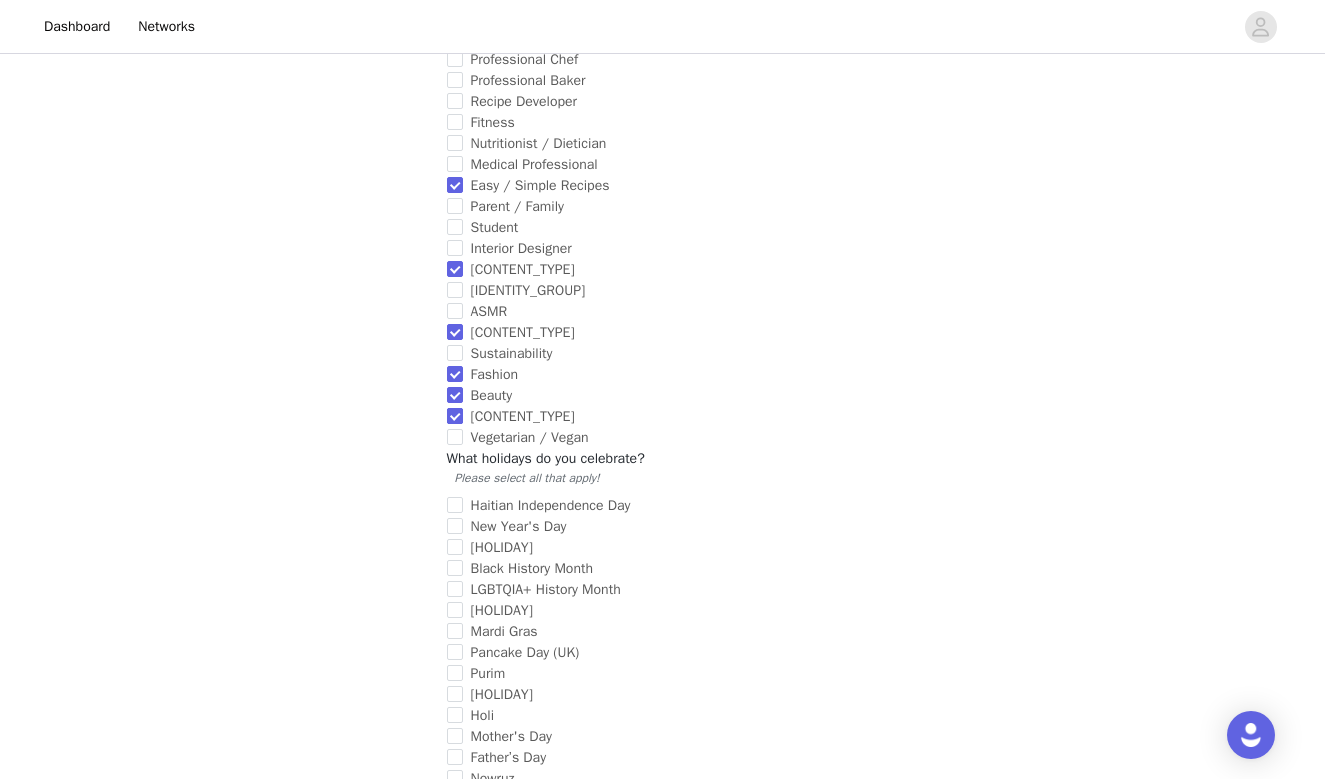 scroll, scrollTop: 1112, scrollLeft: 0, axis: vertical 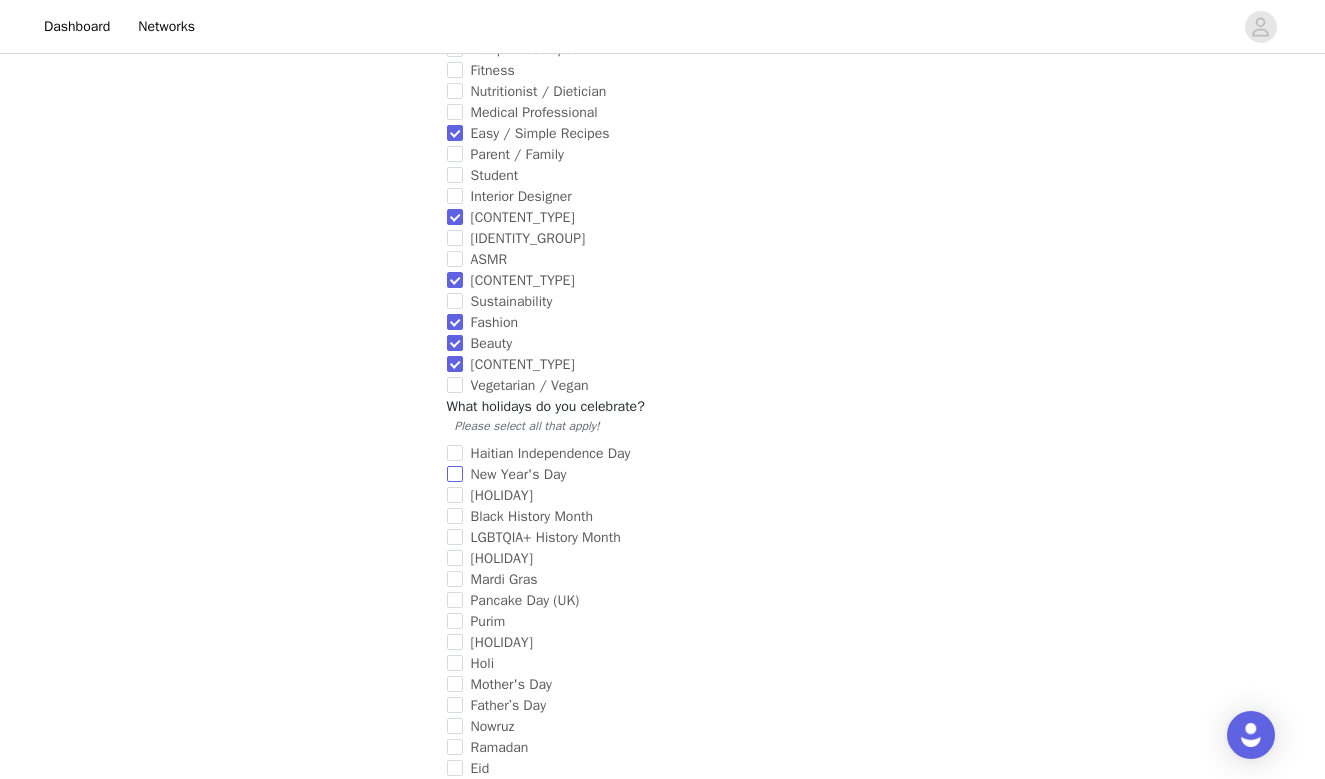 click on "New Year's Day" at bounding box center [519, 474] 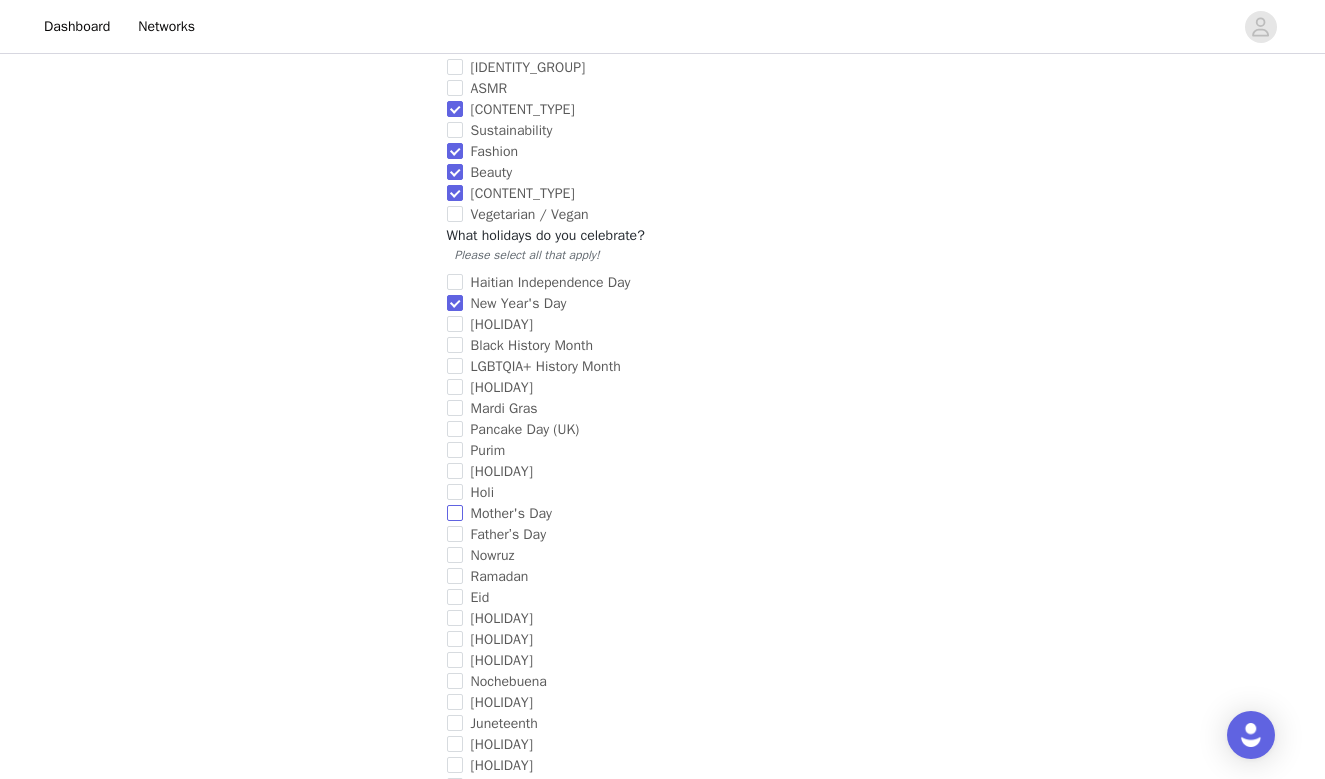 scroll, scrollTop: 1318, scrollLeft: 0, axis: vertical 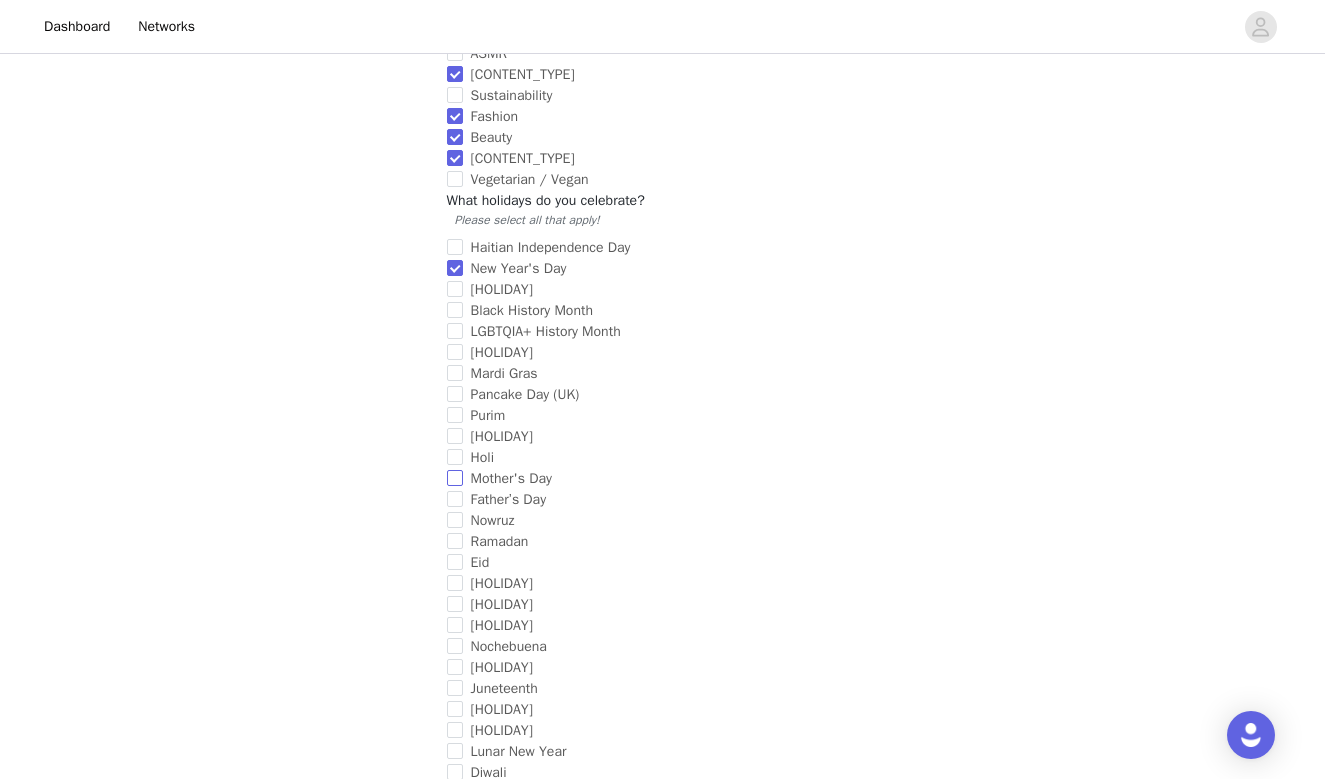 click on "Mother's Day" at bounding box center (511, 478) 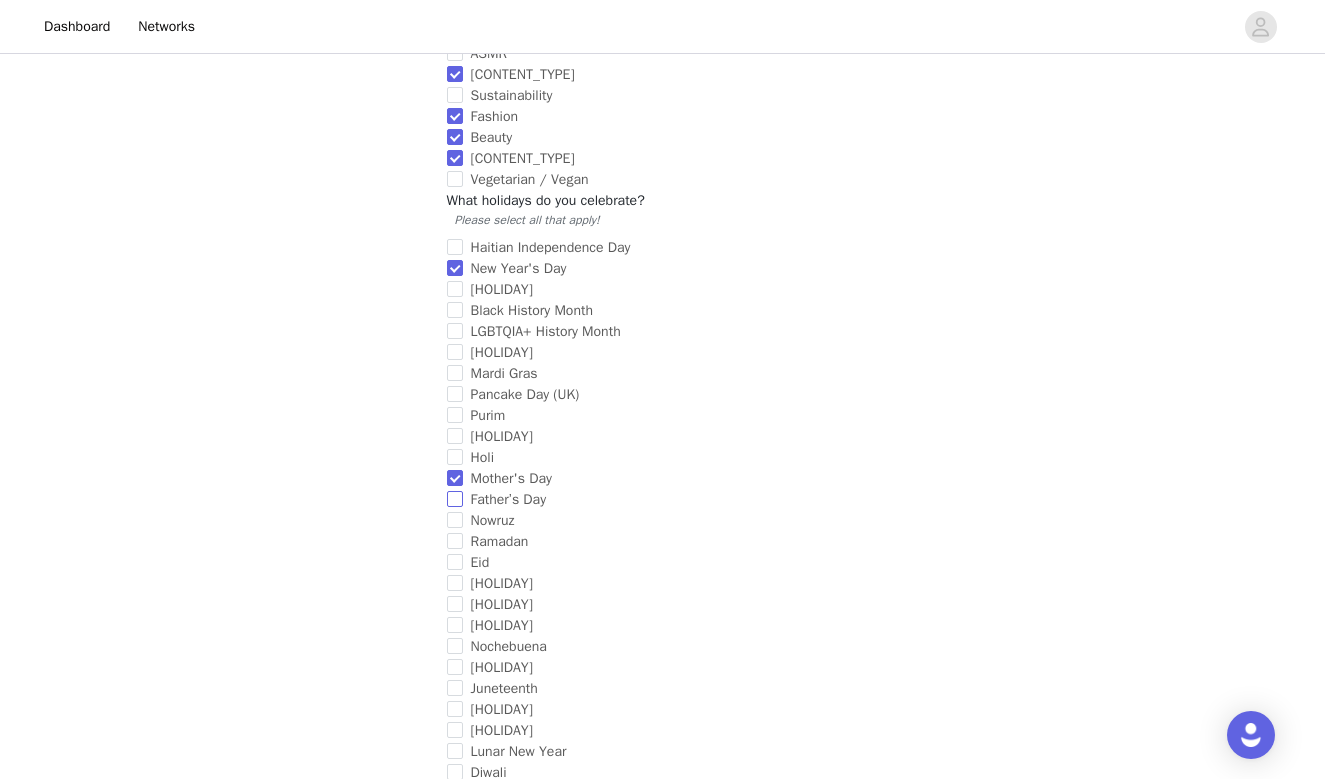 click on "Father’s Day" at bounding box center (509, 499) 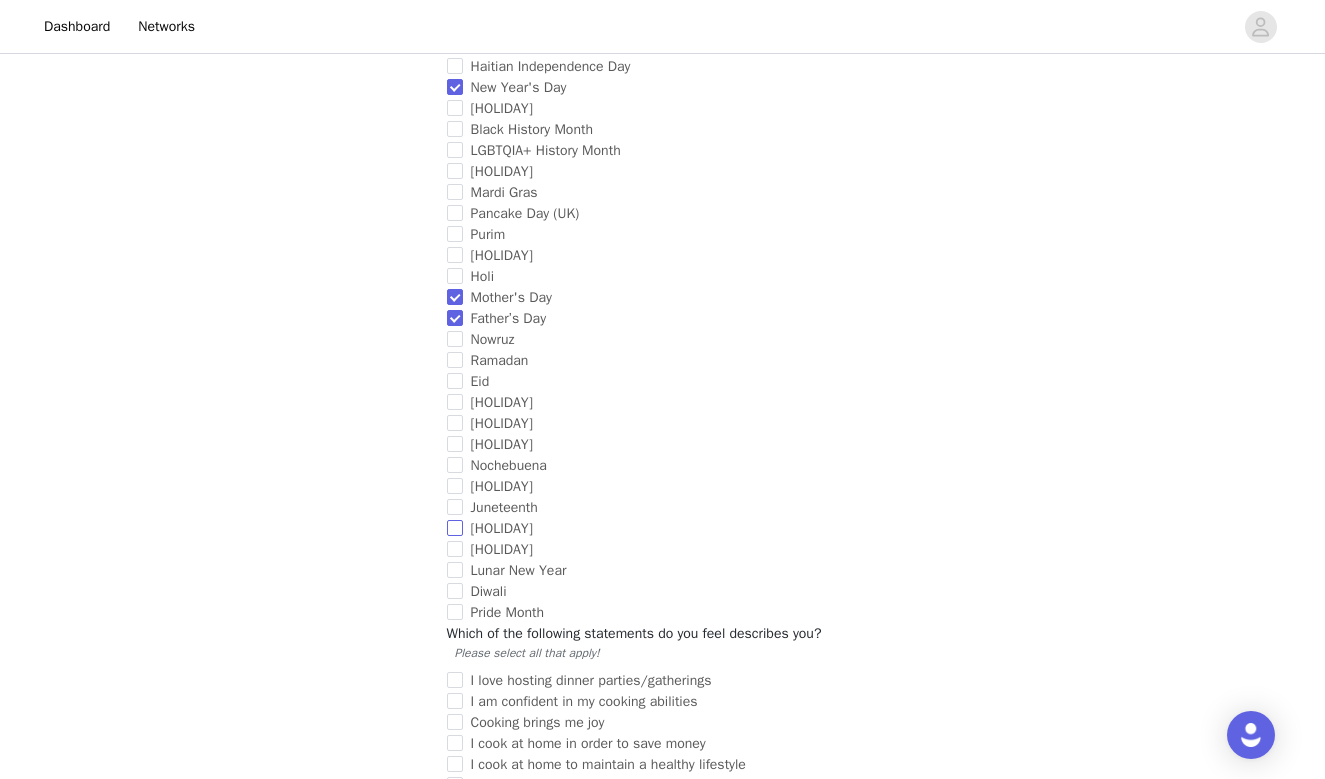 scroll, scrollTop: 1508, scrollLeft: 0, axis: vertical 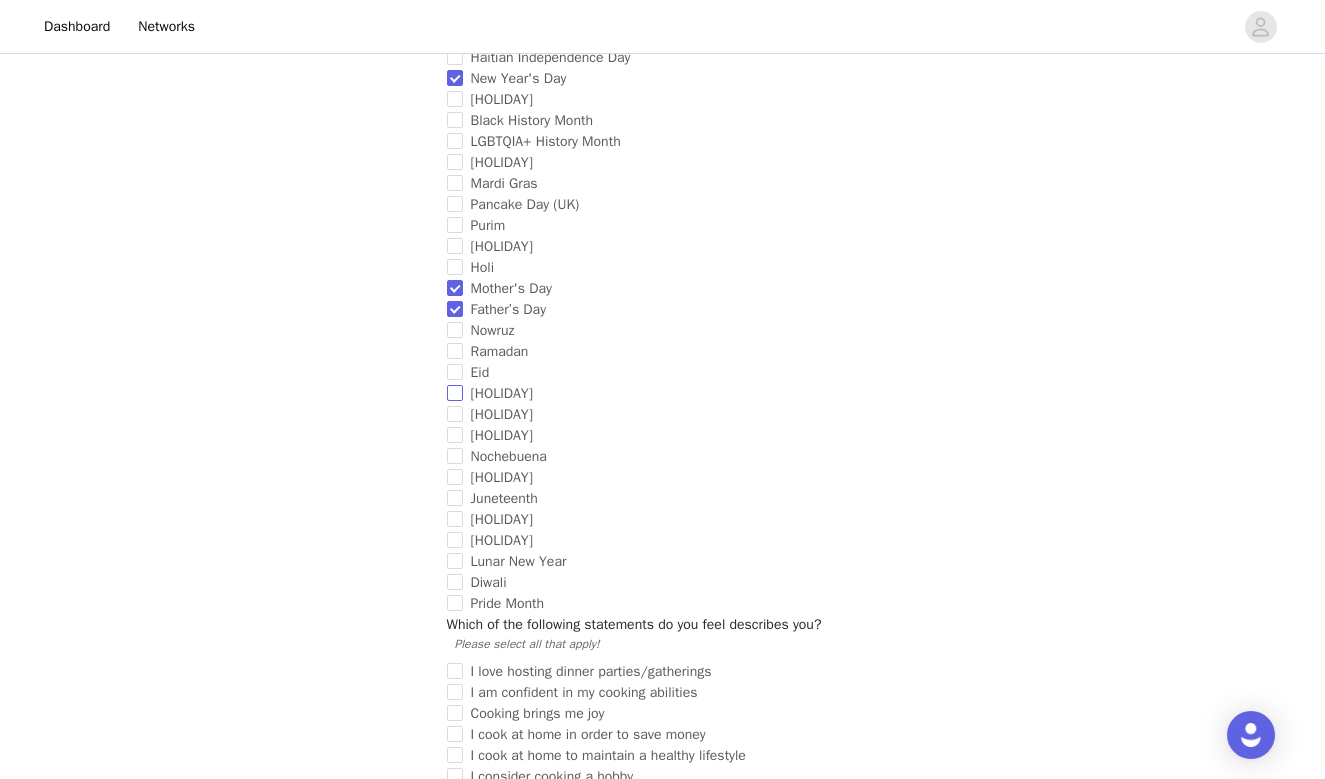 click on "[HOLIDAY]" at bounding box center [502, 393] 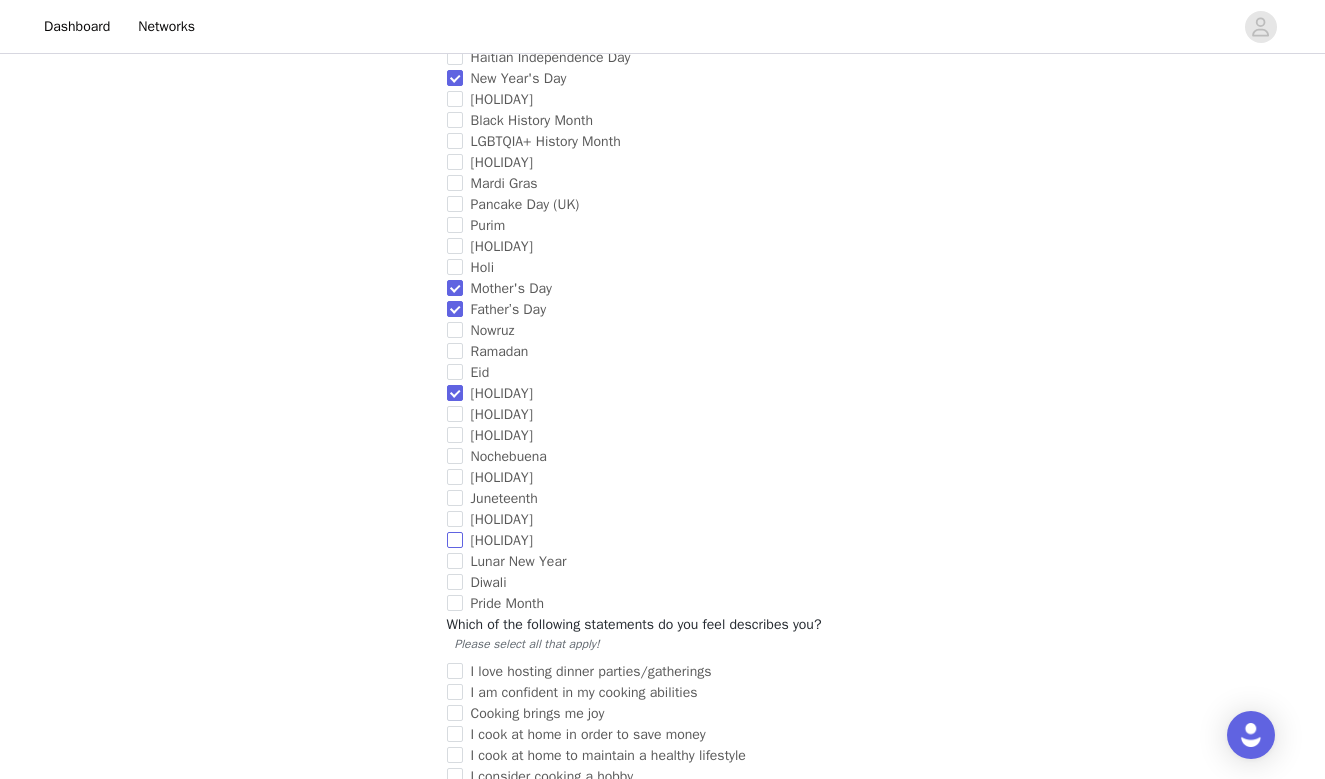 click on "[HOLIDAY]" at bounding box center [659, 540] 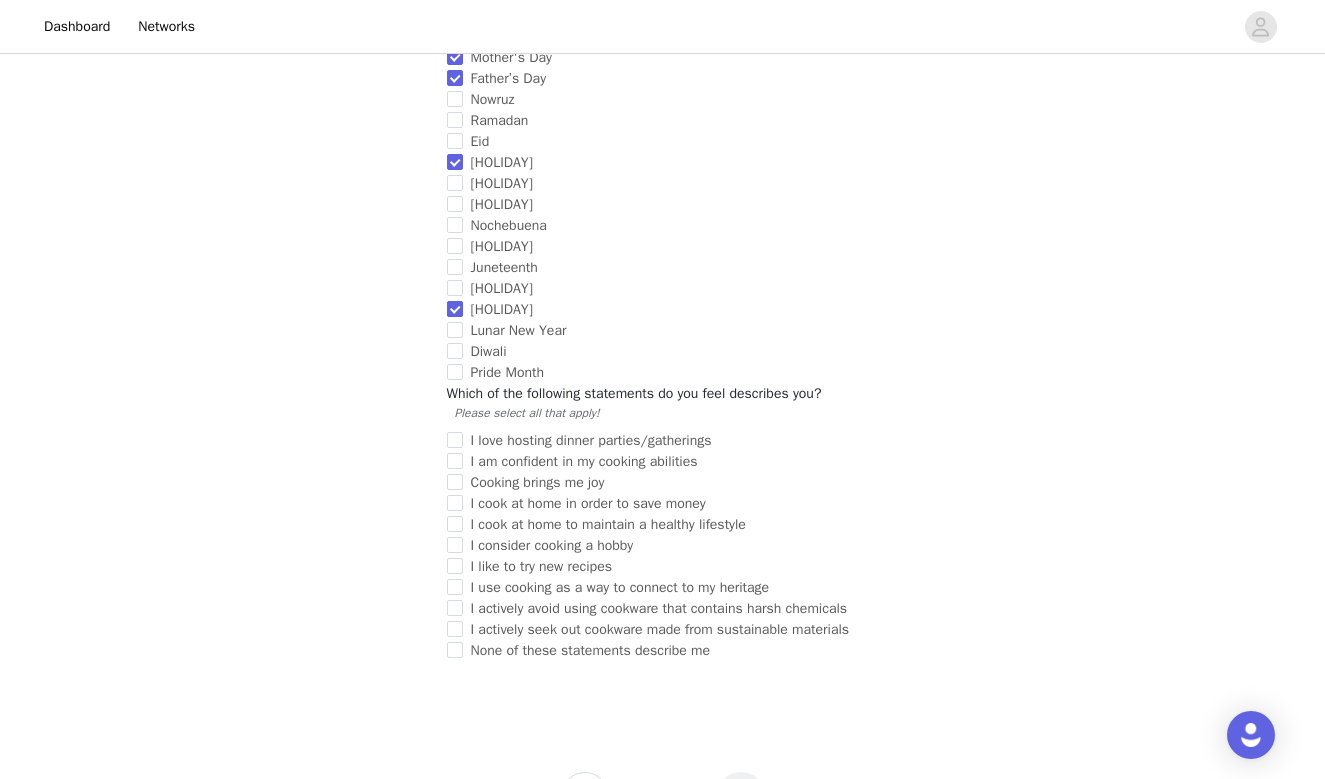 scroll, scrollTop: 1753, scrollLeft: 0, axis: vertical 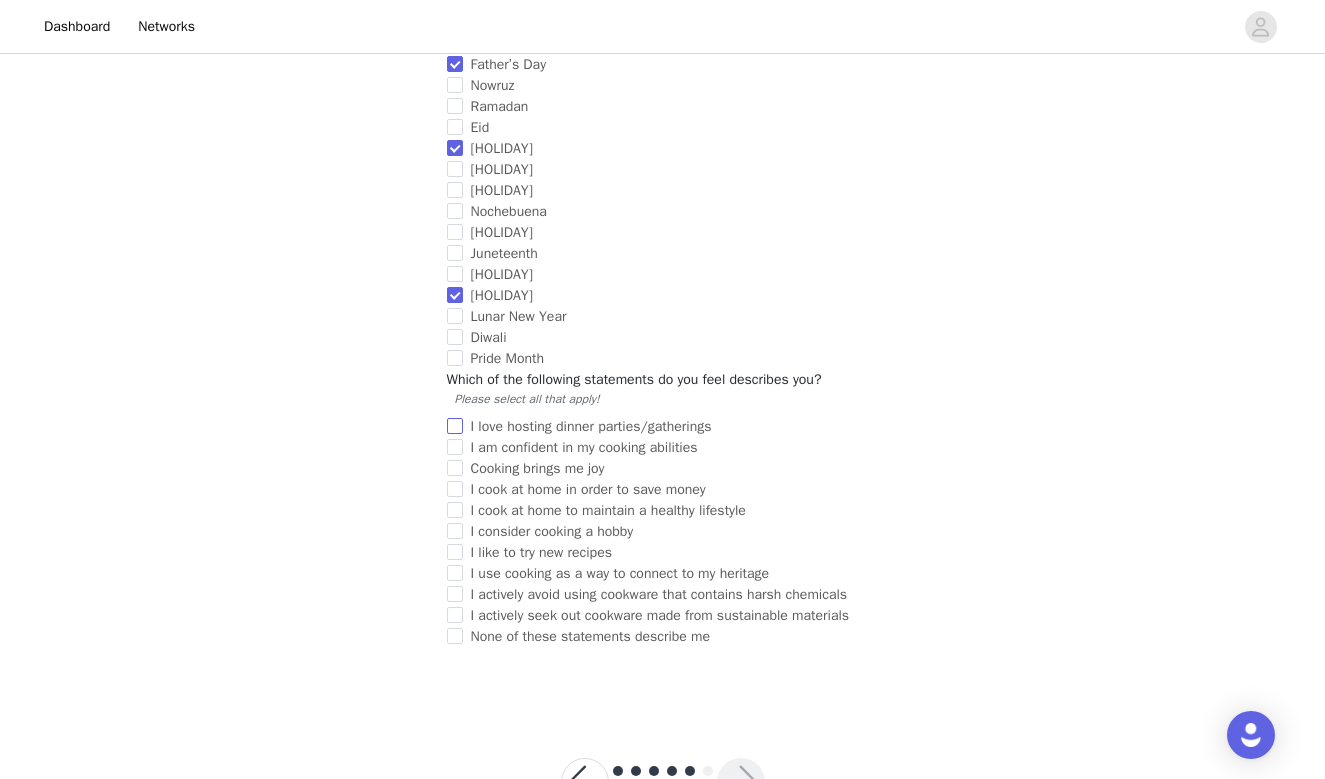click on "I love hosting dinner parties/gatherings" at bounding box center (591, 426) 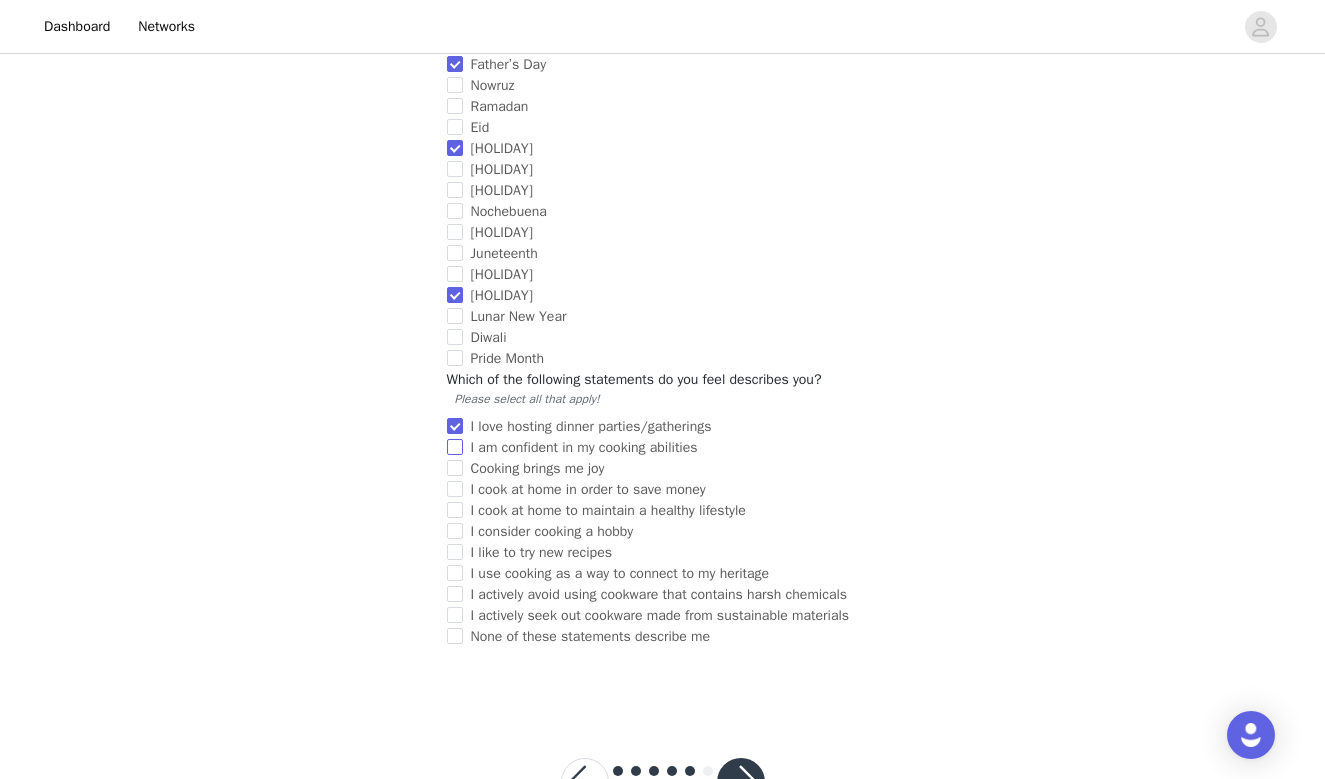 click on "I am confident in my cooking abilities" at bounding box center [584, 447] 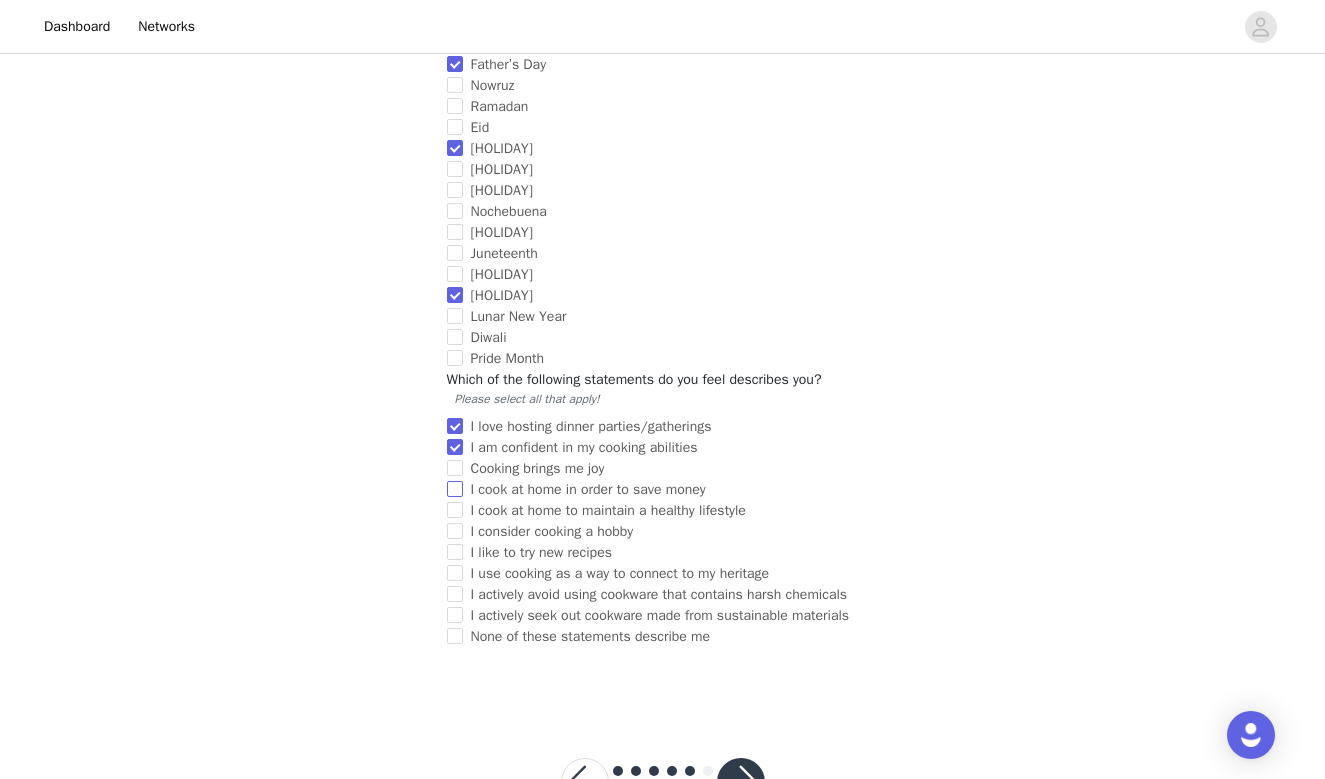 click on "I cook at home in order to save money" at bounding box center (588, 489) 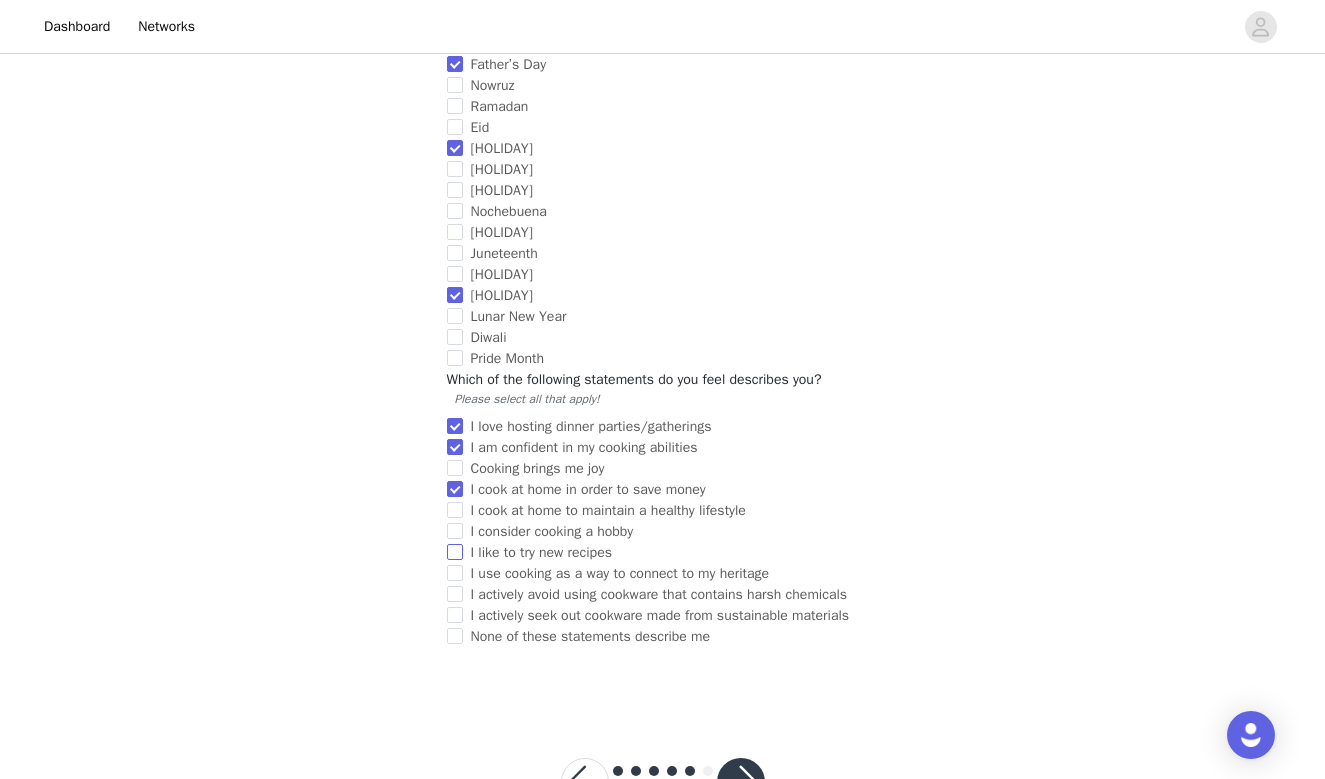 click on "I like to try new recipes" at bounding box center (541, 552) 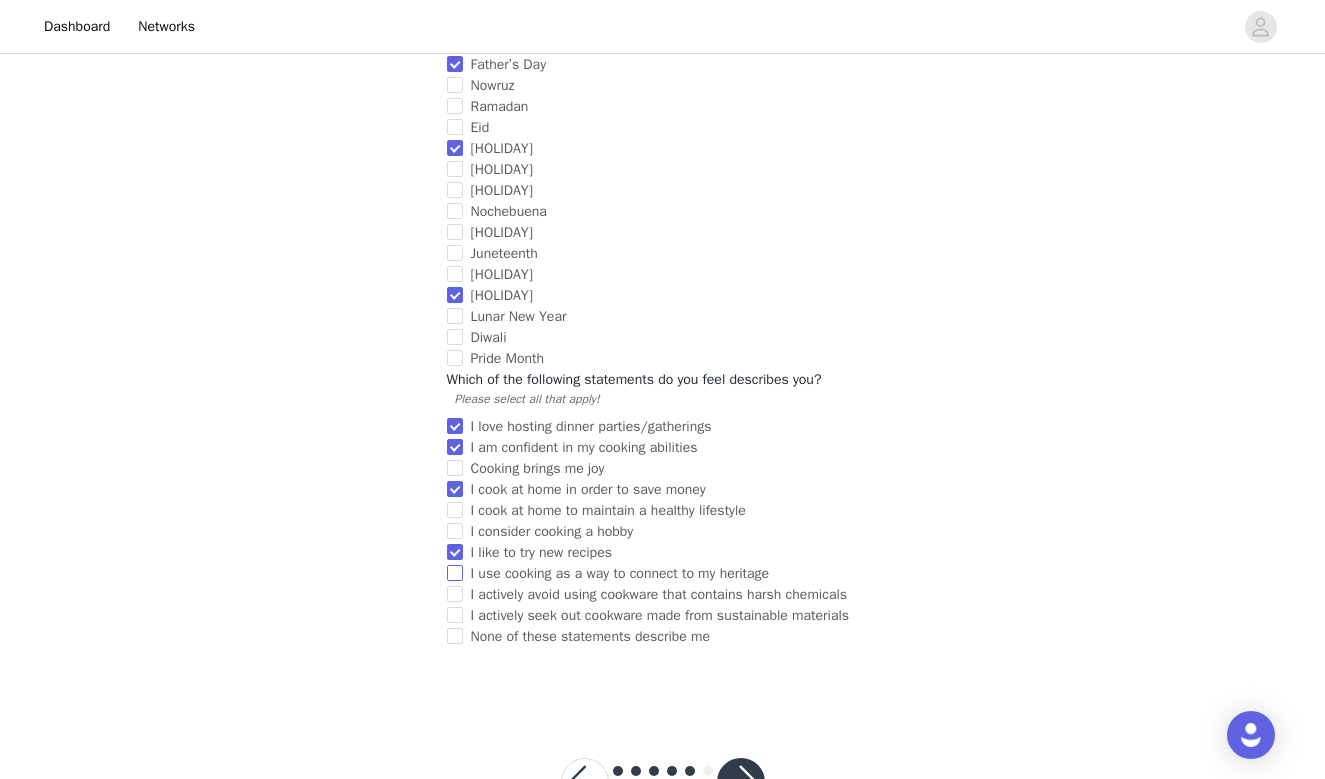 click on "I use cooking as a way to connect to my heritage" at bounding box center (620, 573) 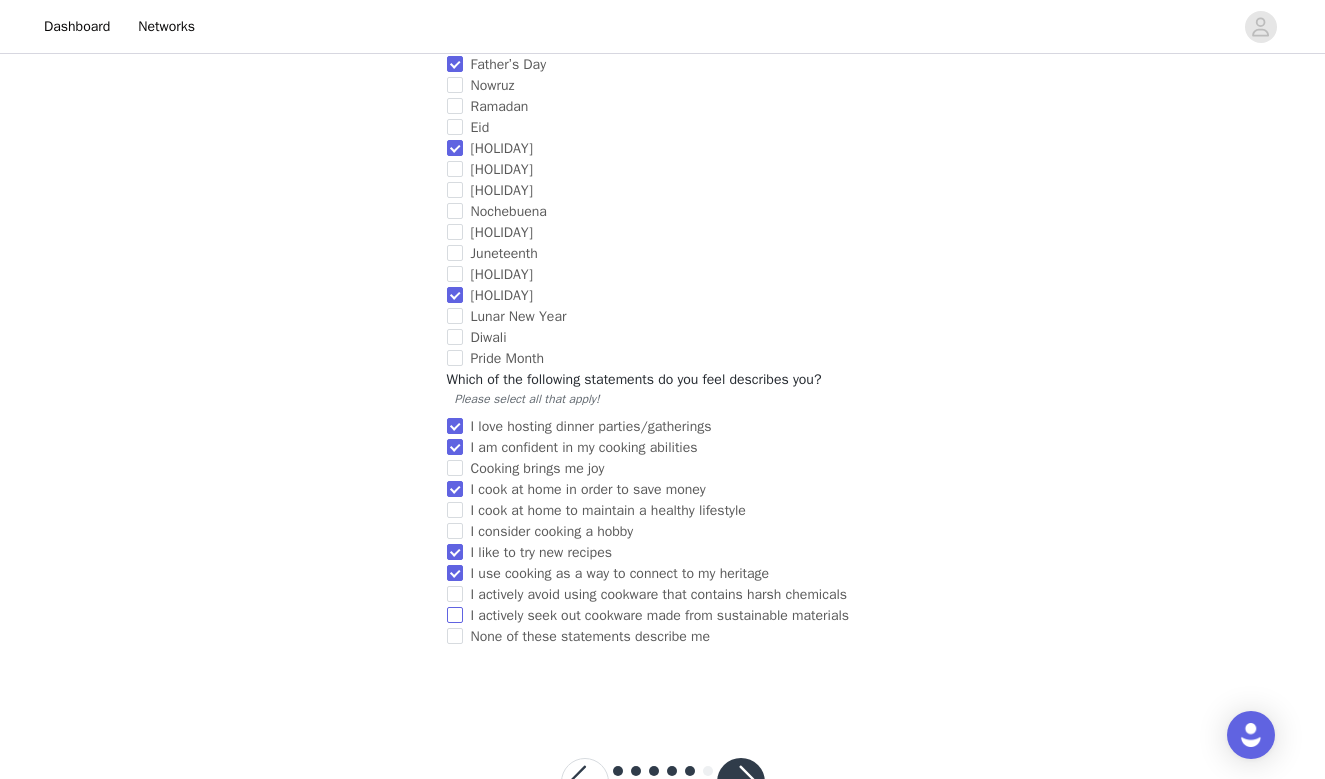 click on "I actively seek out cookware made from sustainable materials" at bounding box center (660, 615) 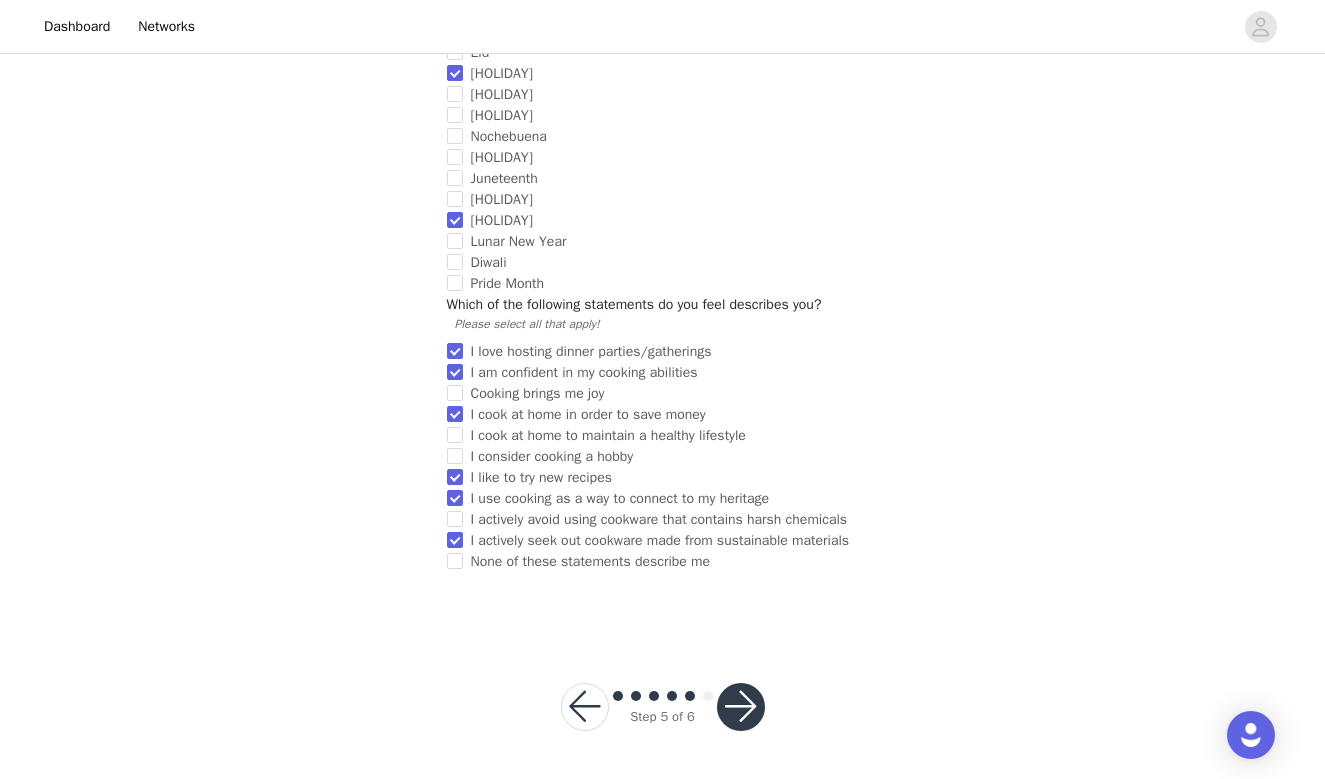scroll, scrollTop: 1868, scrollLeft: 0, axis: vertical 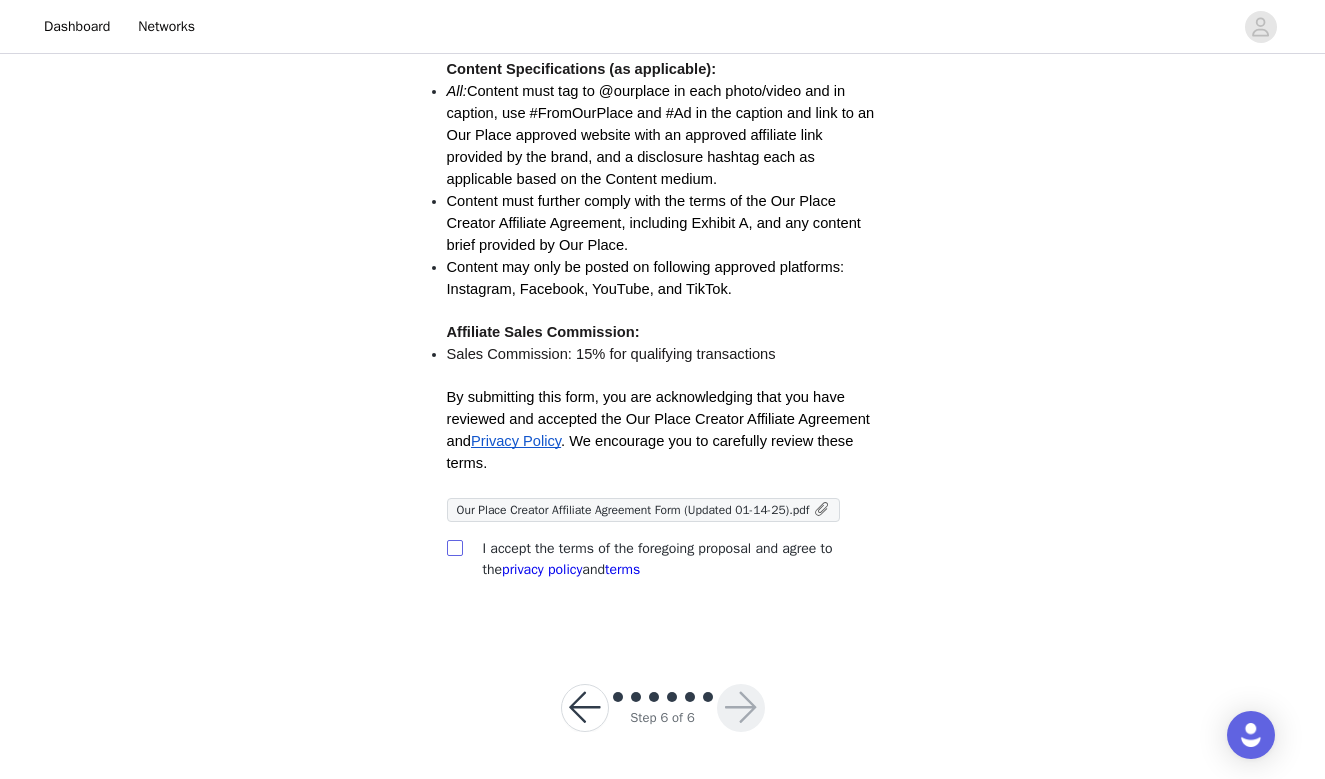 click at bounding box center (454, 547) 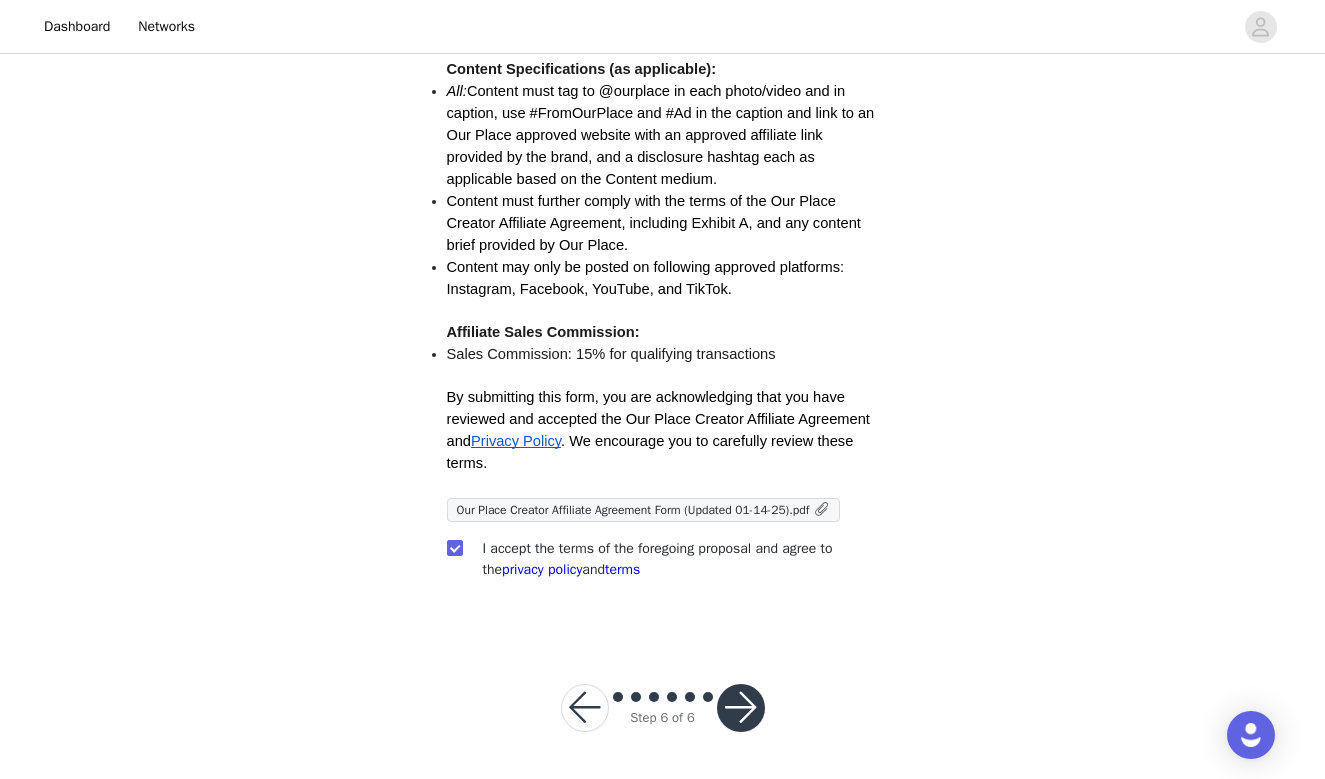 click at bounding box center (741, 708) 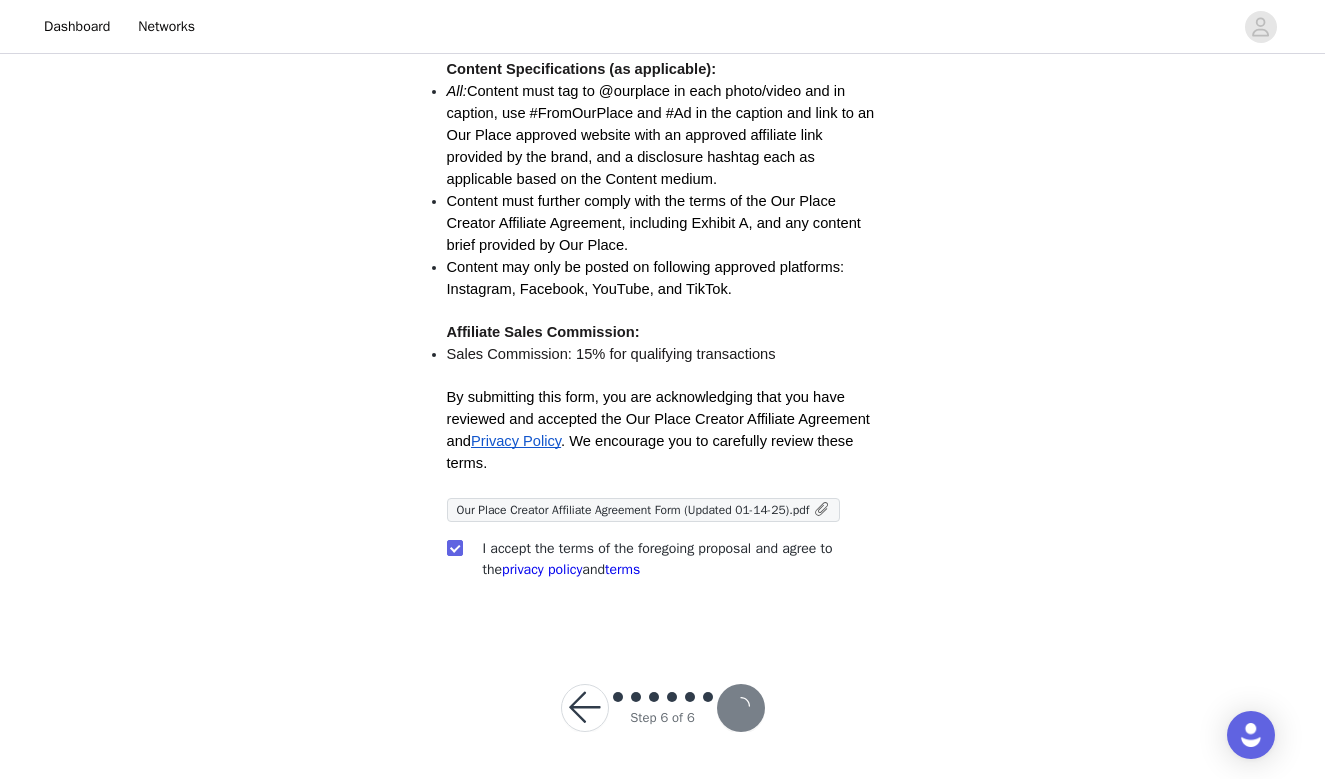 scroll, scrollTop: 0, scrollLeft: 0, axis: both 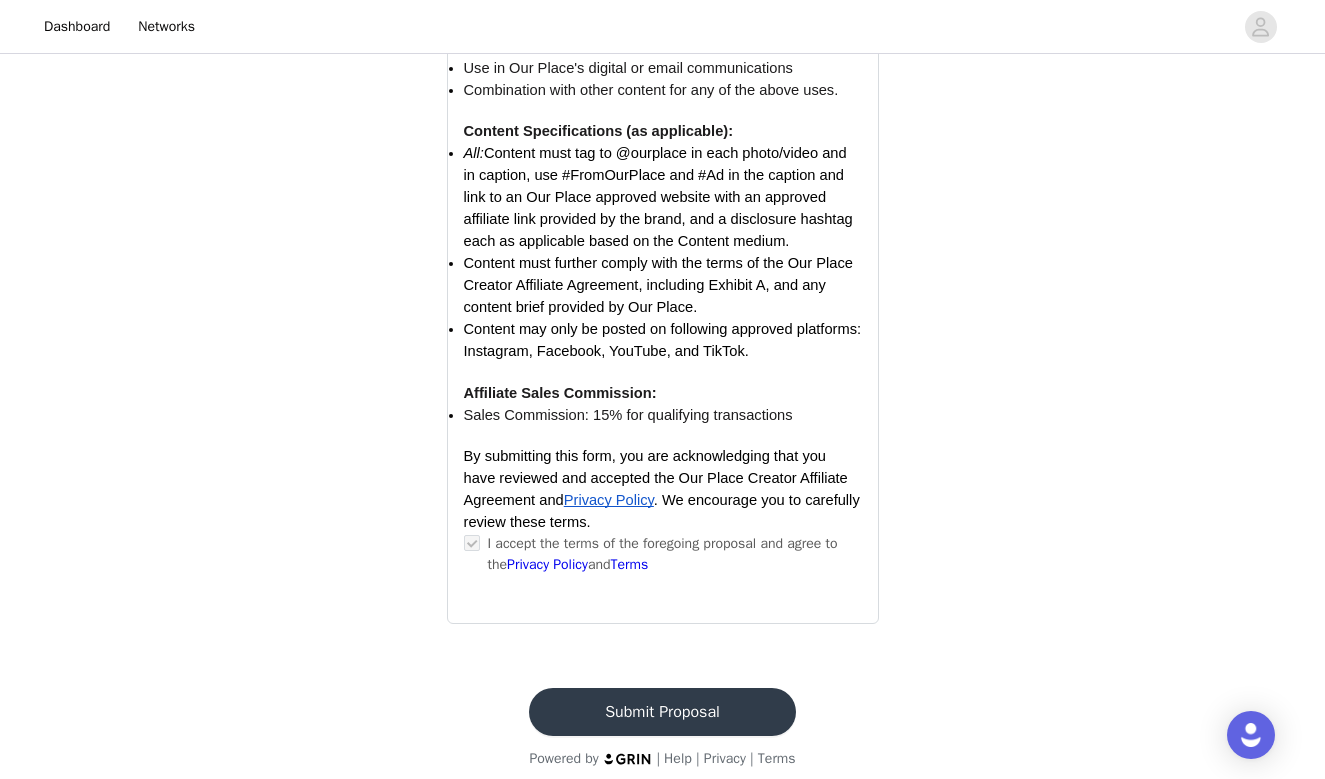 click on "Submit Proposal" at bounding box center (662, 712) 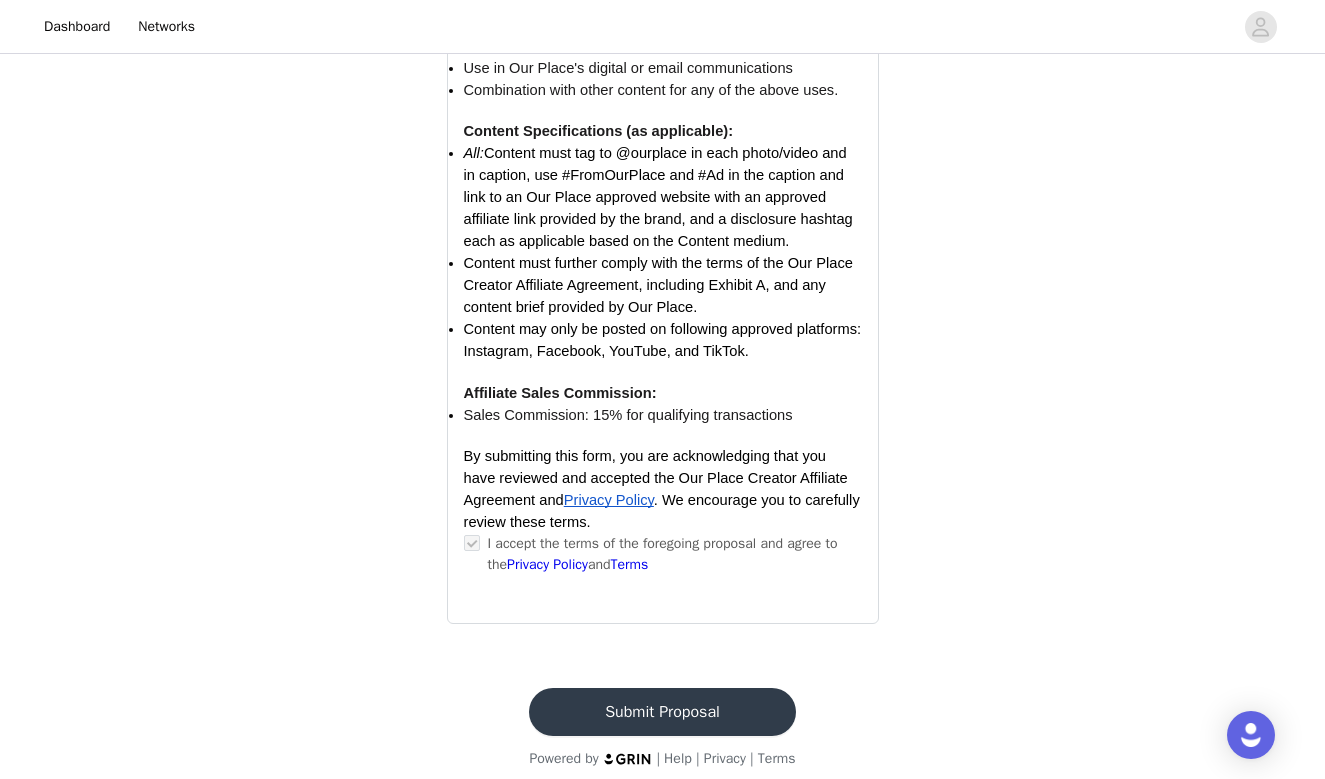scroll, scrollTop: 0, scrollLeft: 0, axis: both 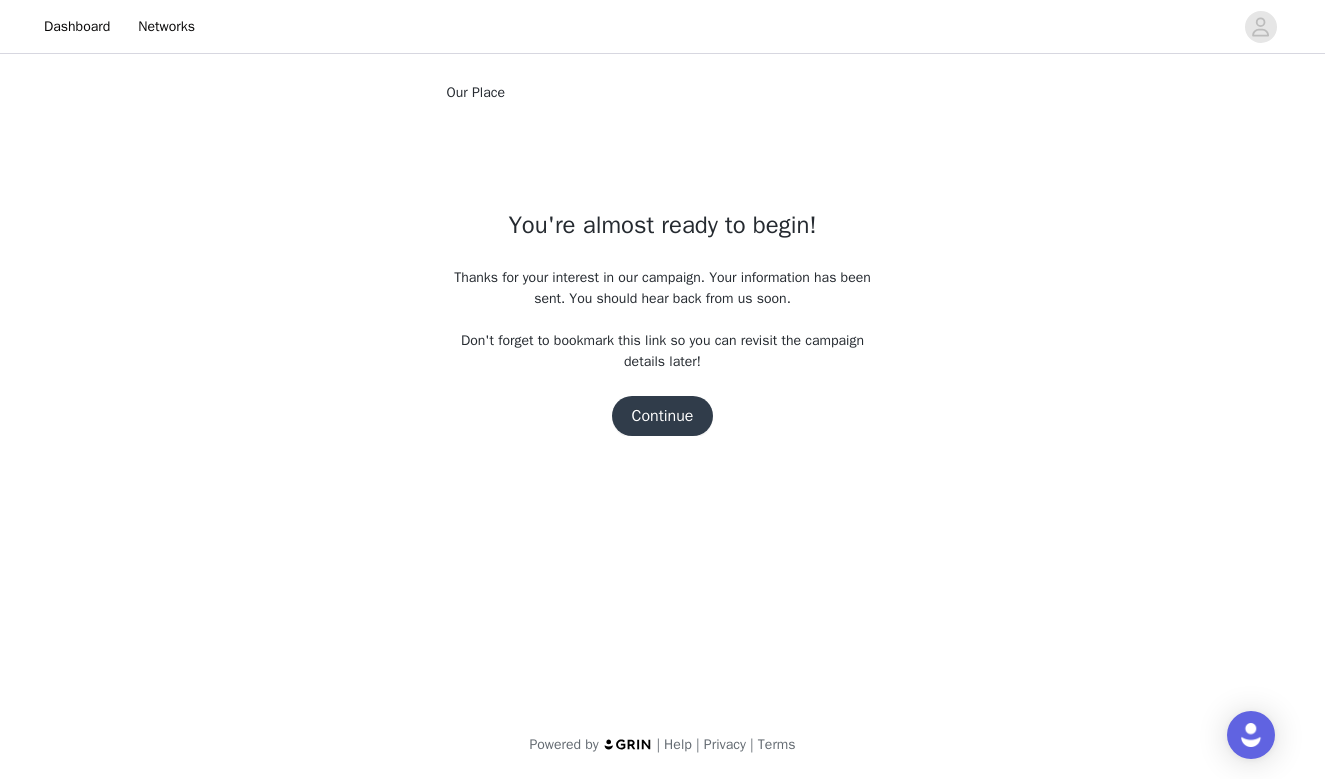 click on "Continue" at bounding box center [663, 416] 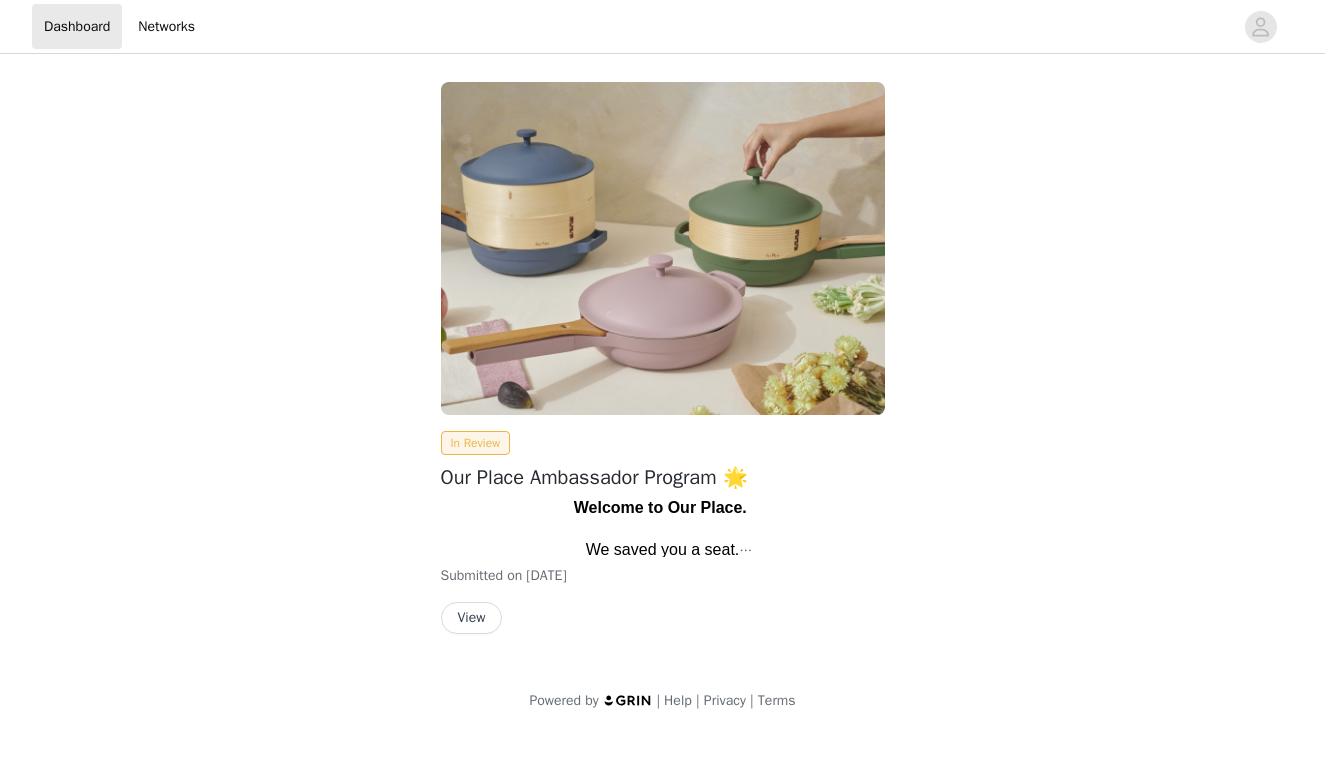 scroll, scrollTop: 0, scrollLeft: 0, axis: both 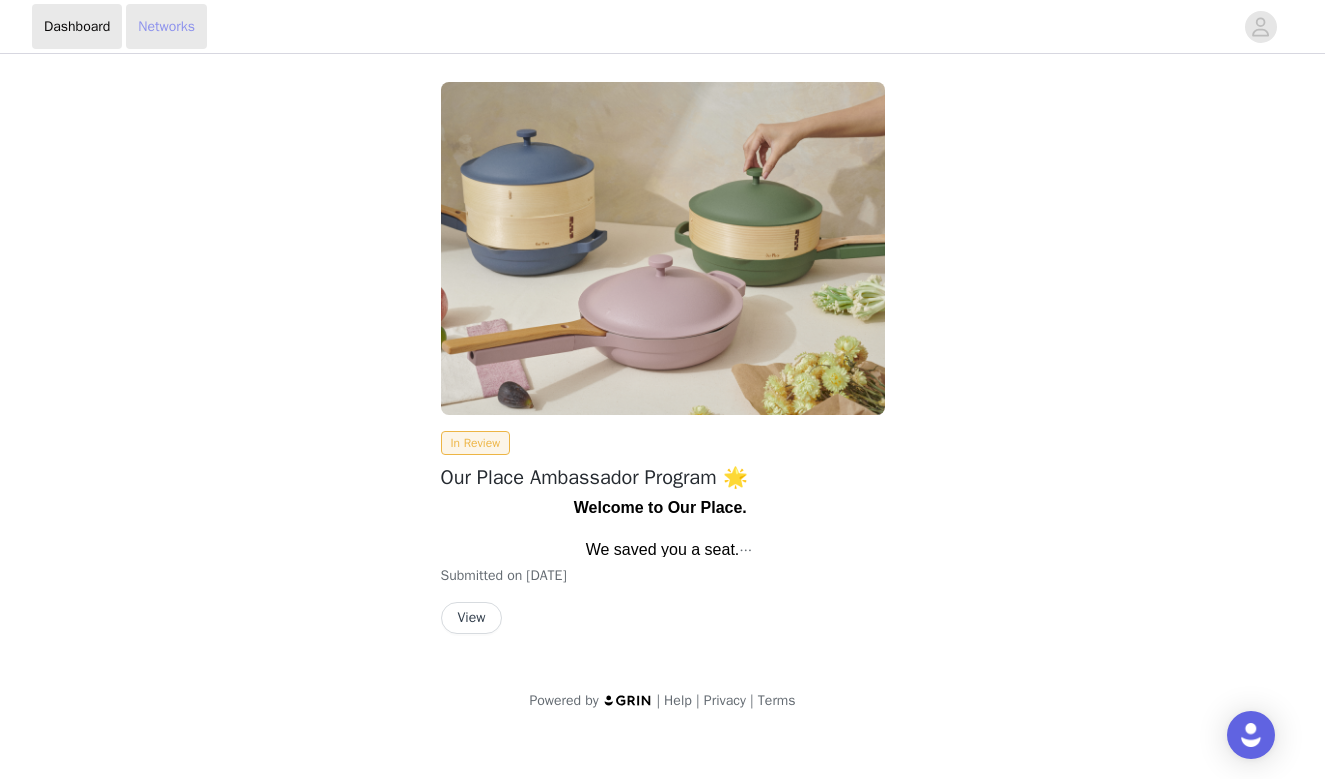 click on "Networks" at bounding box center (166, 26) 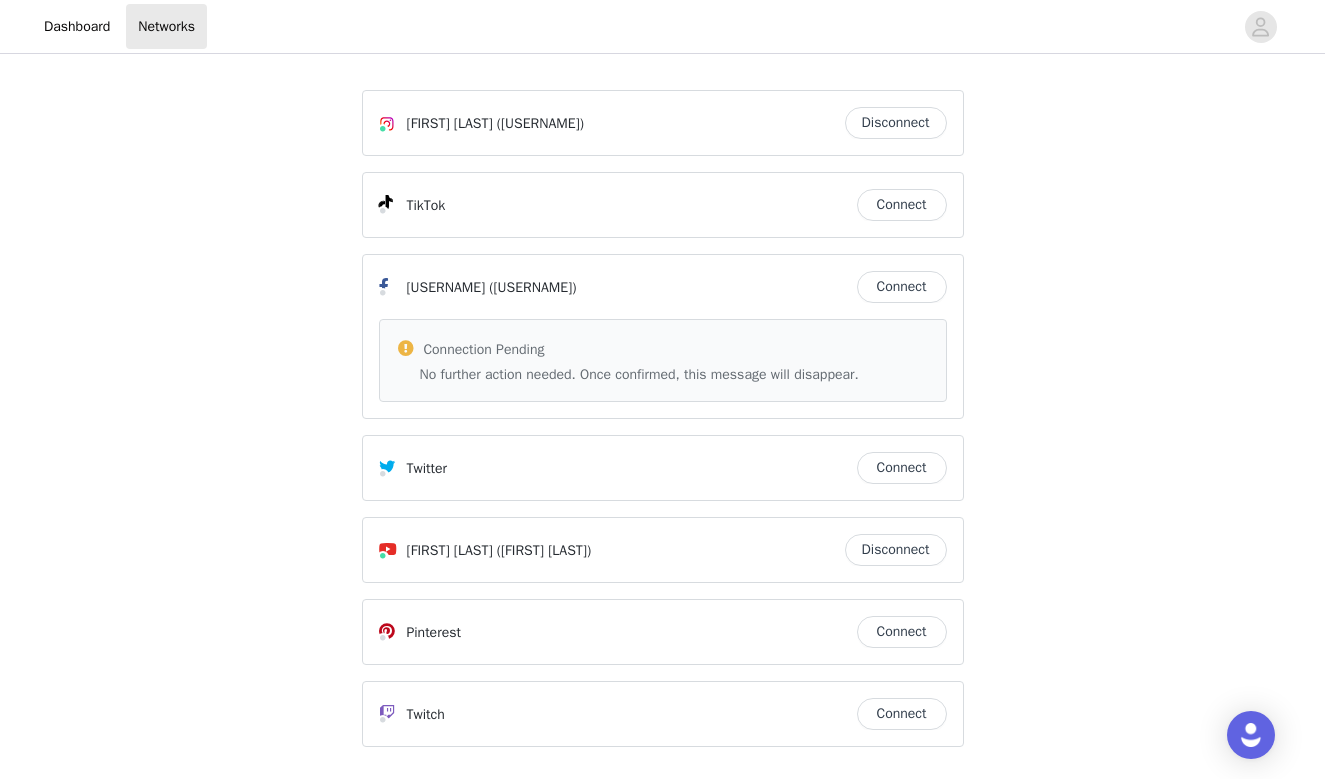 scroll, scrollTop: 0, scrollLeft: 0, axis: both 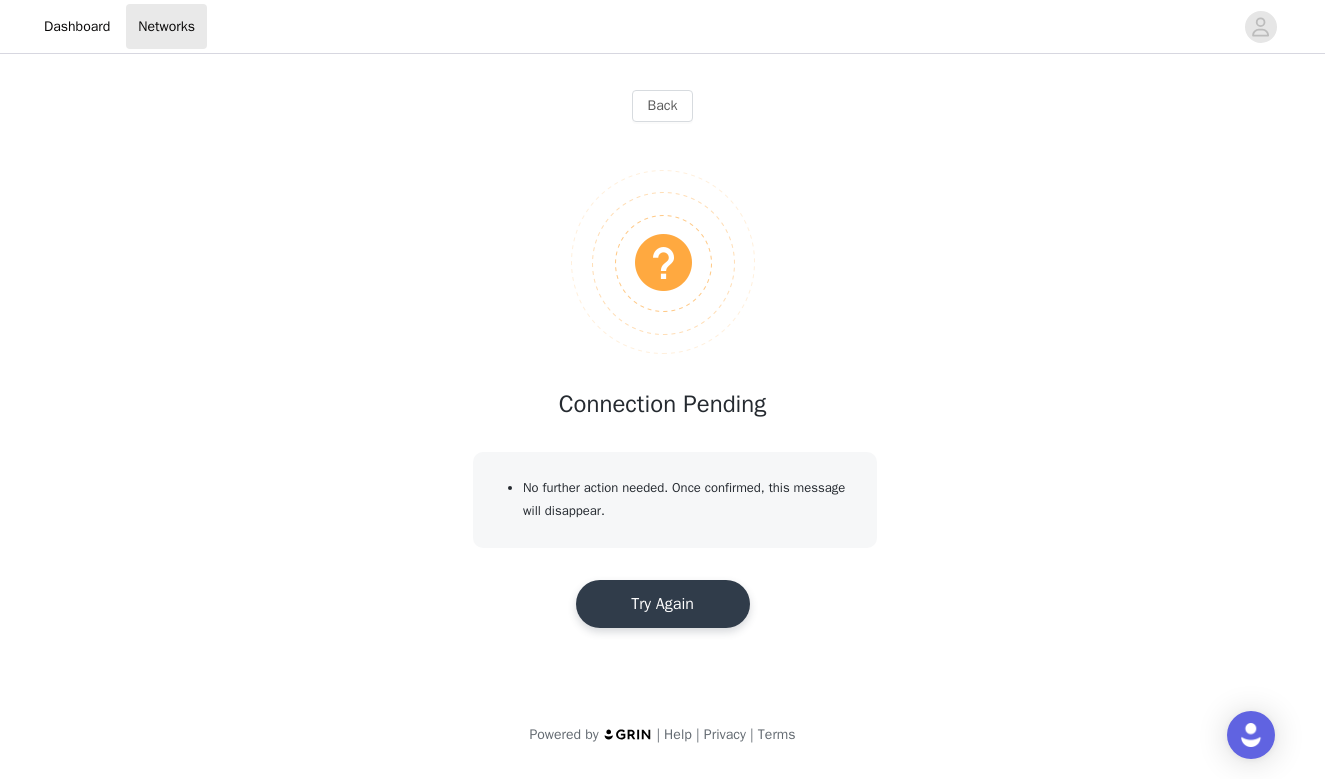 click on "Try Again" at bounding box center [663, 604] 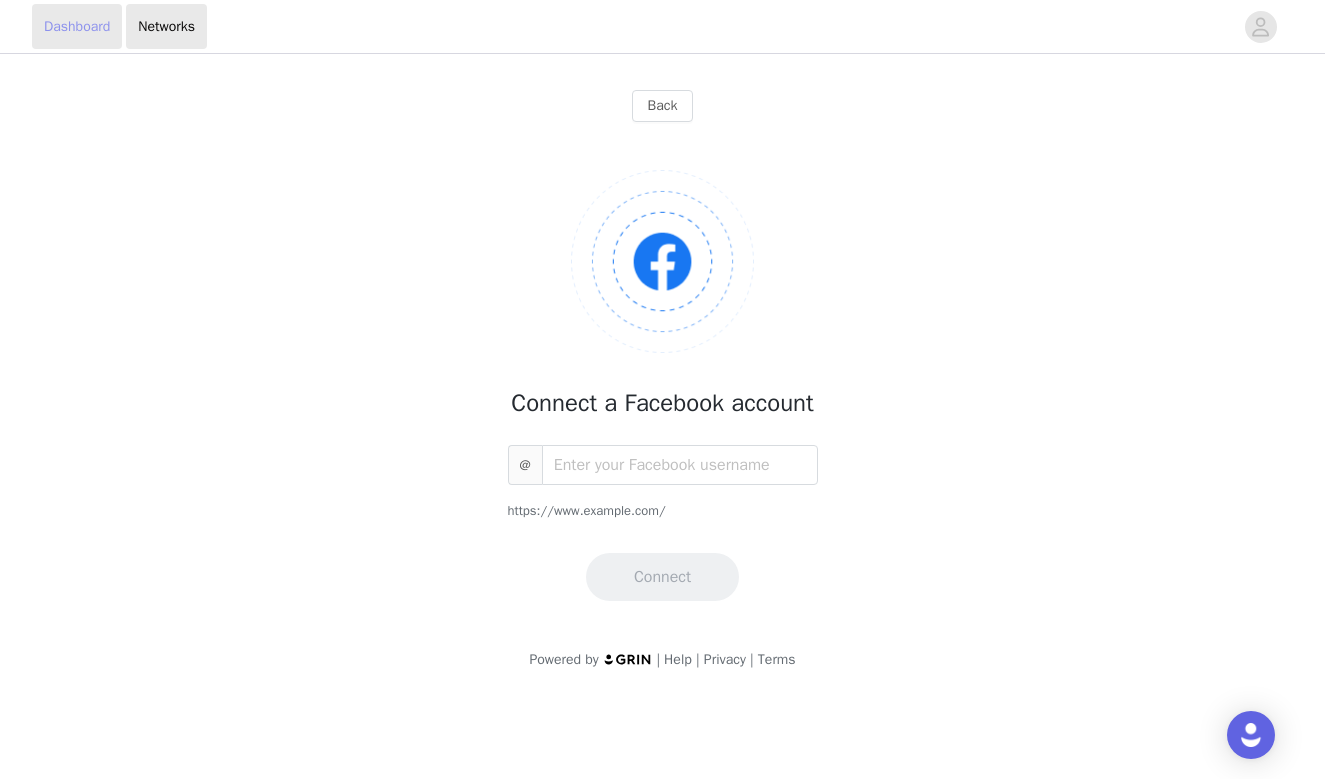 click on "Dashboard" at bounding box center [77, 26] 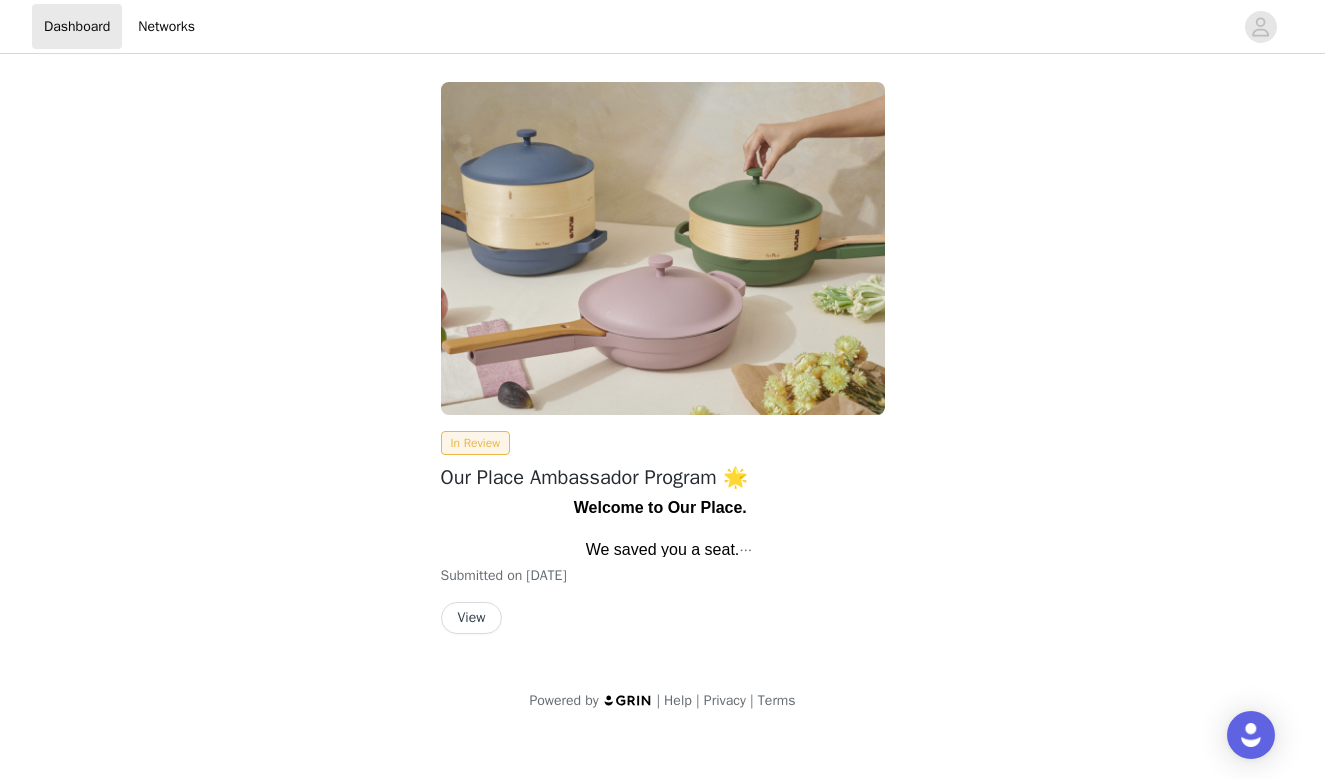 scroll, scrollTop: 0, scrollLeft: 0, axis: both 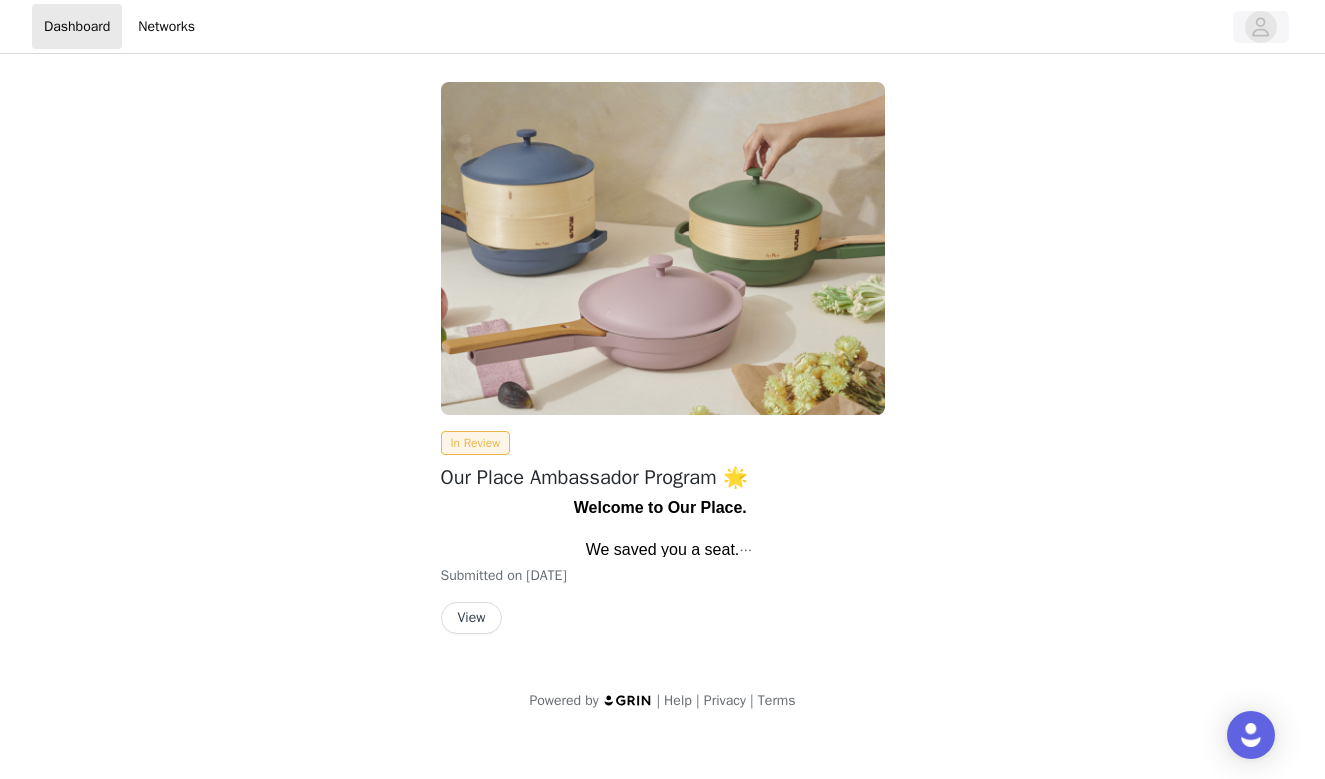 click 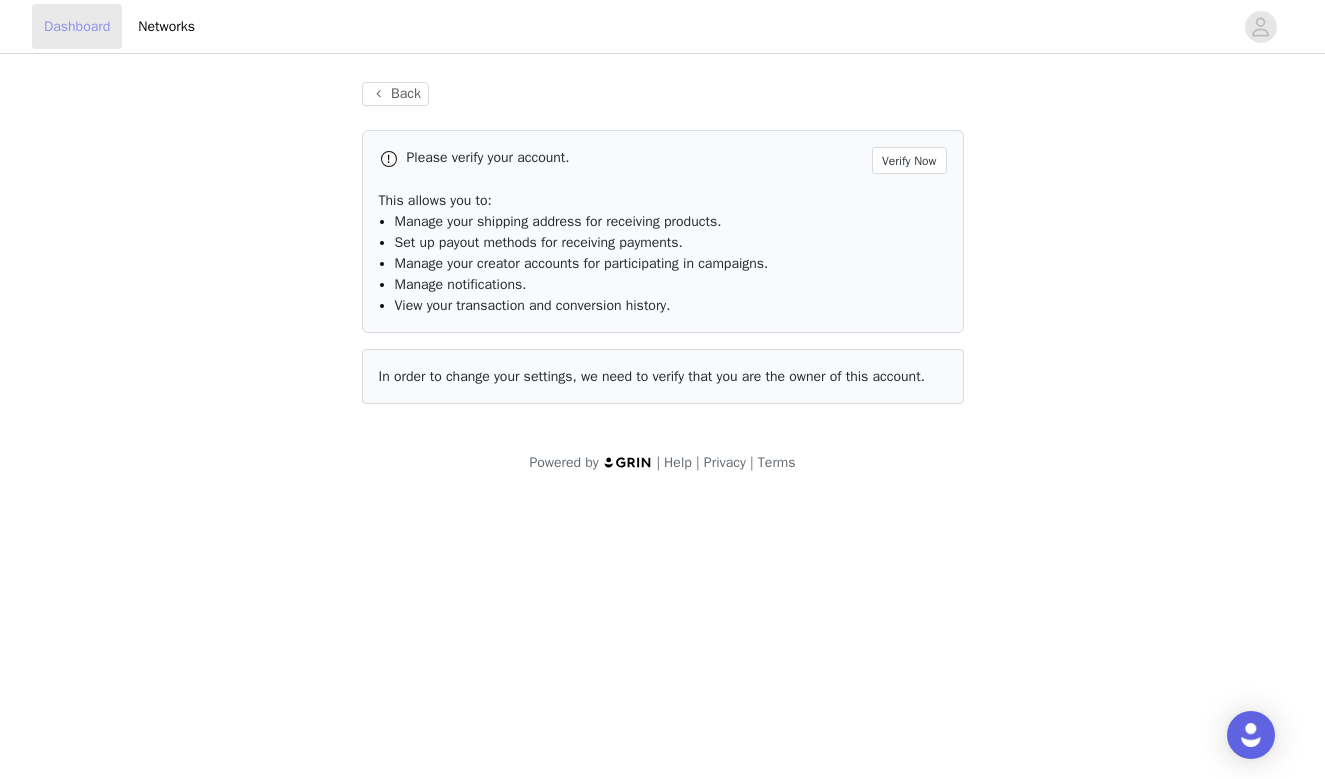 click on "Dashboard" at bounding box center (77, 26) 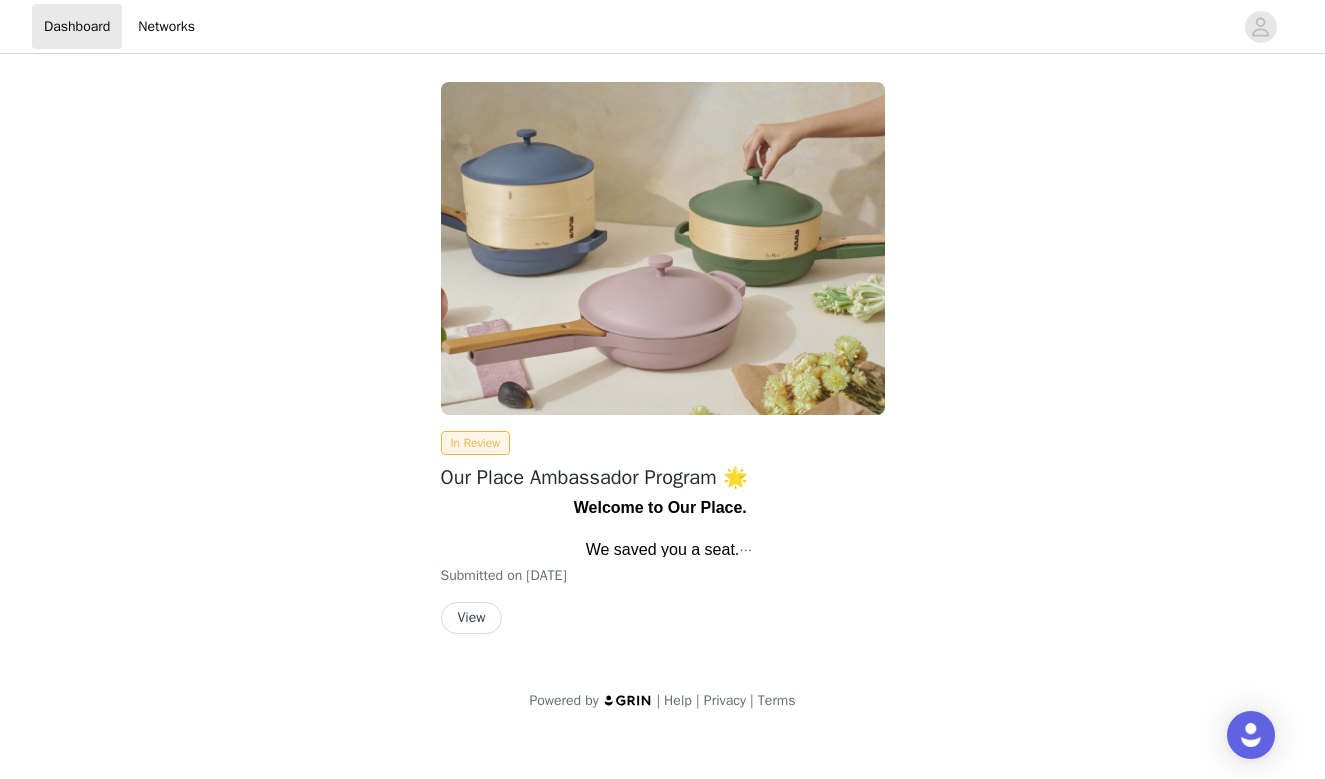 scroll, scrollTop: 0, scrollLeft: 0, axis: both 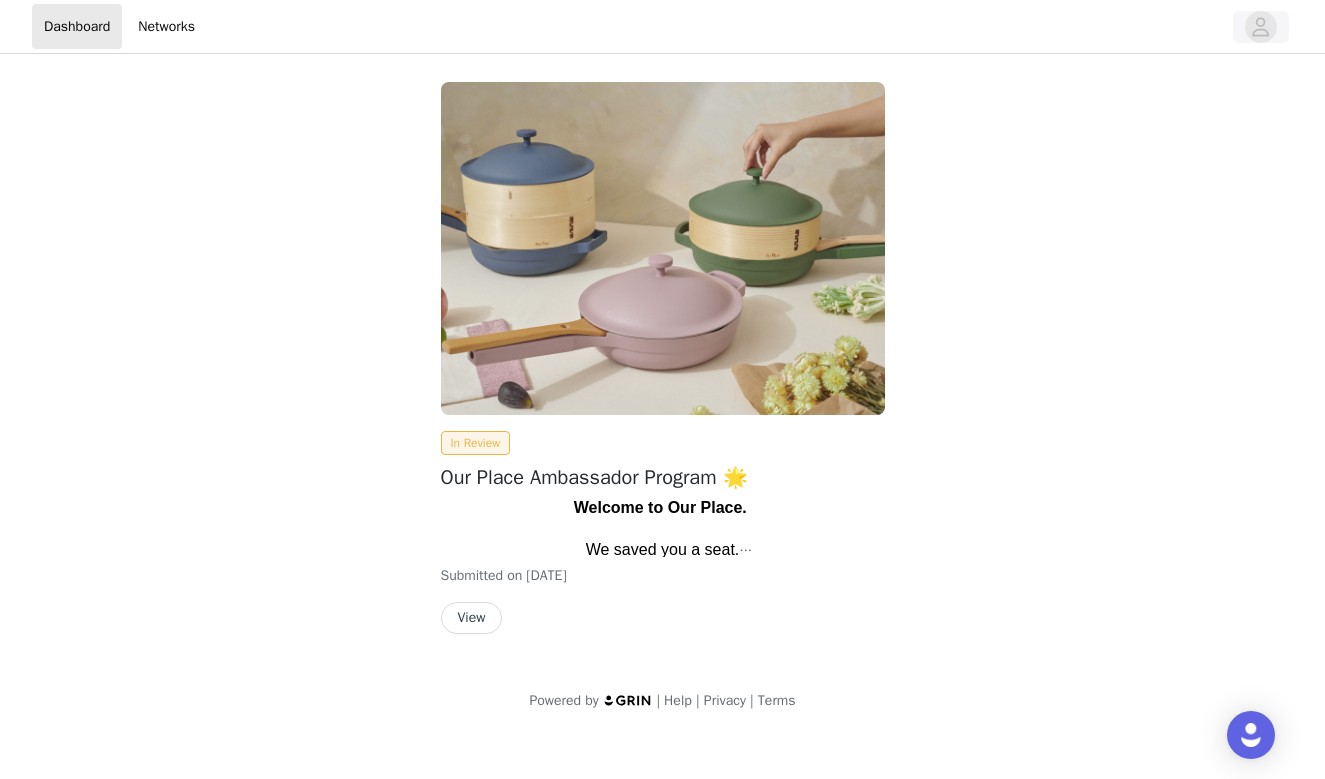 click 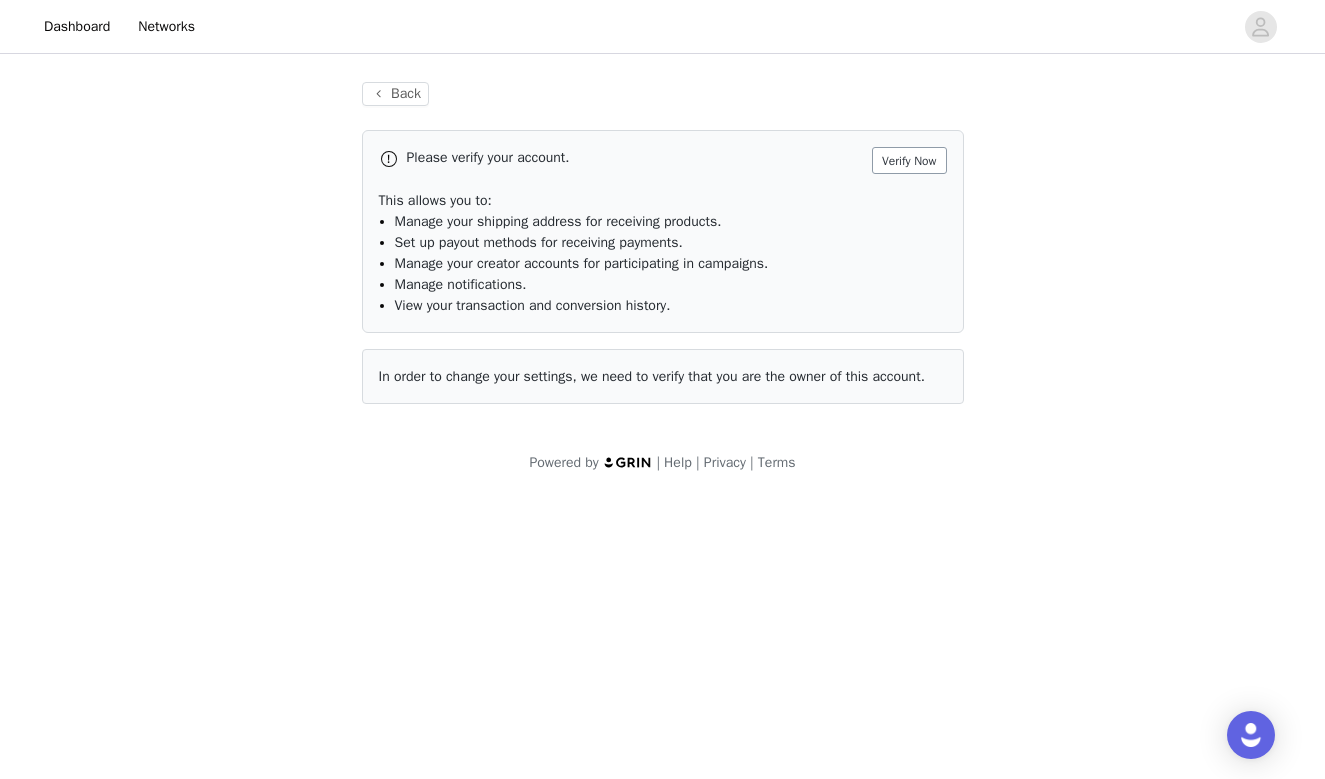 click on "Verify Now" at bounding box center [909, 160] 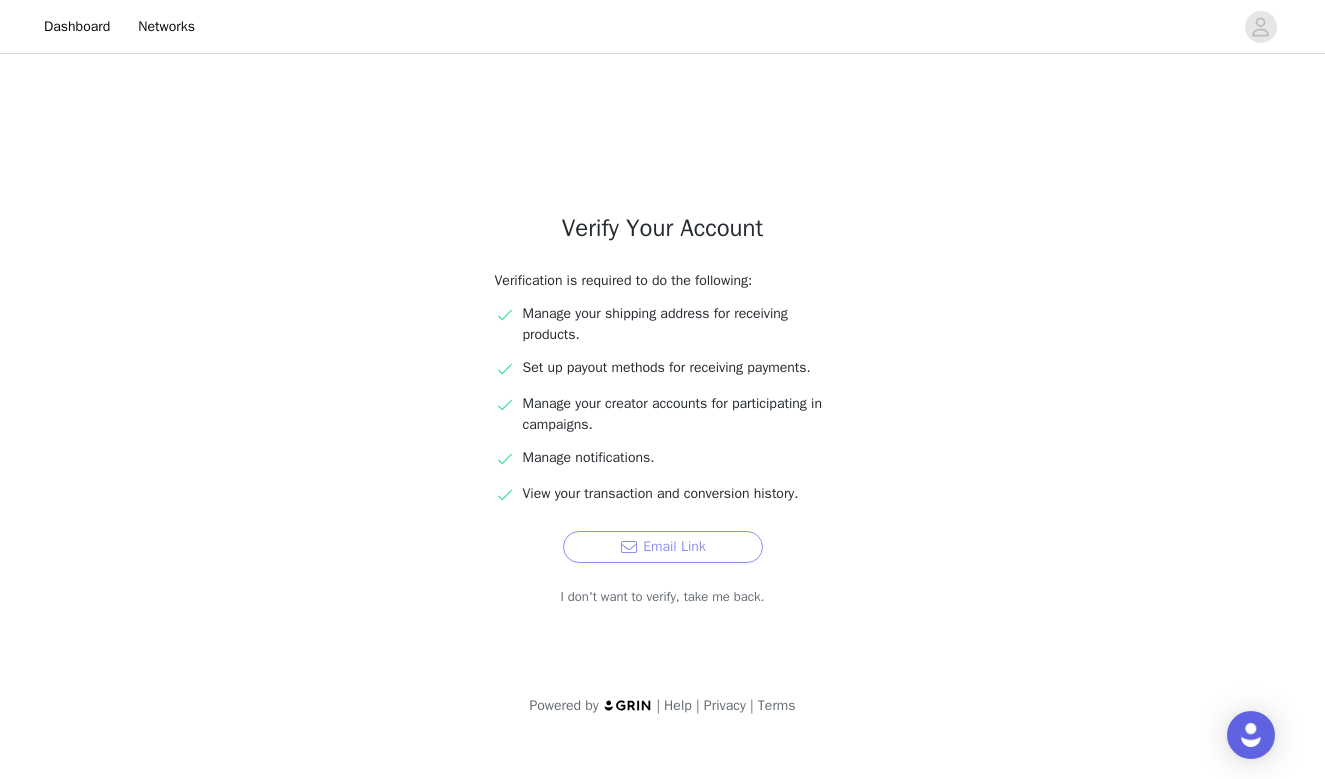 click on "Email Link" at bounding box center (663, 547) 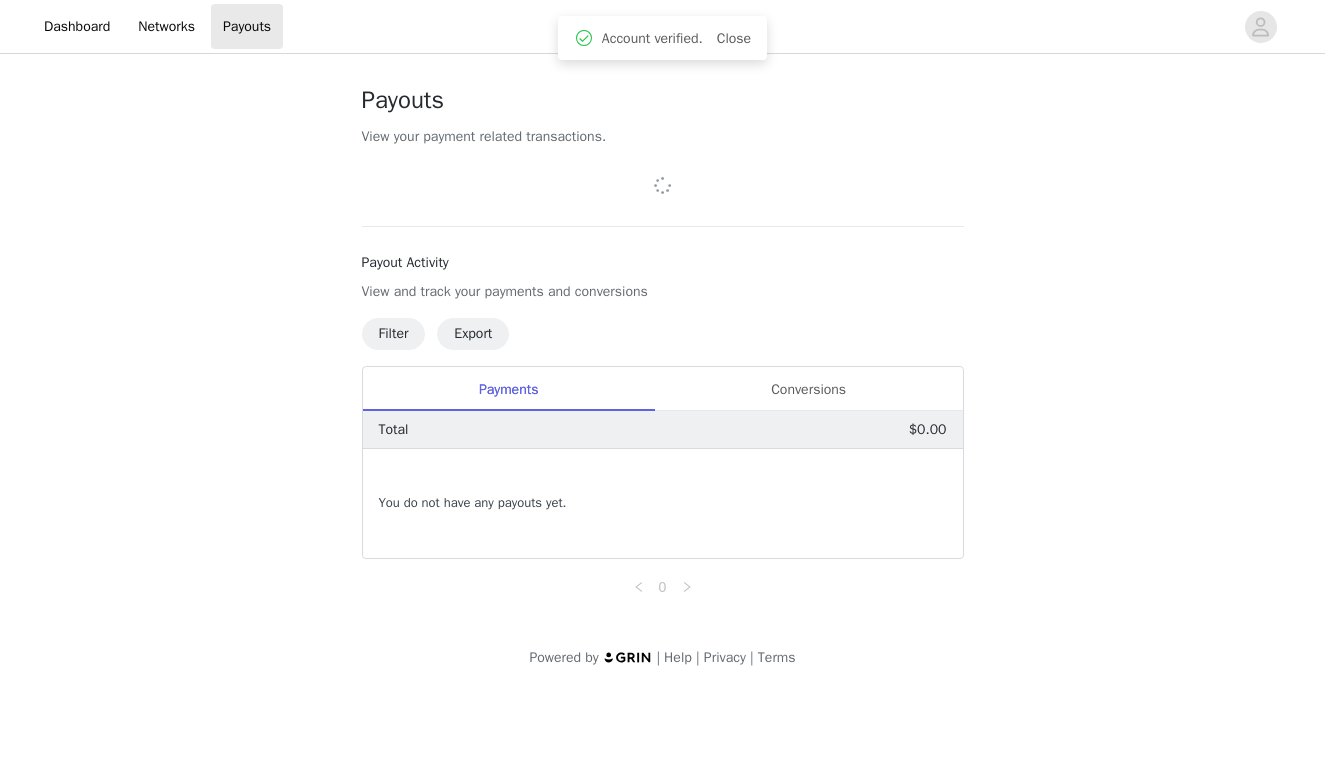 scroll, scrollTop: 0, scrollLeft: 0, axis: both 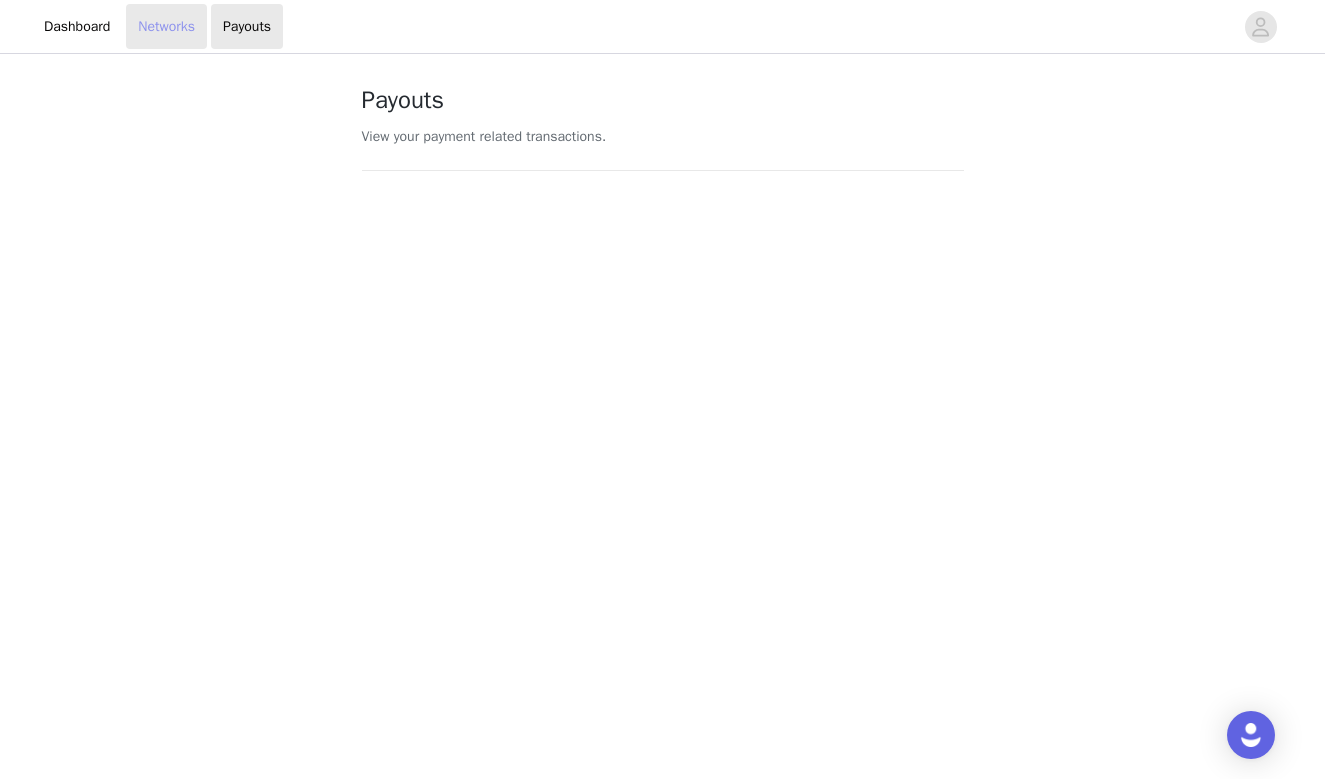click on "Networks" at bounding box center (166, 26) 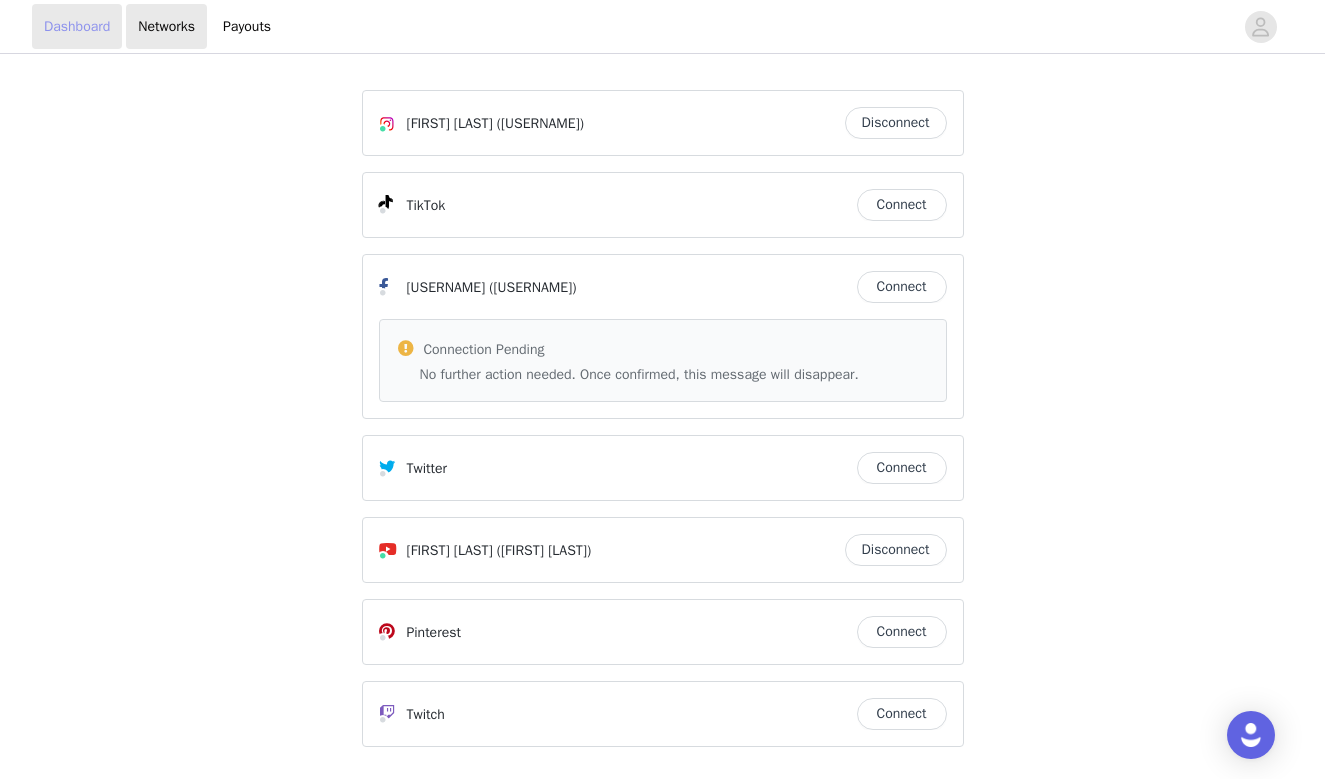 click on "Dashboard" at bounding box center [77, 26] 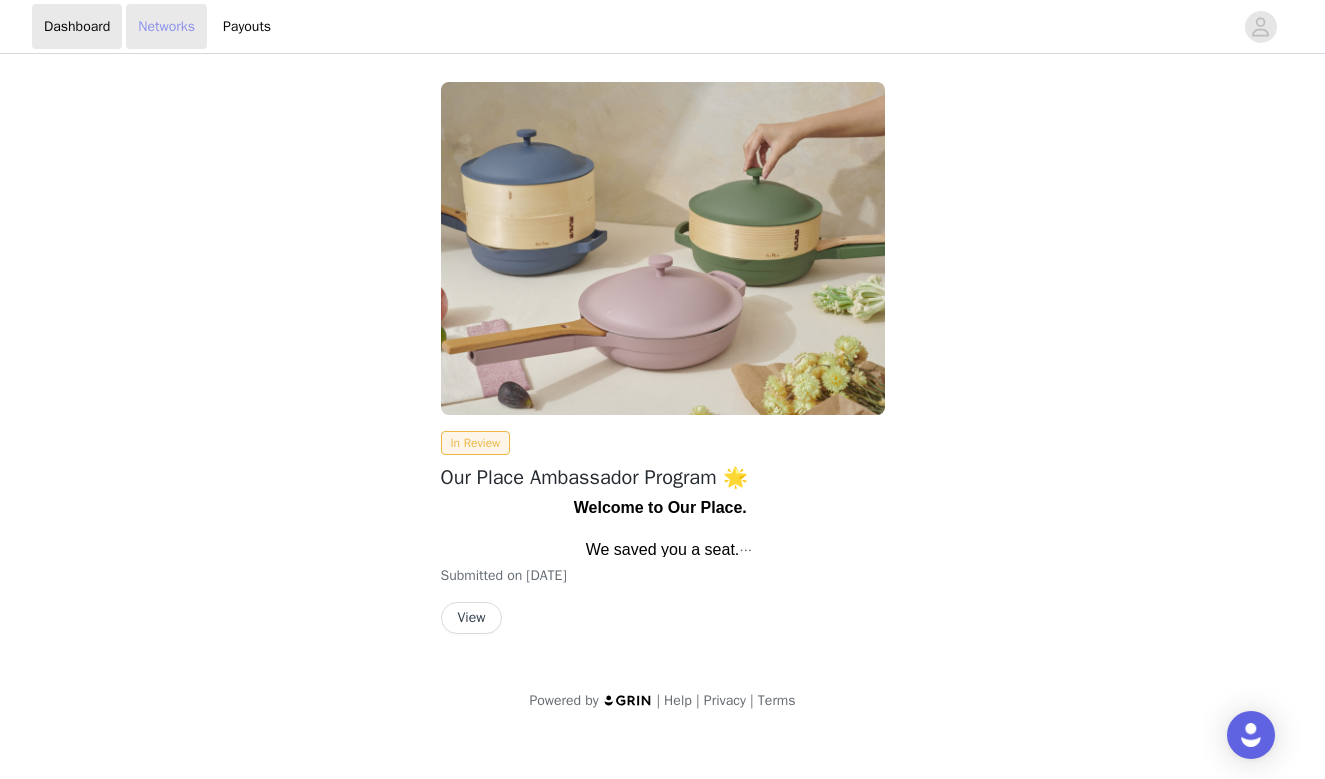 click on "Networks" at bounding box center (166, 26) 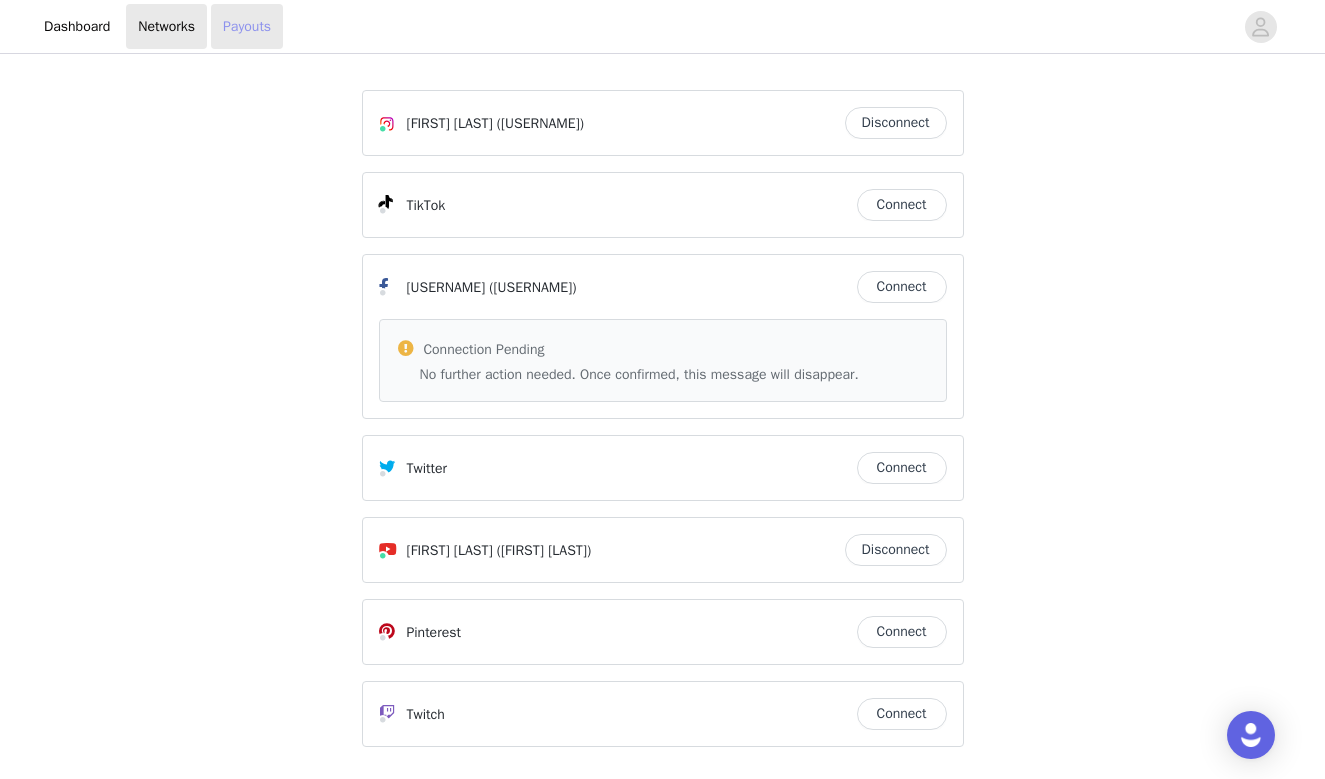 scroll, scrollTop: 0, scrollLeft: 0, axis: both 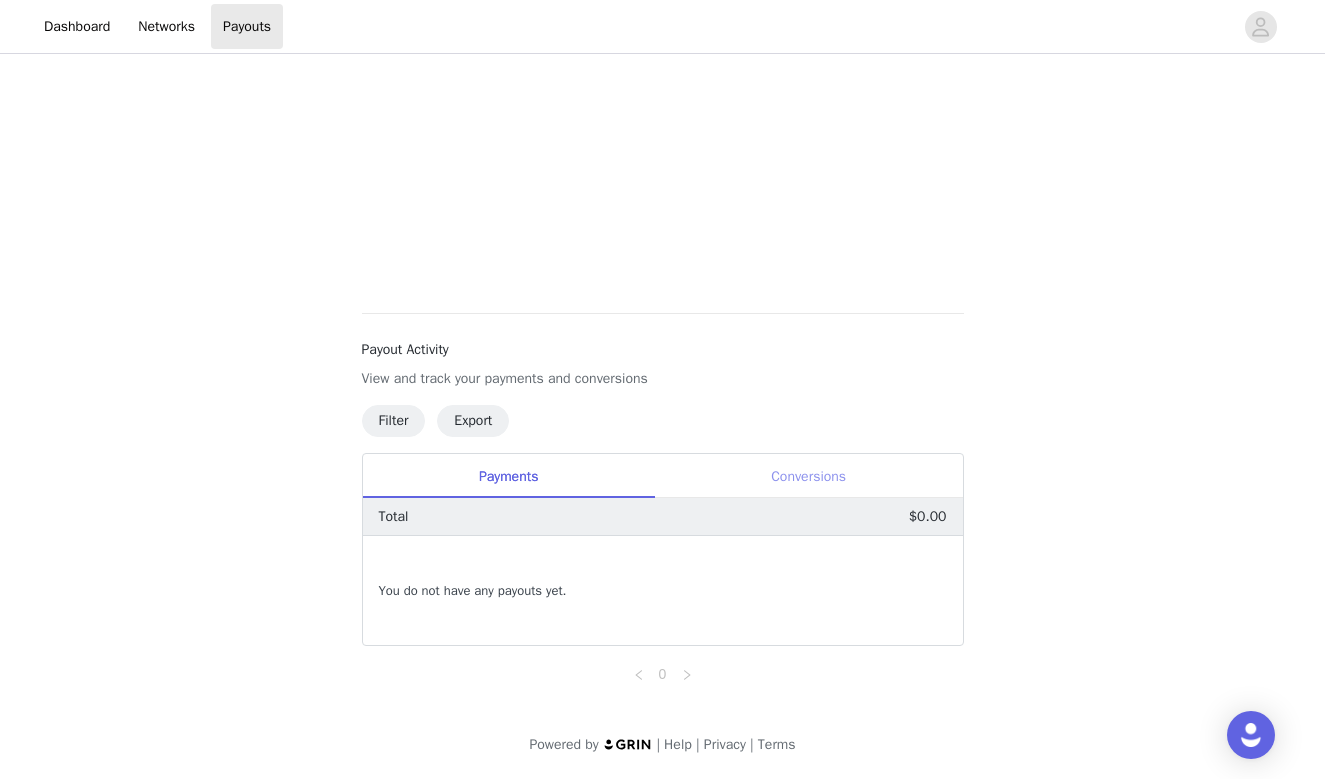 click on "Conversions" at bounding box center (809, 476) 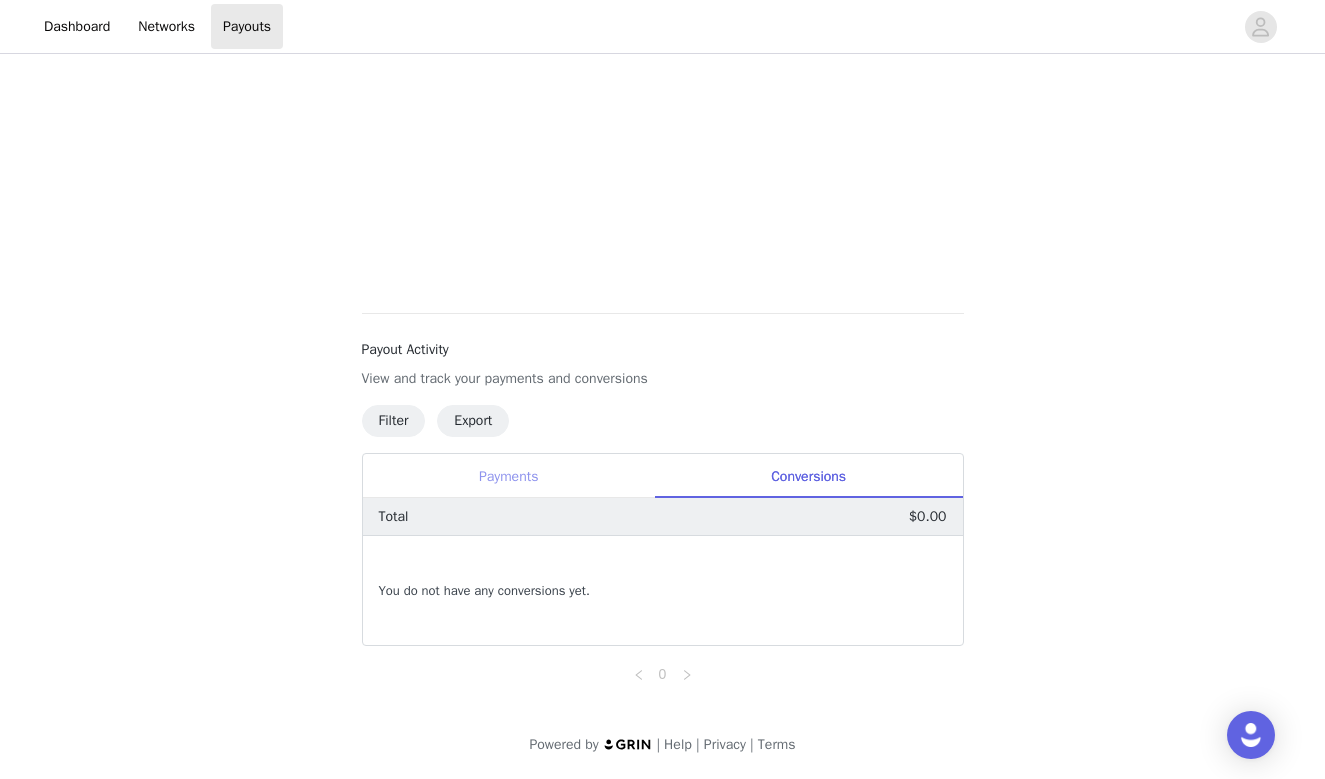 click on "Payments" at bounding box center [509, 476] 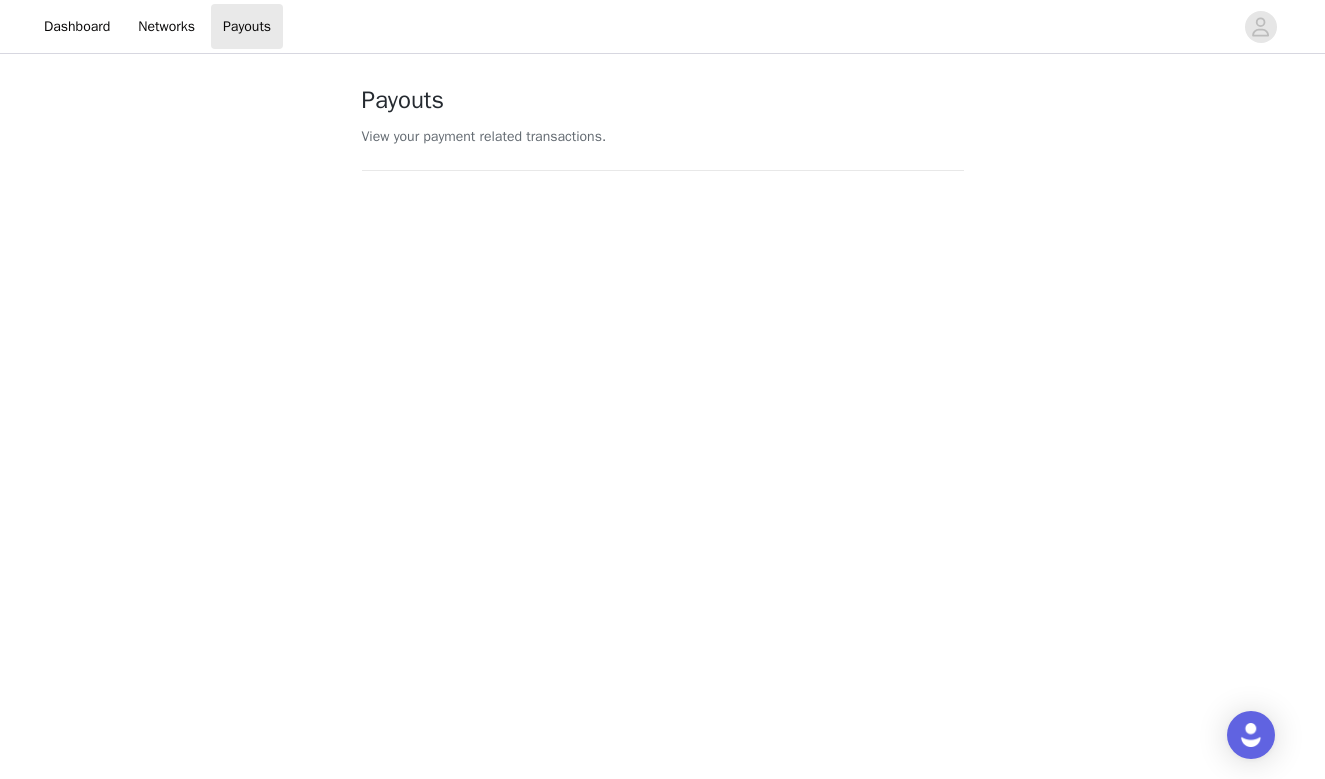 scroll, scrollTop: 0, scrollLeft: 0, axis: both 